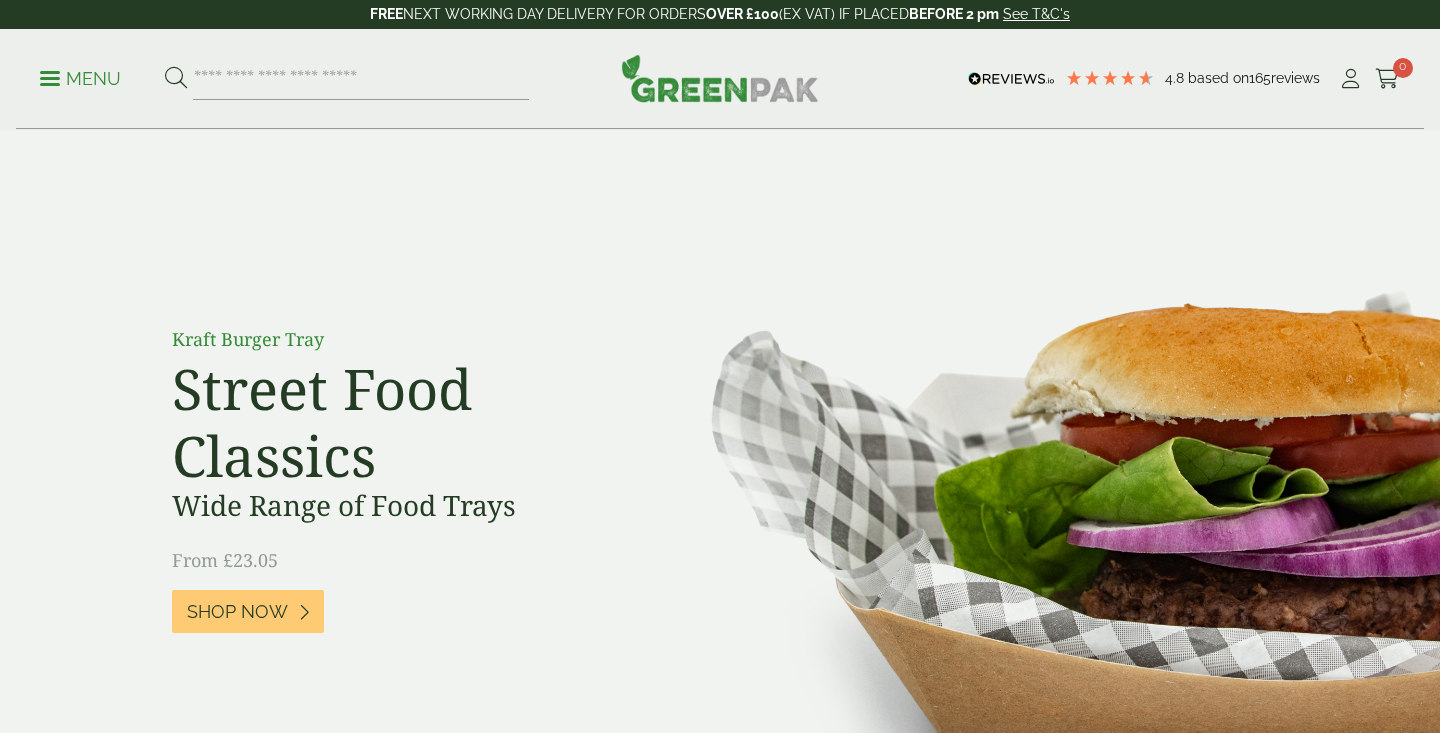 scroll, scrollTop: 0, scrollLeft: 0, axis: both 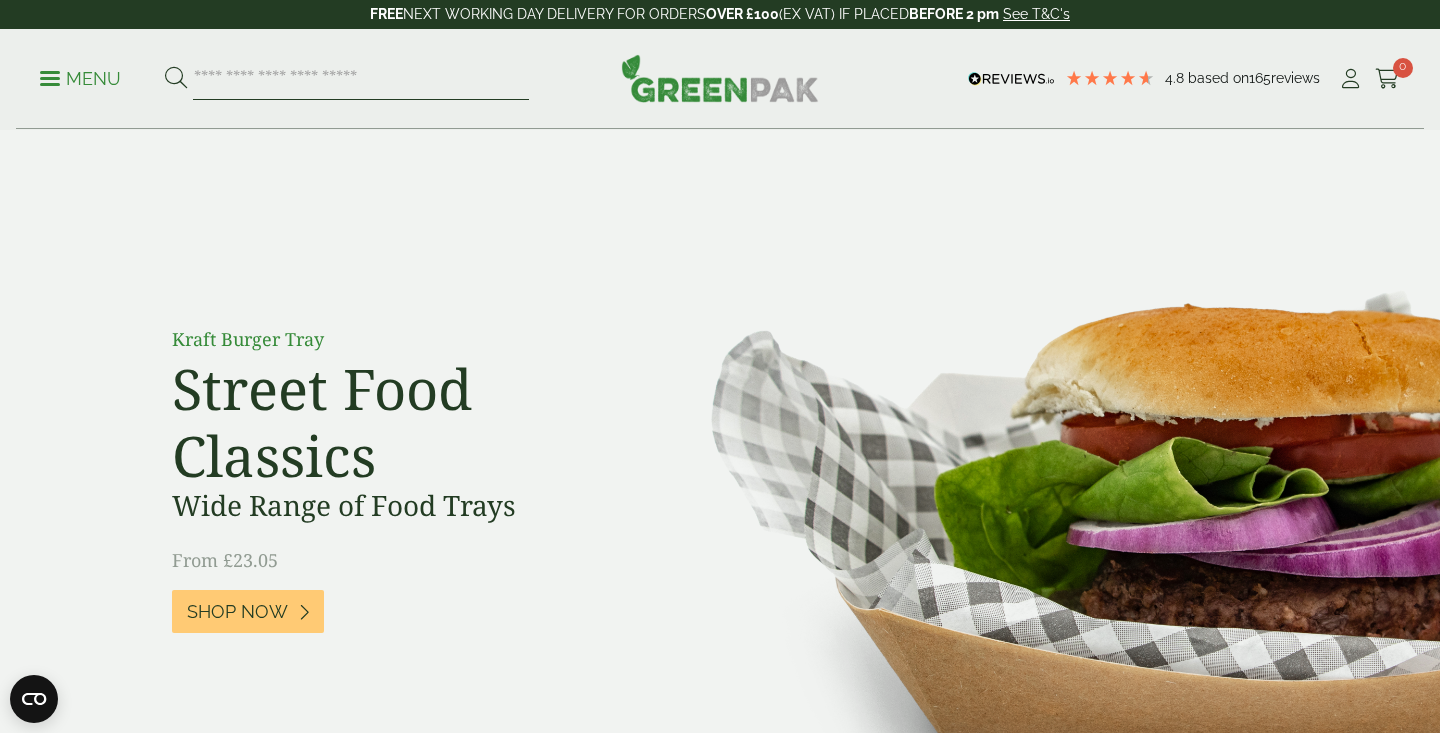 click at bounding box center [361, 79] 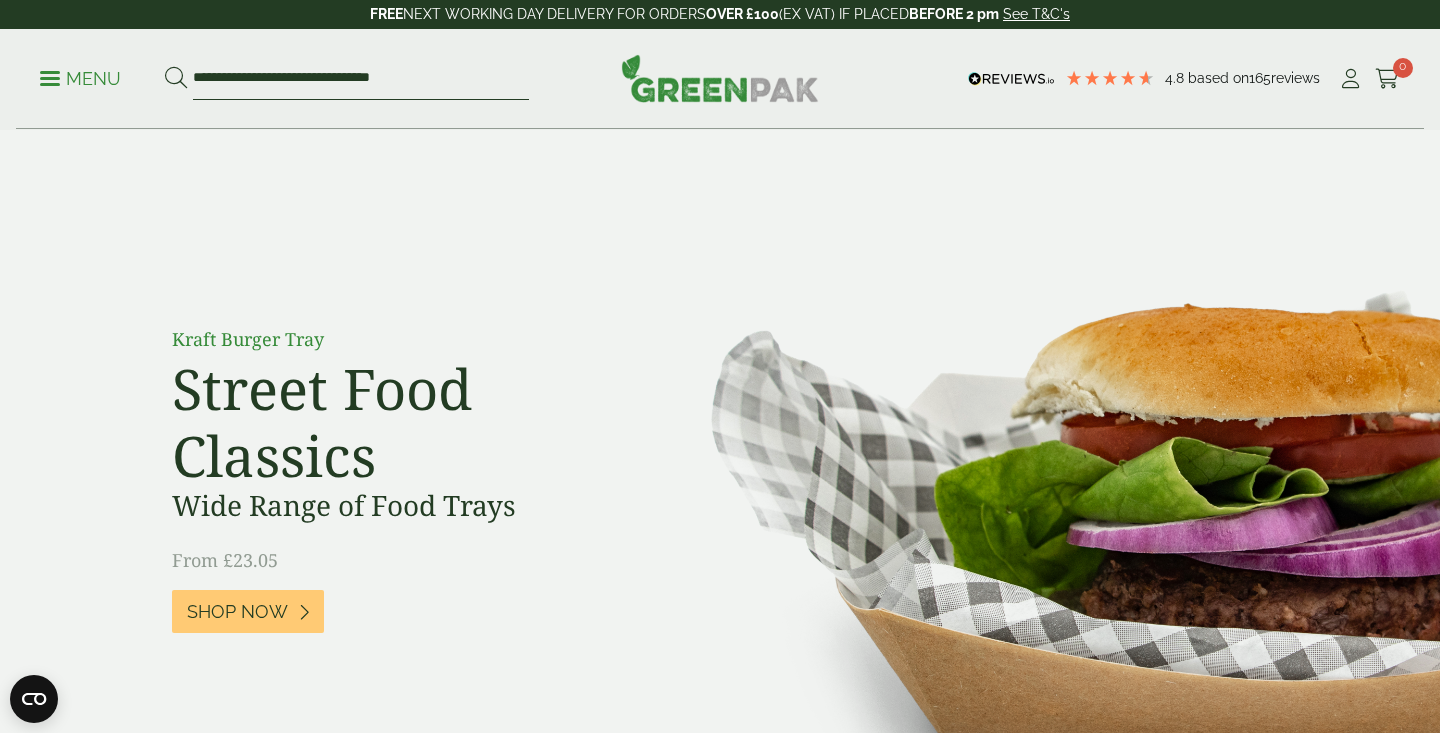 type on "**********" 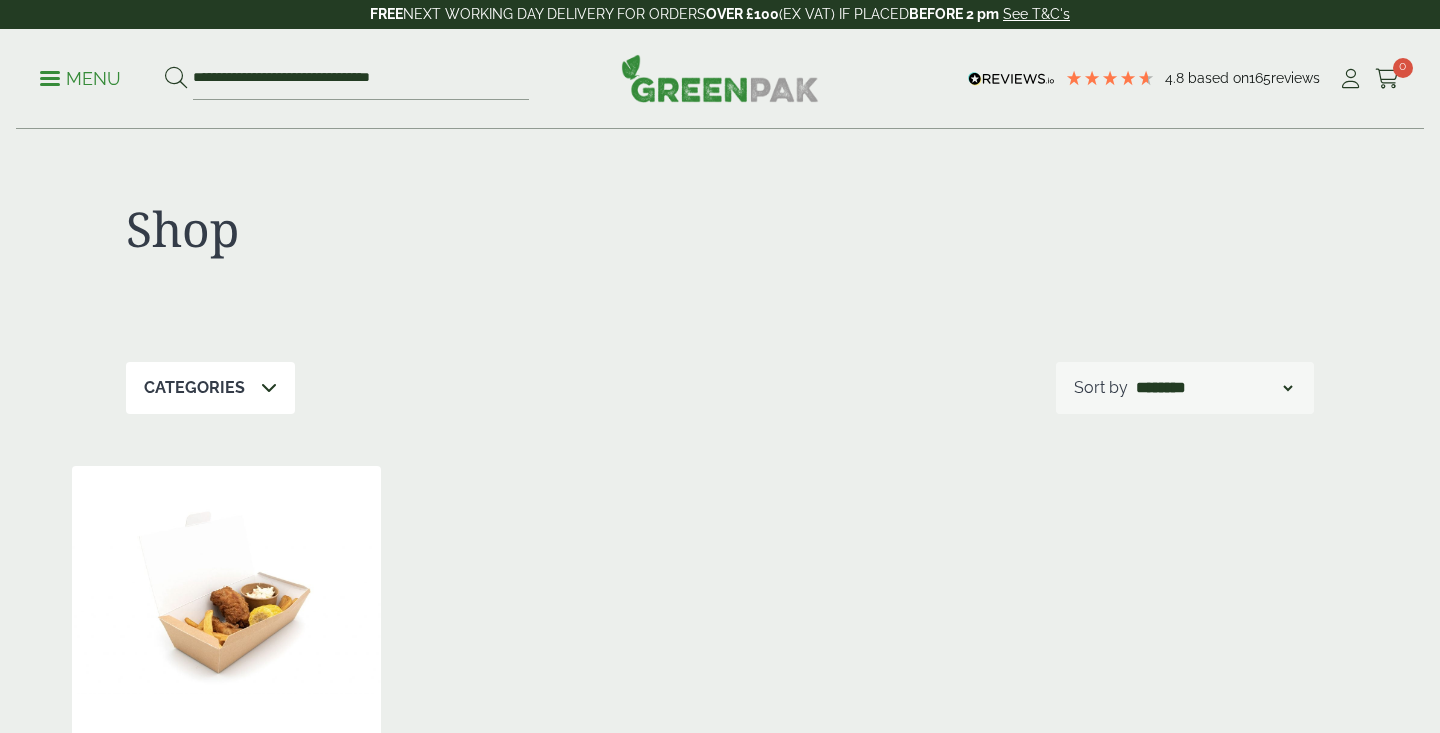 scroll, scrollTop: 0, scrollLeft: 0, axis: both 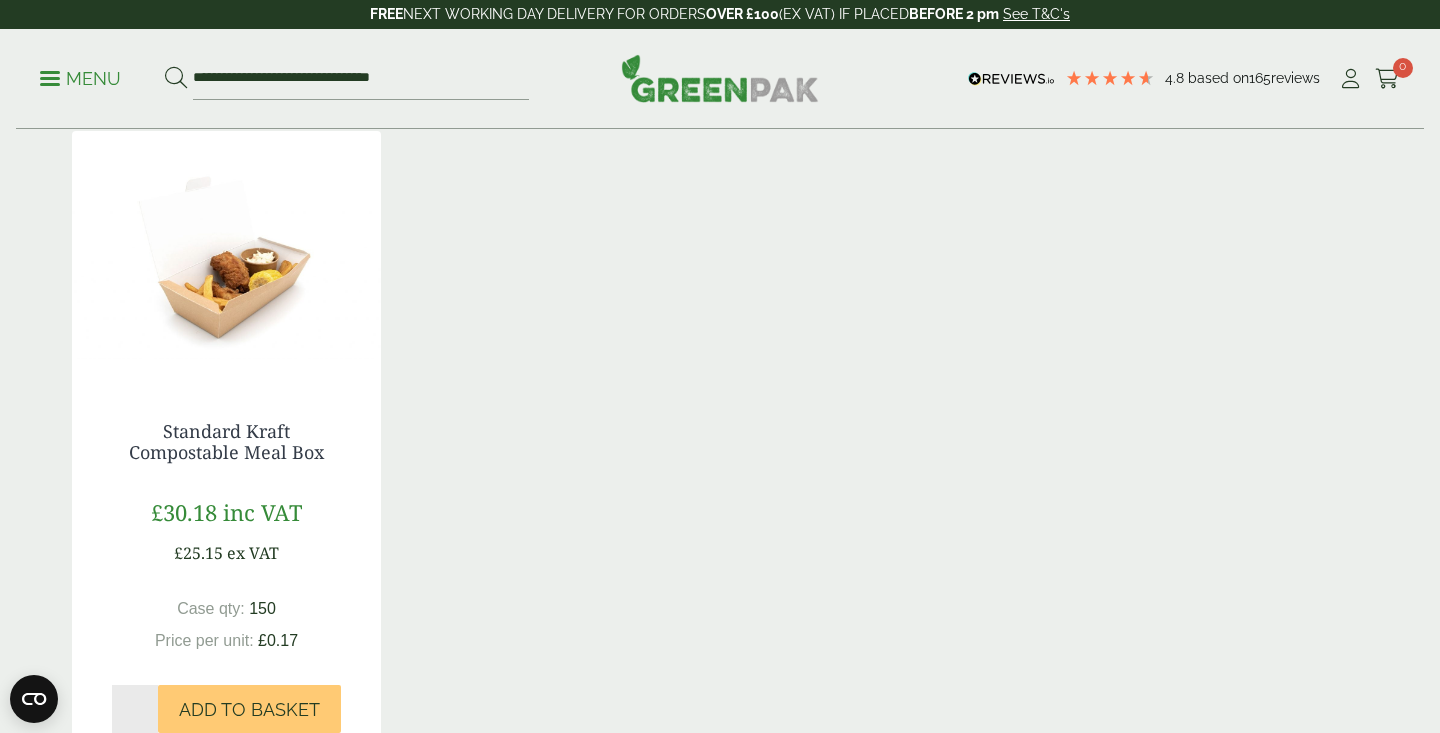 click at bounding box center (226, 256) 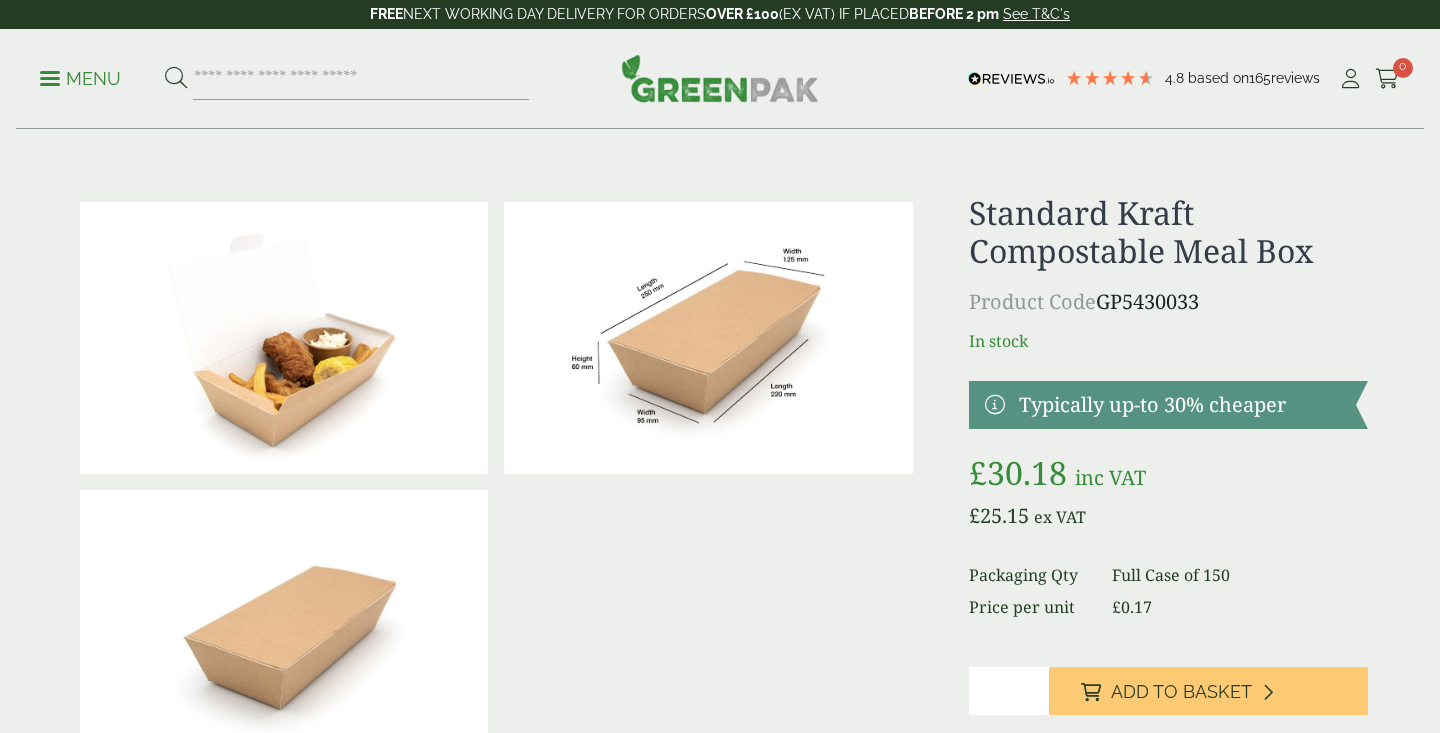scroll, scrollTop: 0, scrollLeft: 0, axis: both 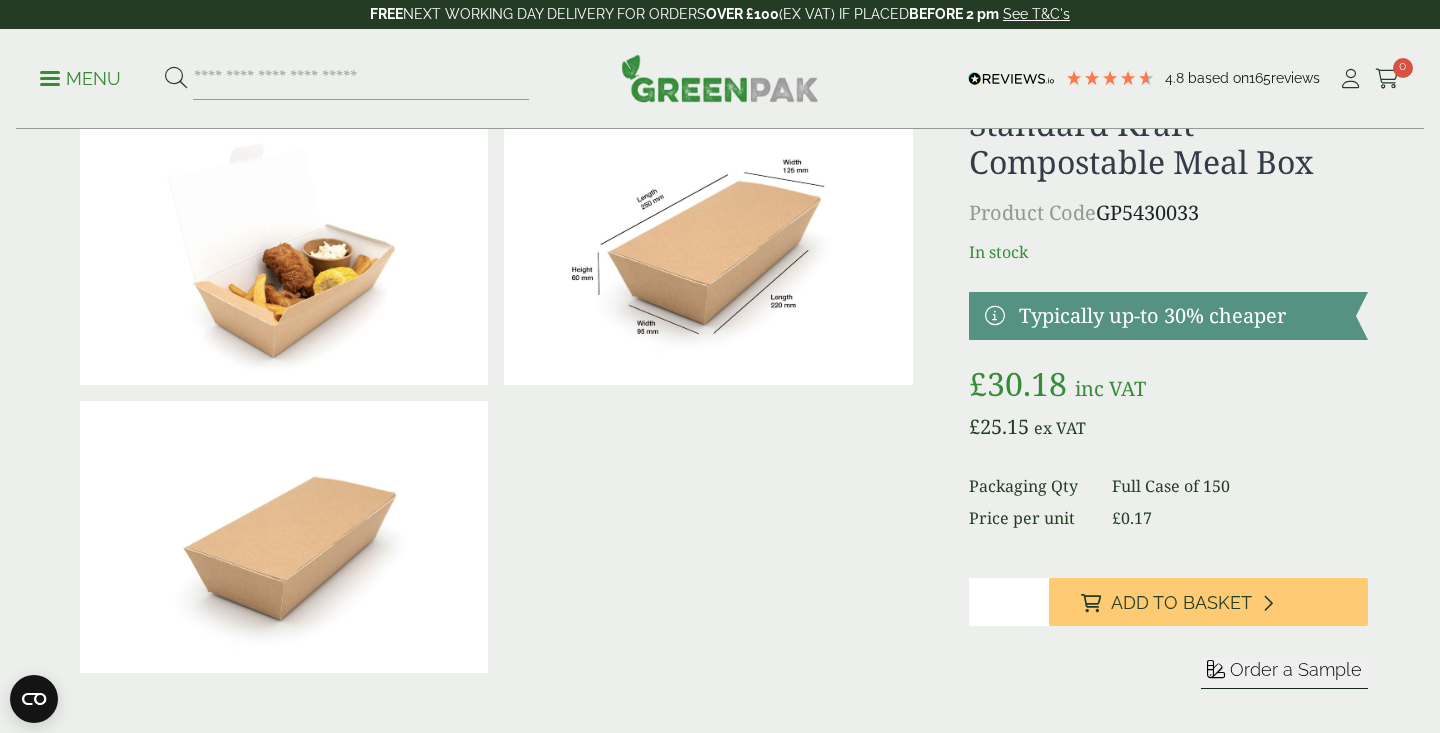 type on "*" 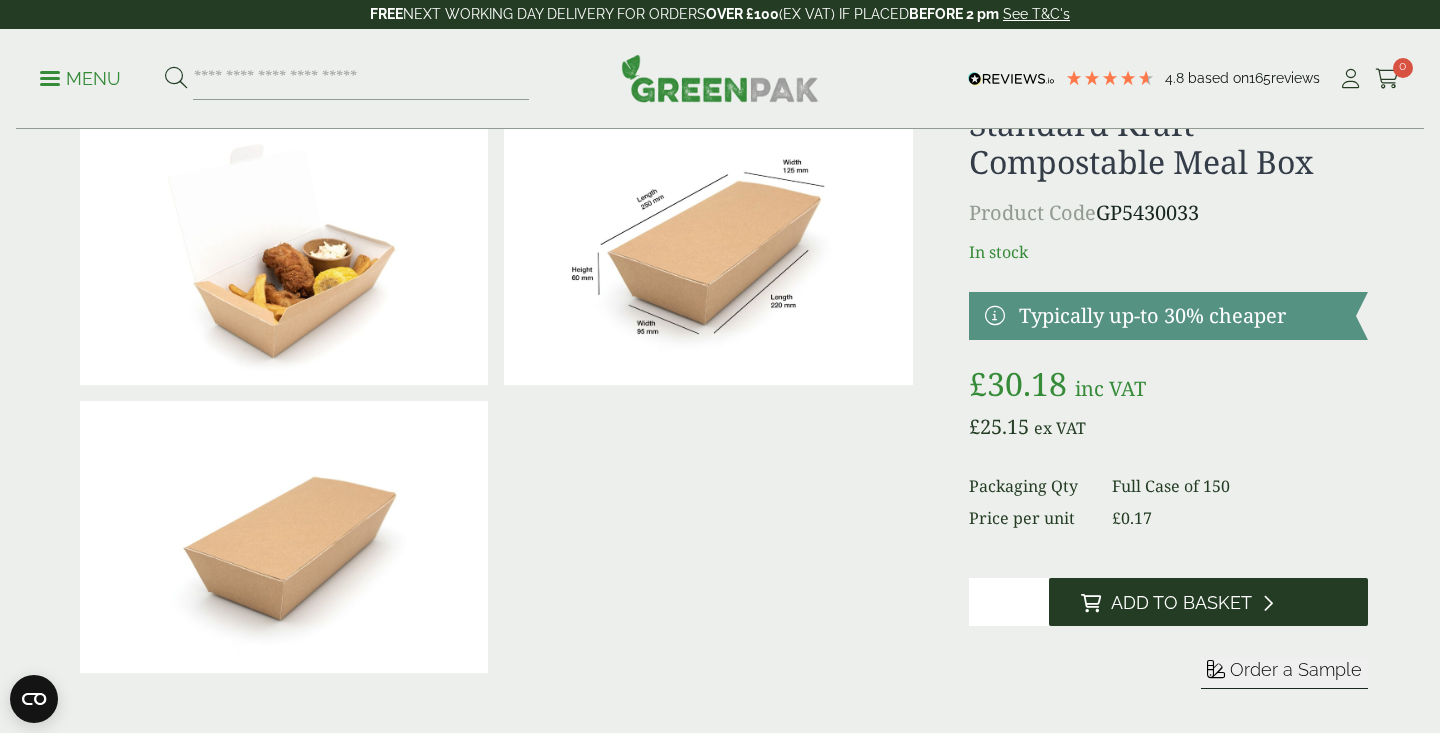 click on "Add to Basket" at bounding box center [1208, 602] 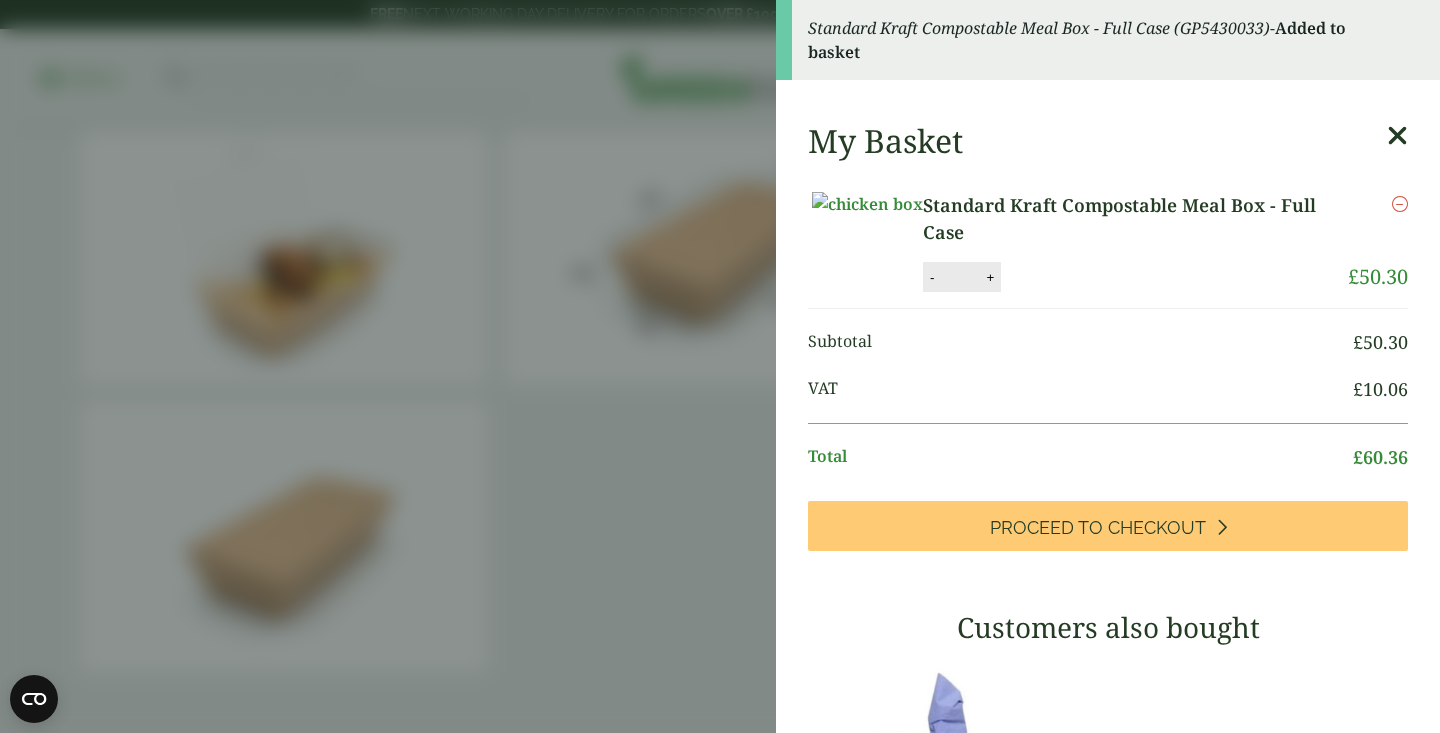 click at bounding box center [1397, 136] 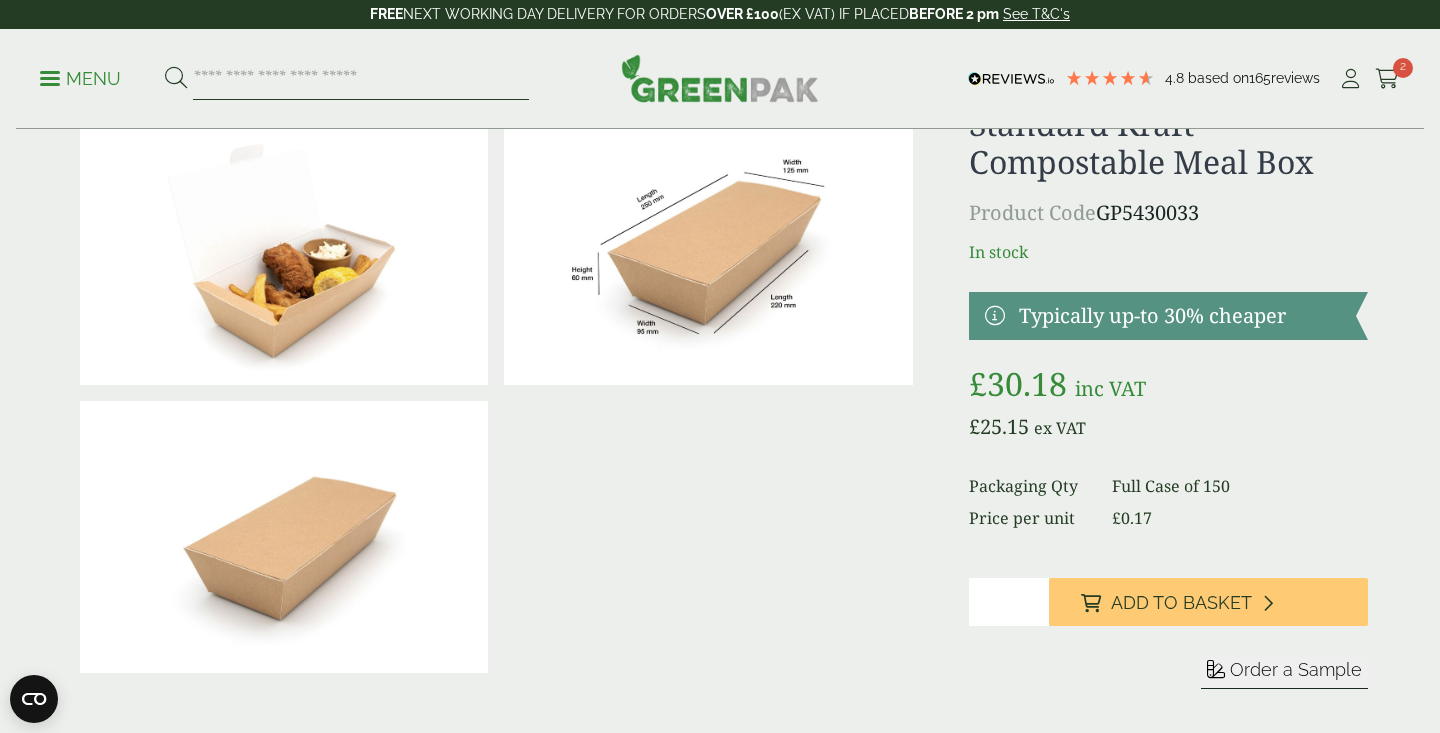 click at bounding box center [361, 79] 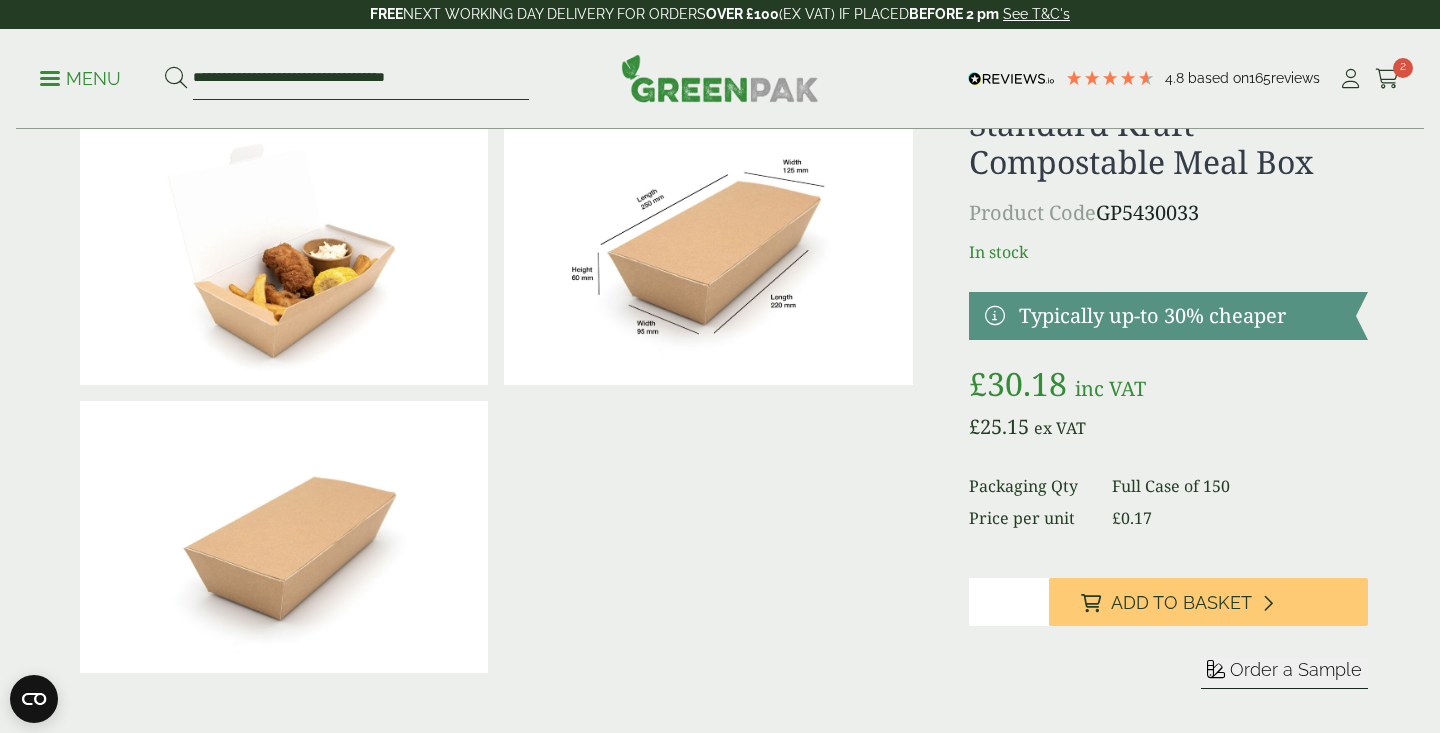 click at bounding box center (176, 79) 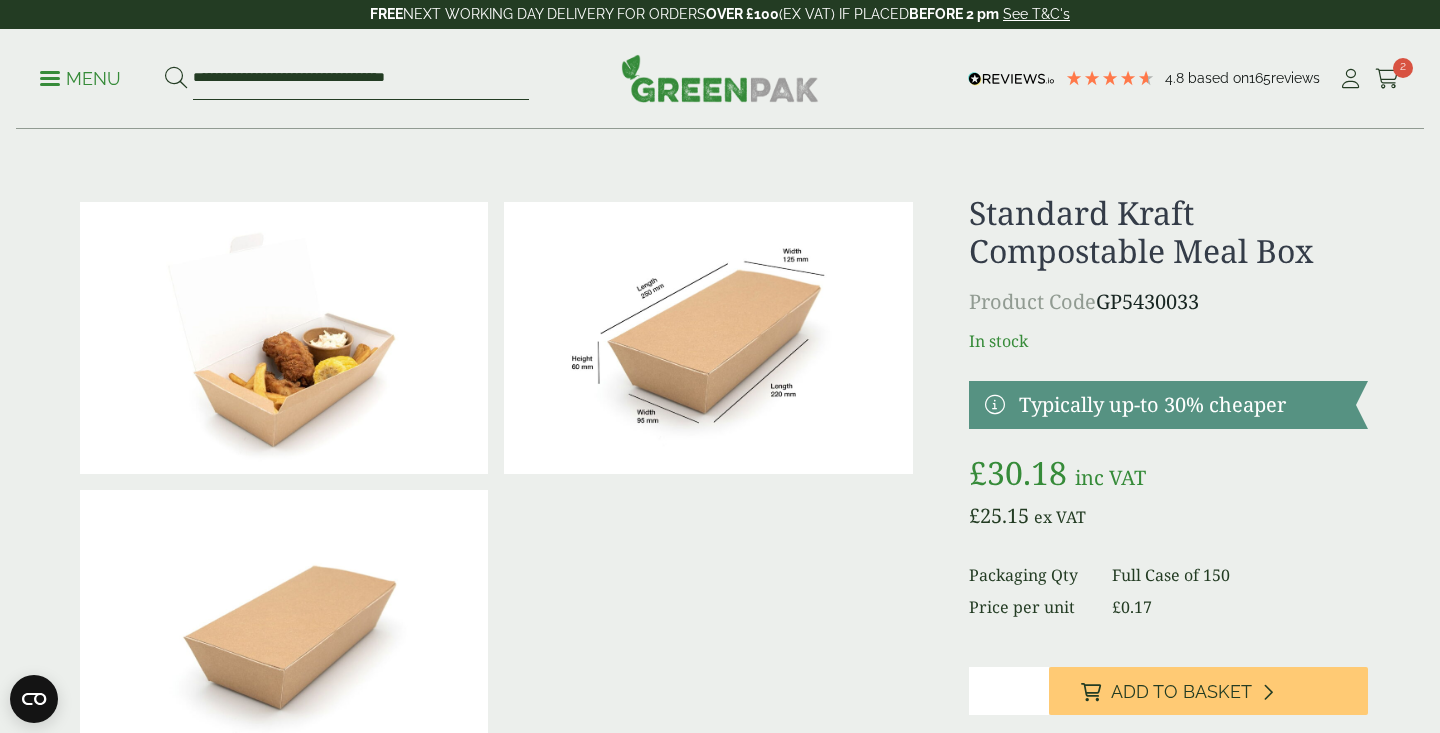 scroll, scrollTop: 3, scrollLeft: 0, axis: vertical 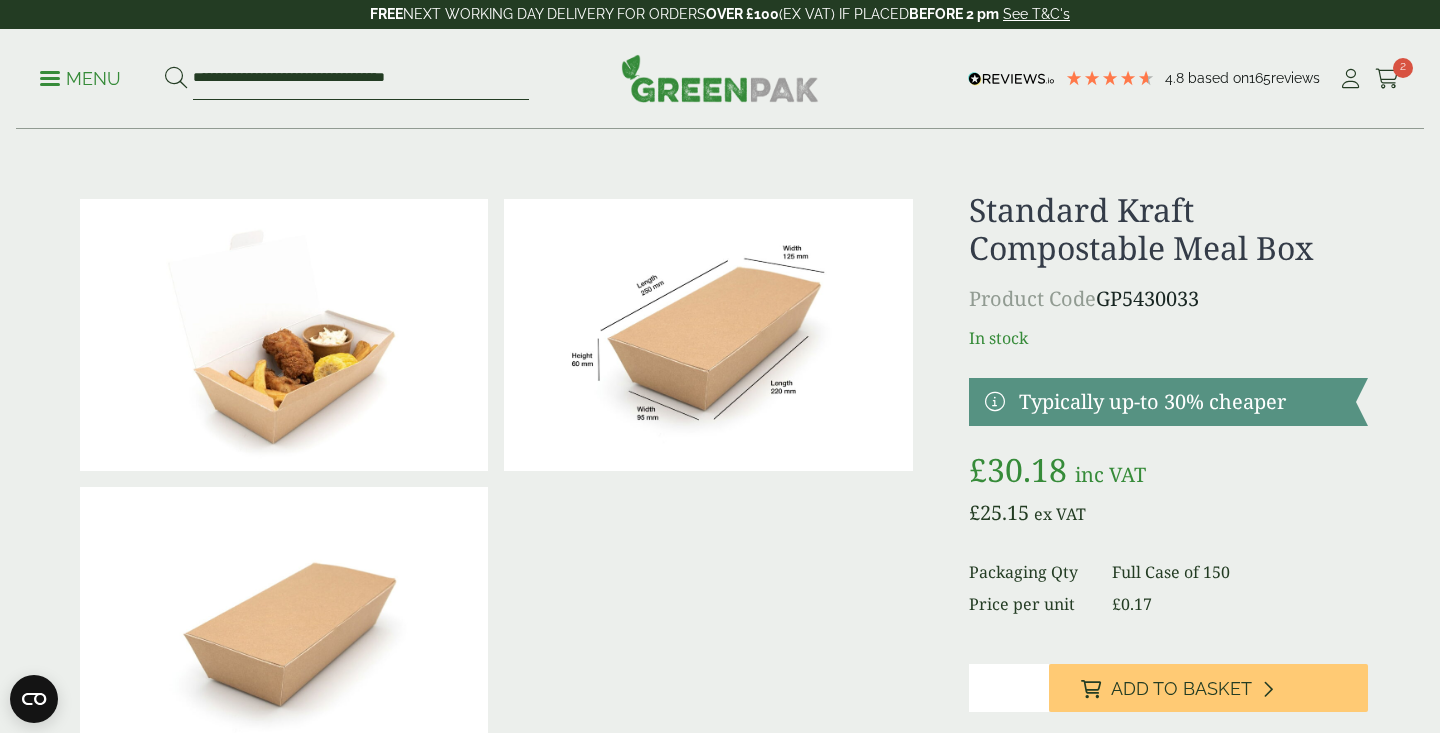 paste 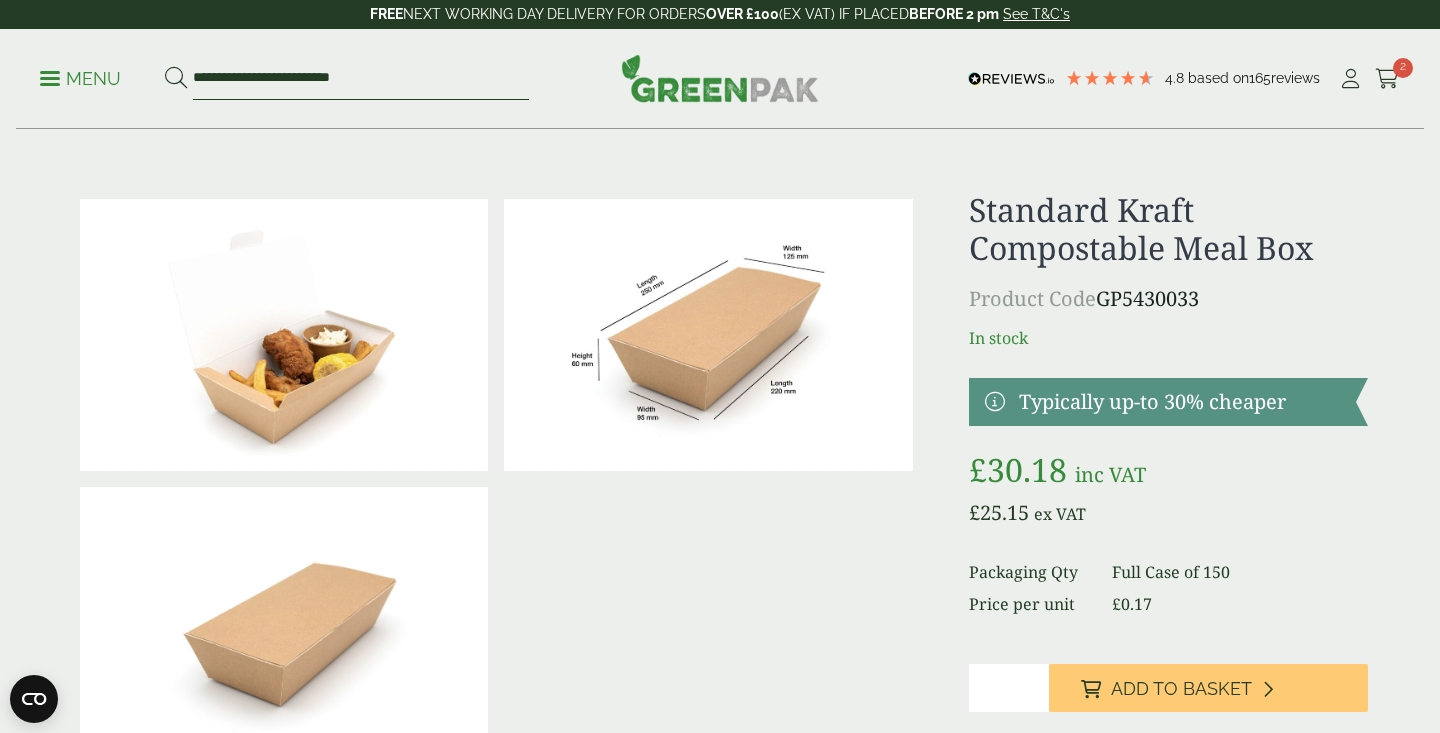 type on "**********" 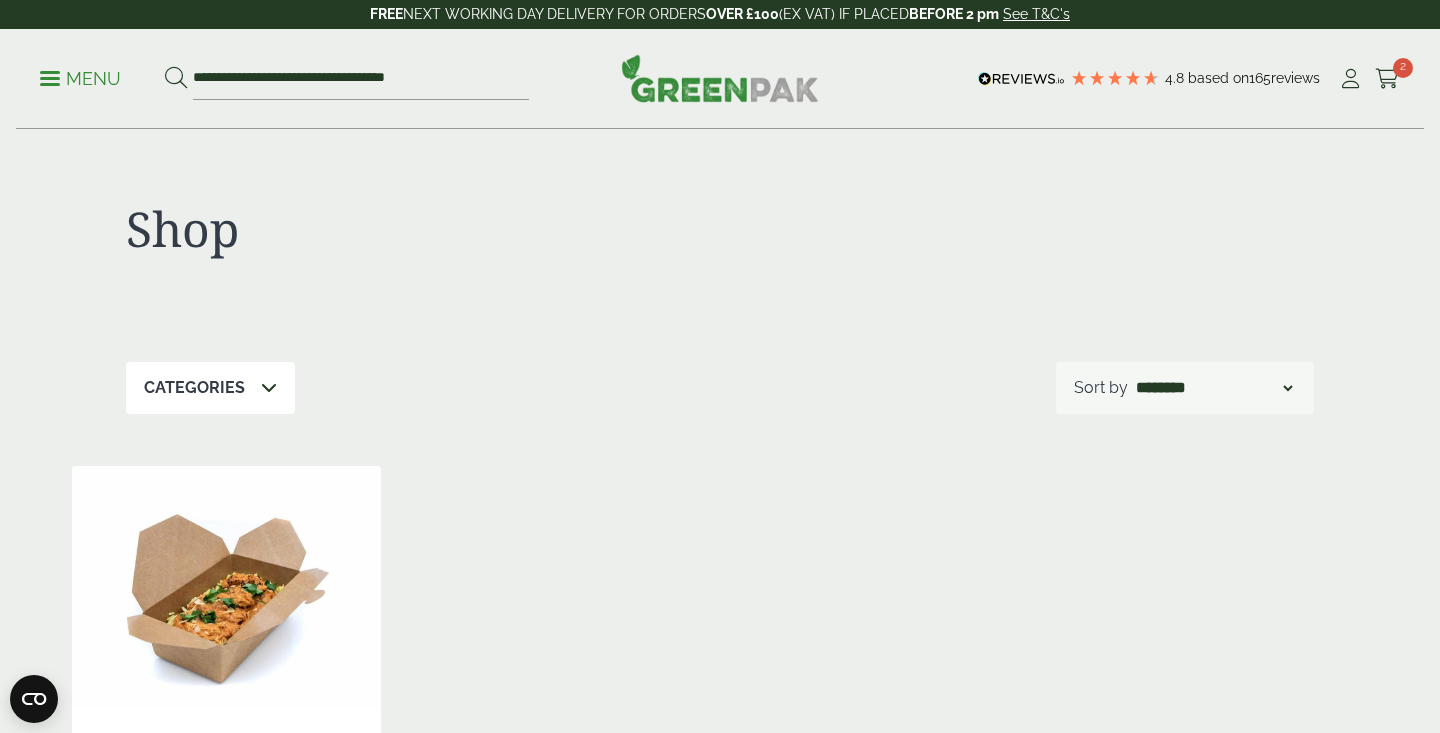 scroll, scrollTop: 0, scrollLeft: 0, axis: both 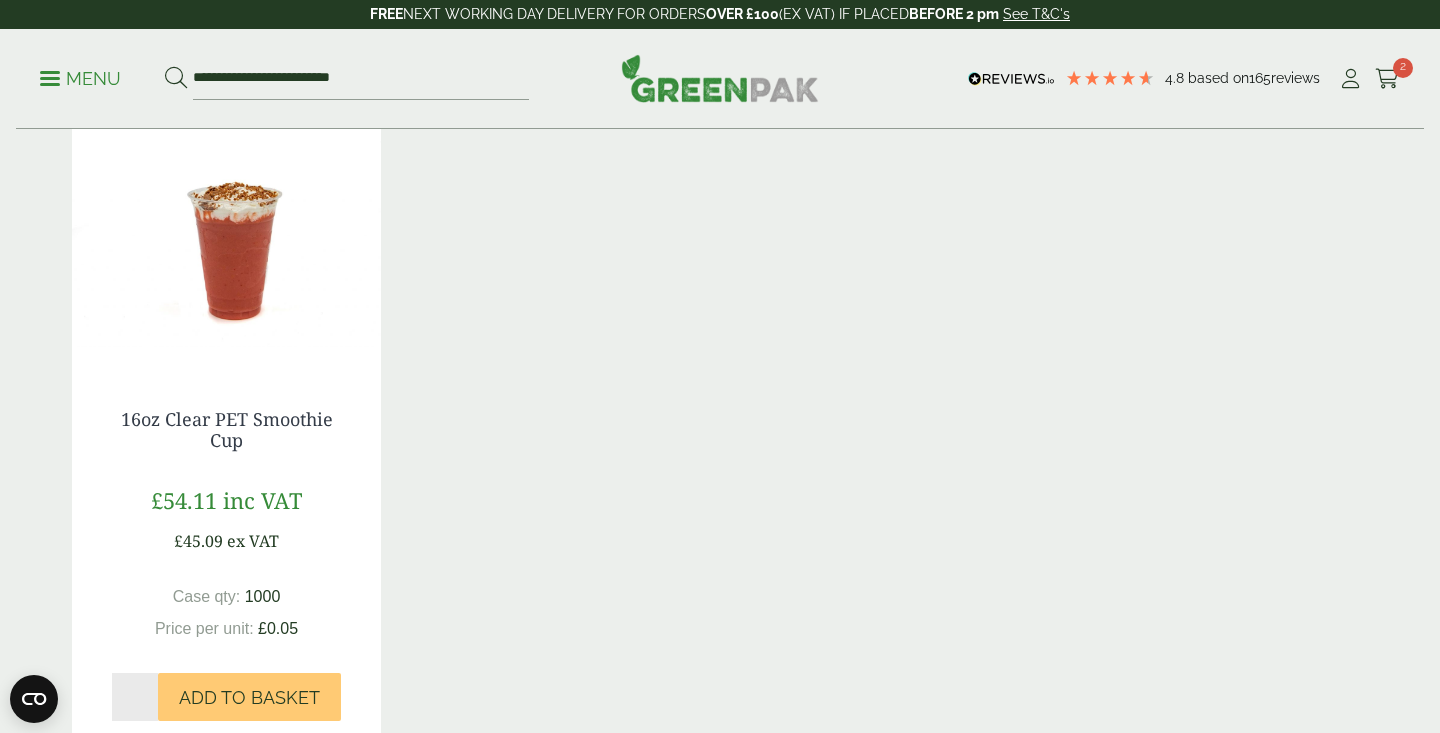 click at bounding box center [226, 244] 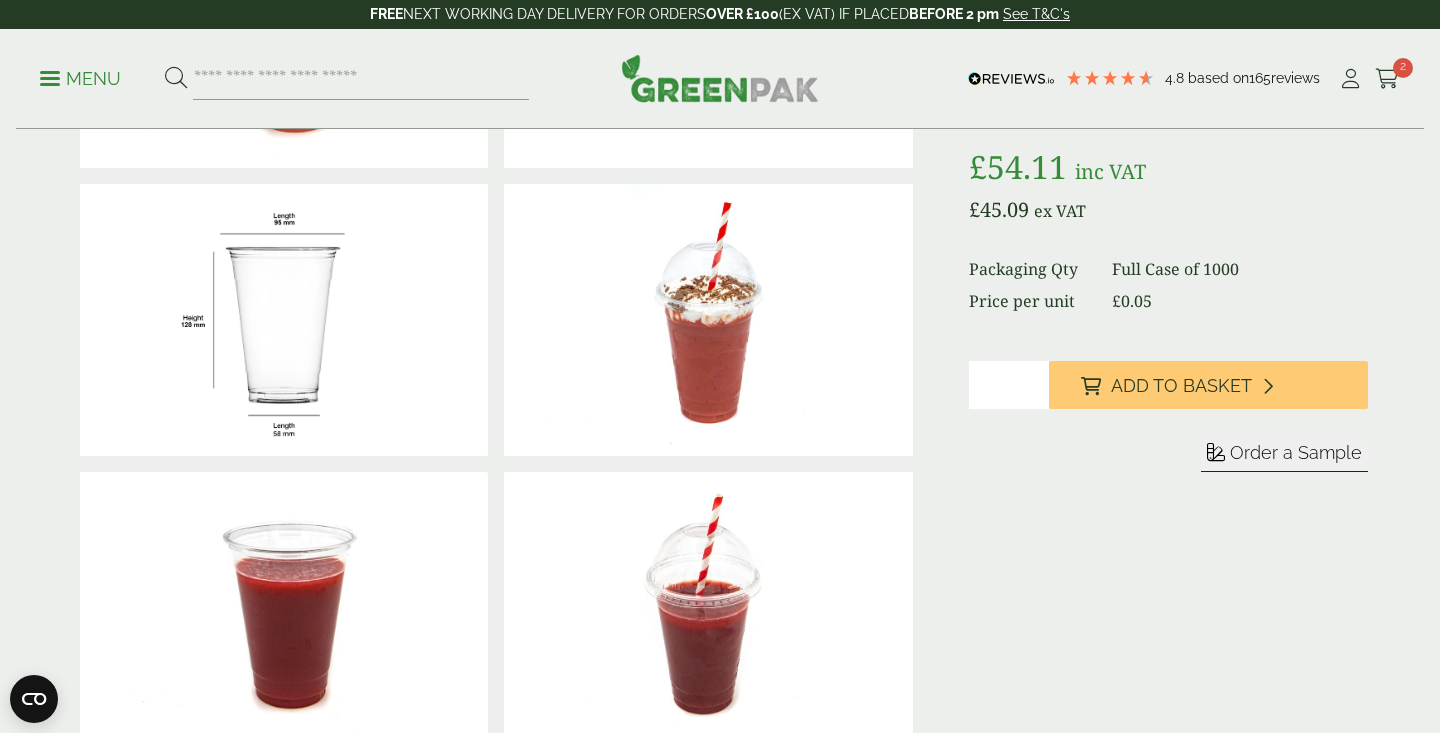 scroll, scrollTop: 0, scrollLeft: 0, axis: both 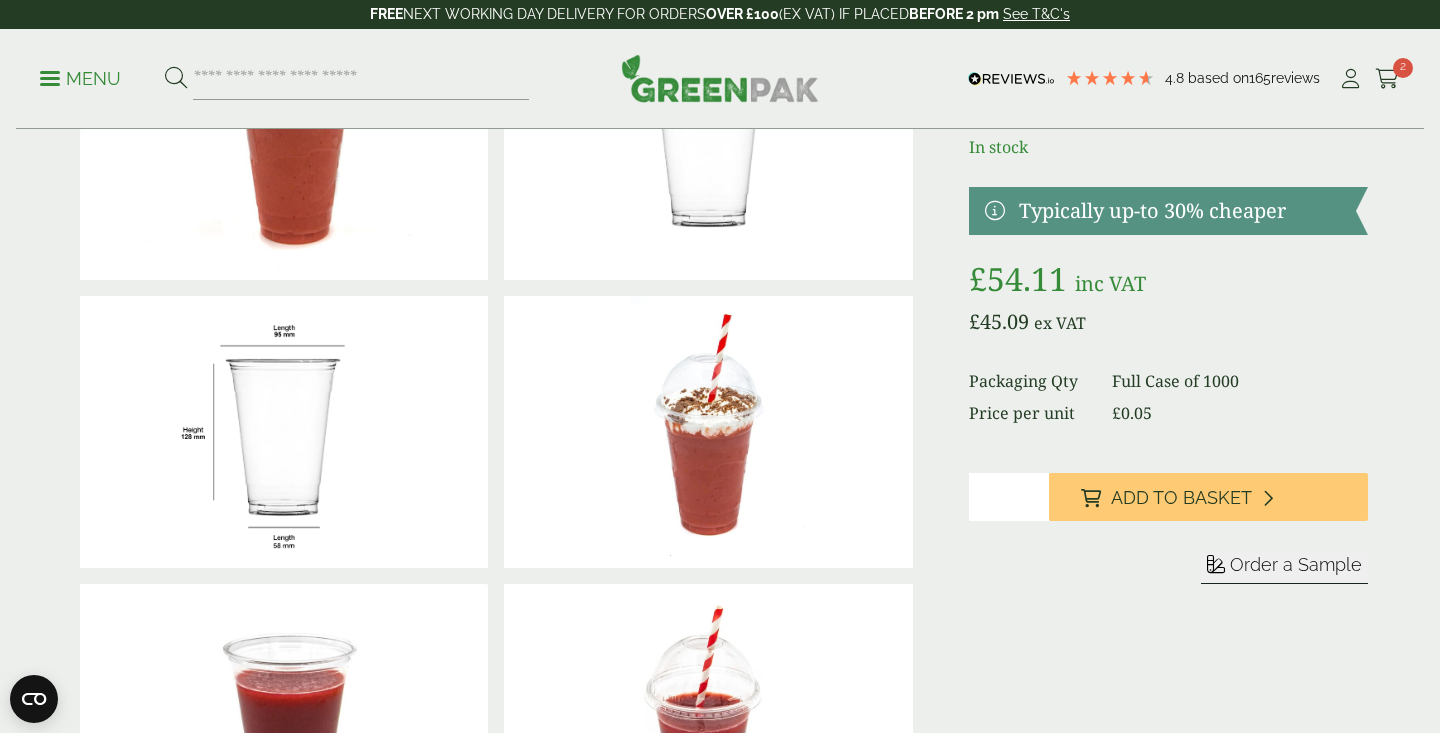 click on "*" at bounding box center (1009, 497) 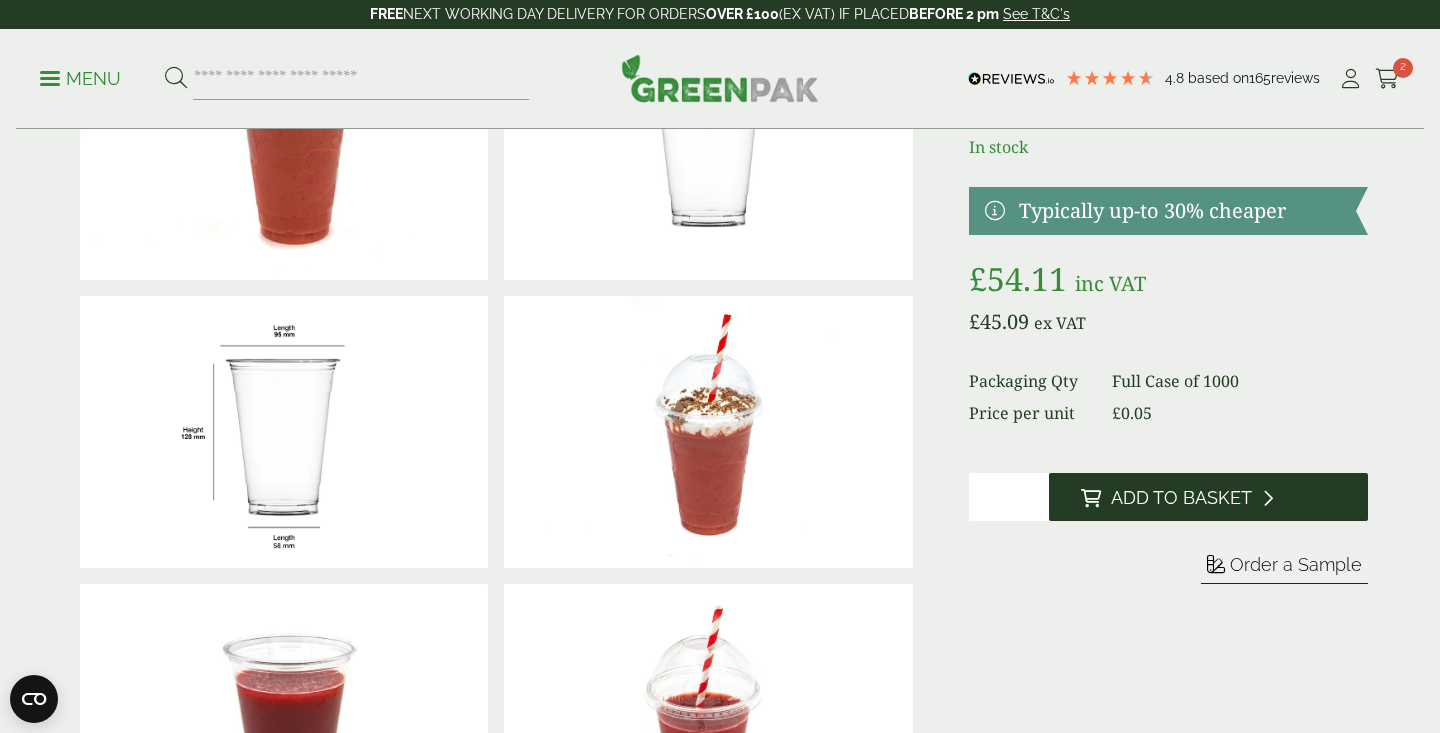 click on "Add to Basket" at bounding box center [1208, 497] 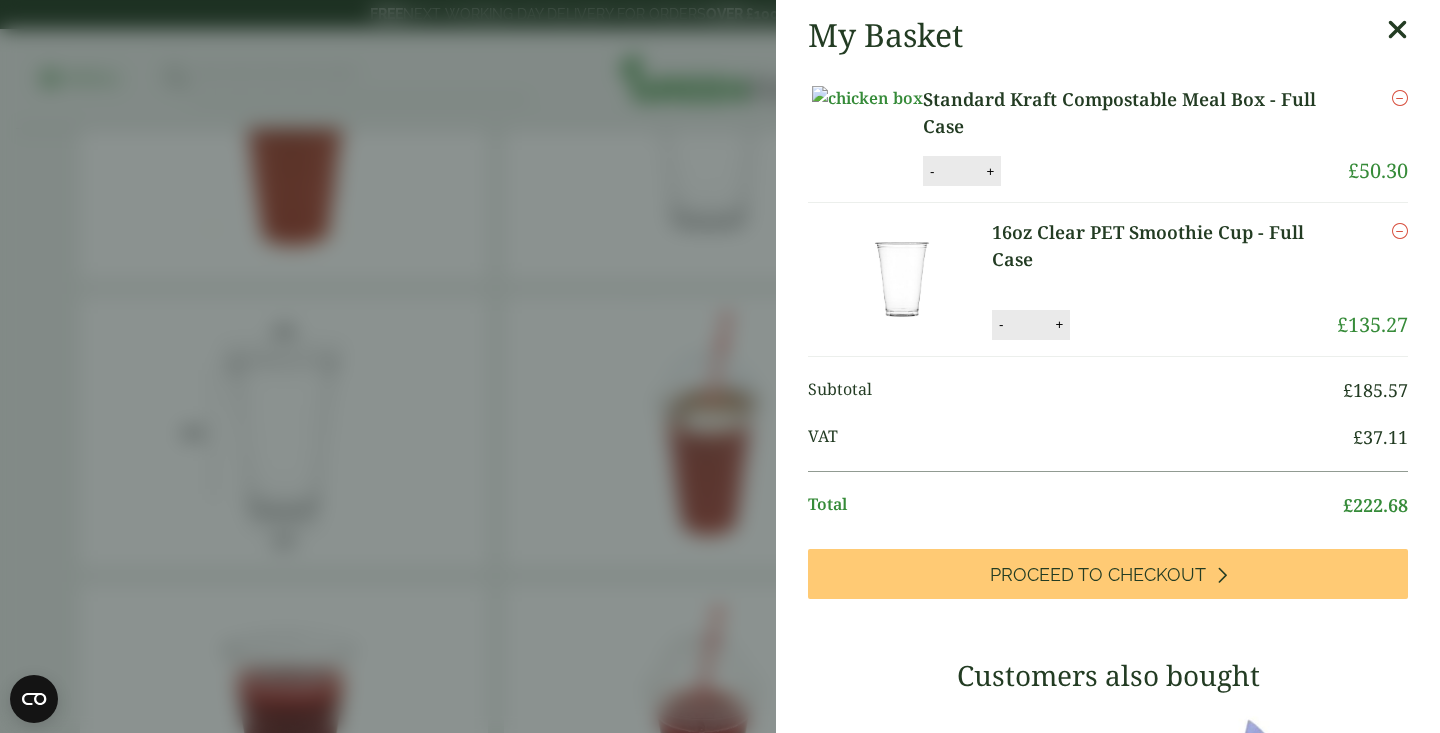 scroll, scrollTop: 65, scrollLeft: 0, axis: vertical 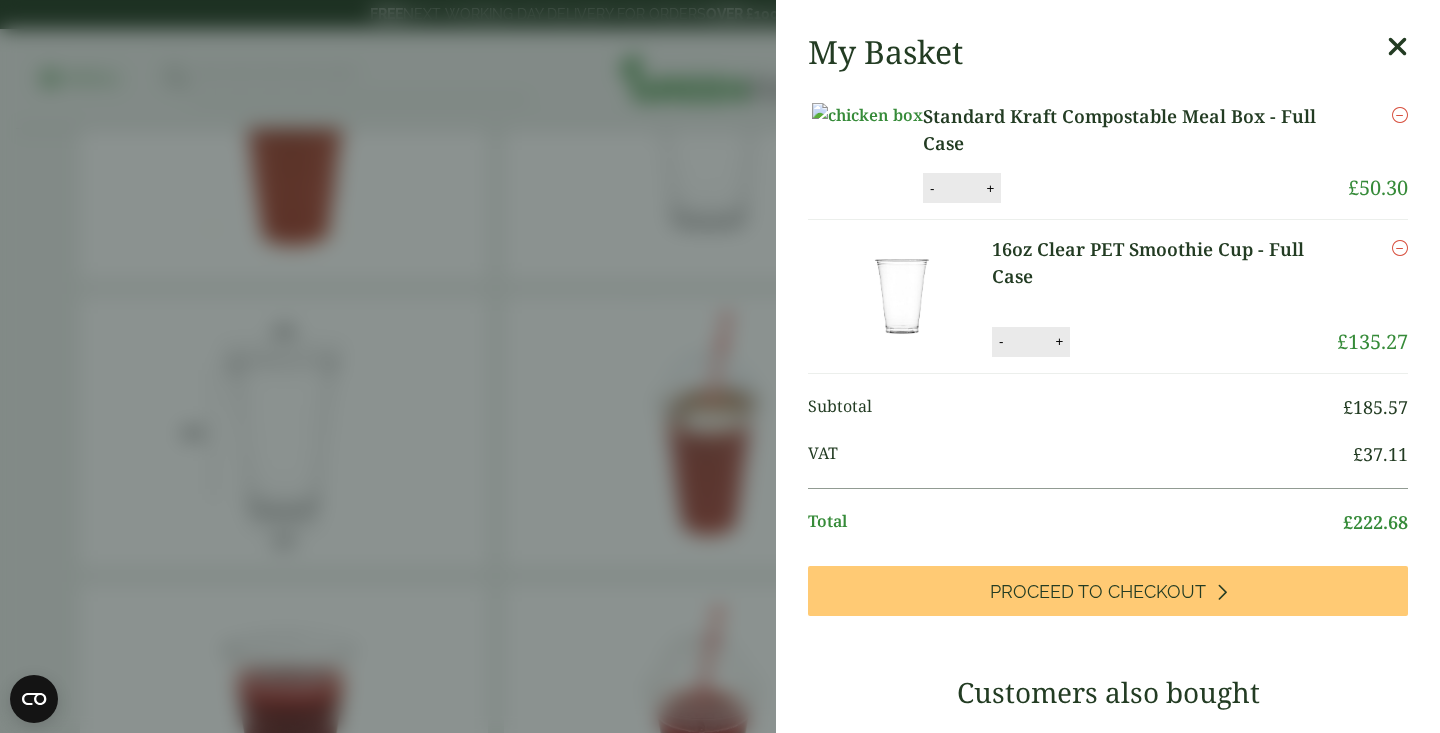 click at bounding box center (1397, 47) 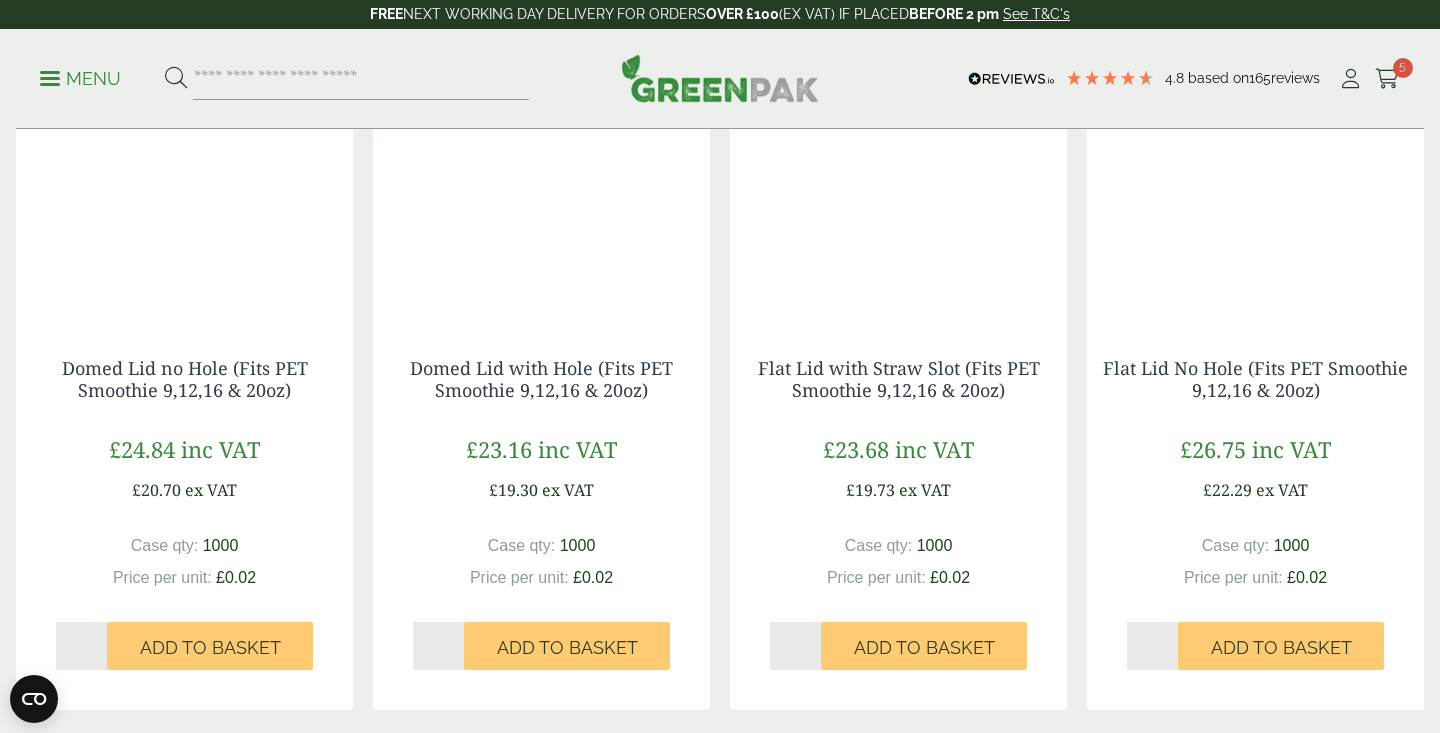 scroll, scrollTop: 2222, scrollLeft: 0, axis: vertical 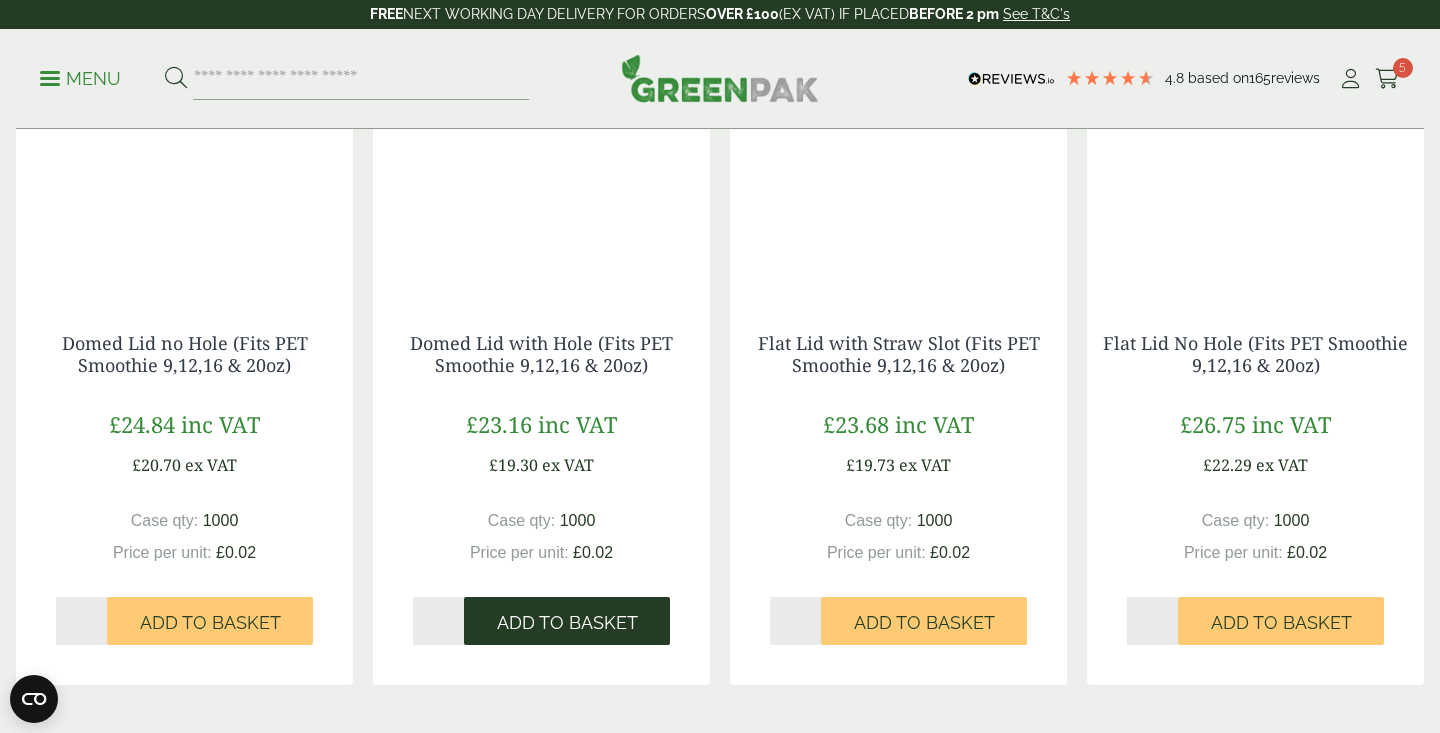 click on "Add to Basket" at bounding box center [567, 623] 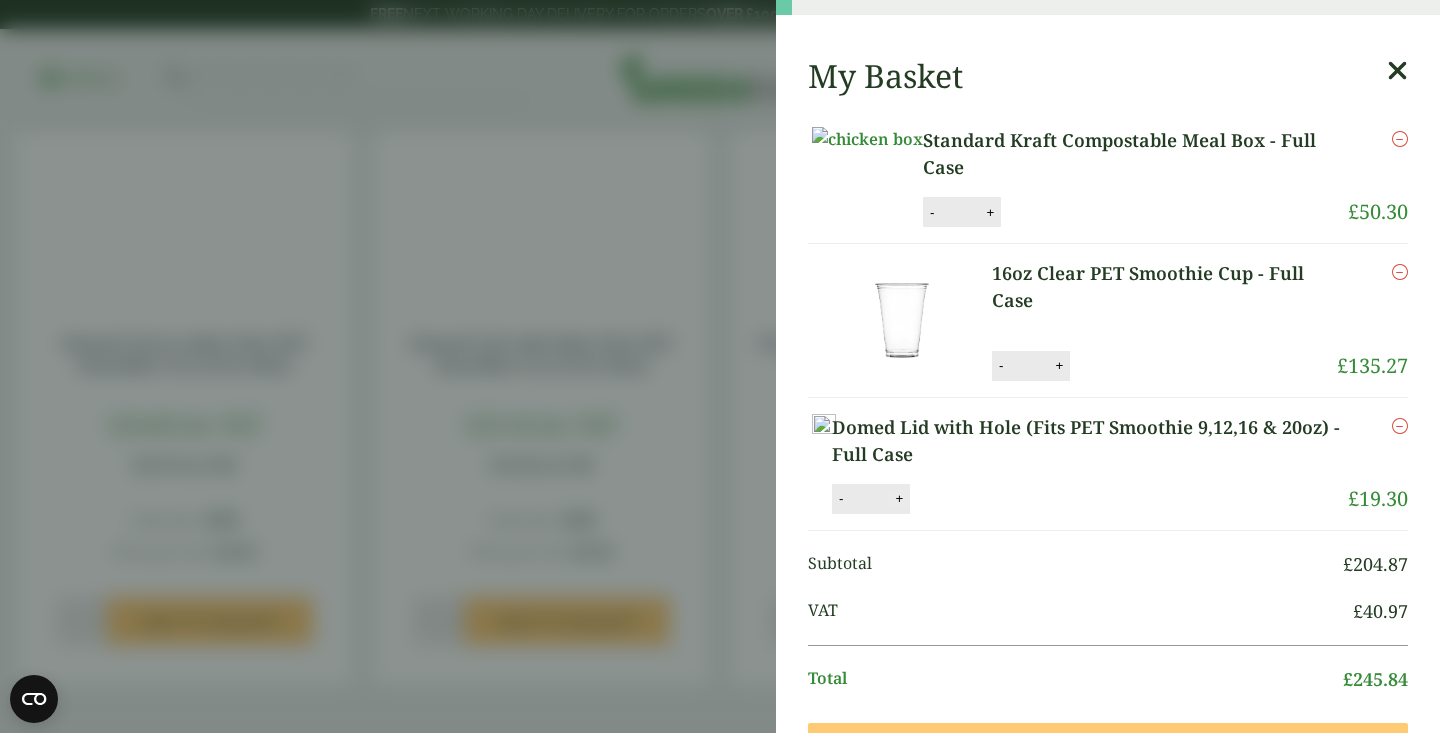 click on "+" at bounding box center [899, 498] 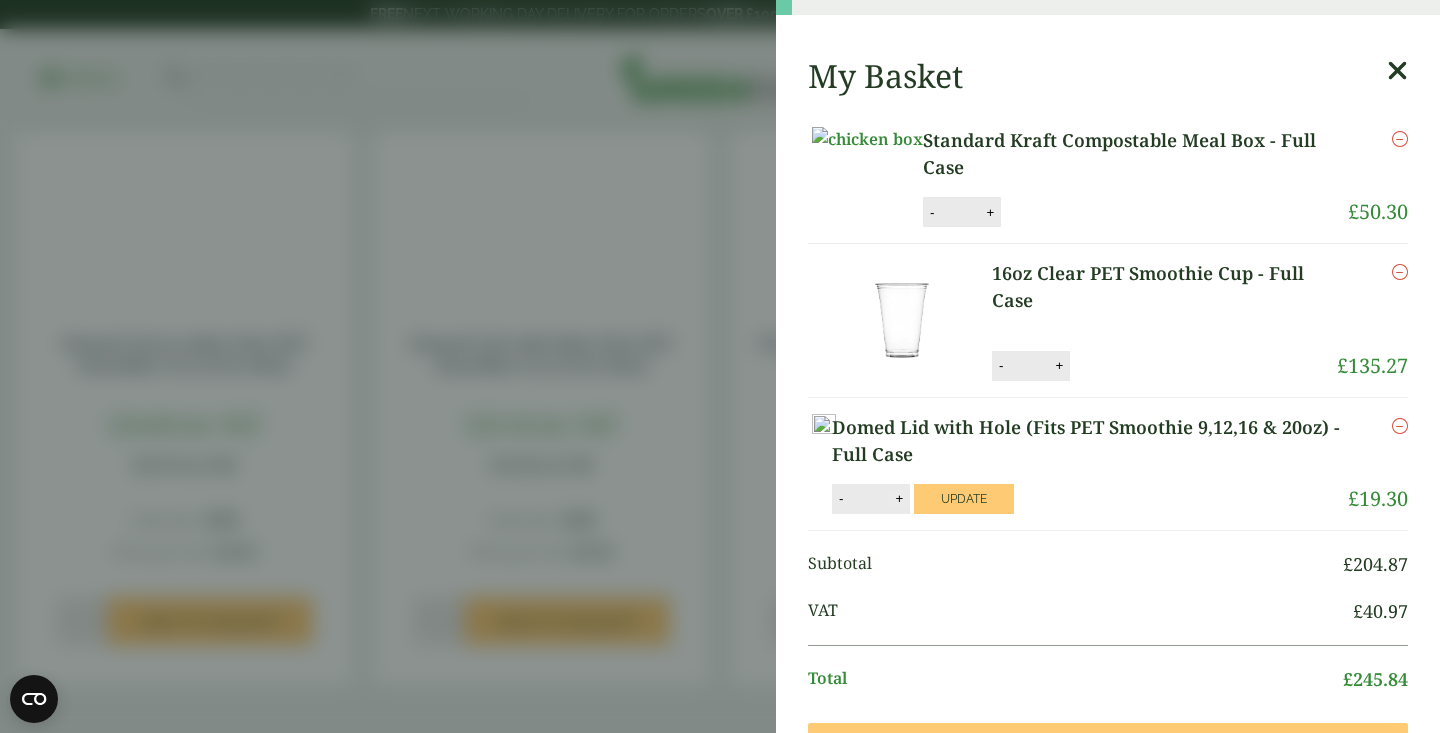 click on "+" at bounding box center [899, 498] 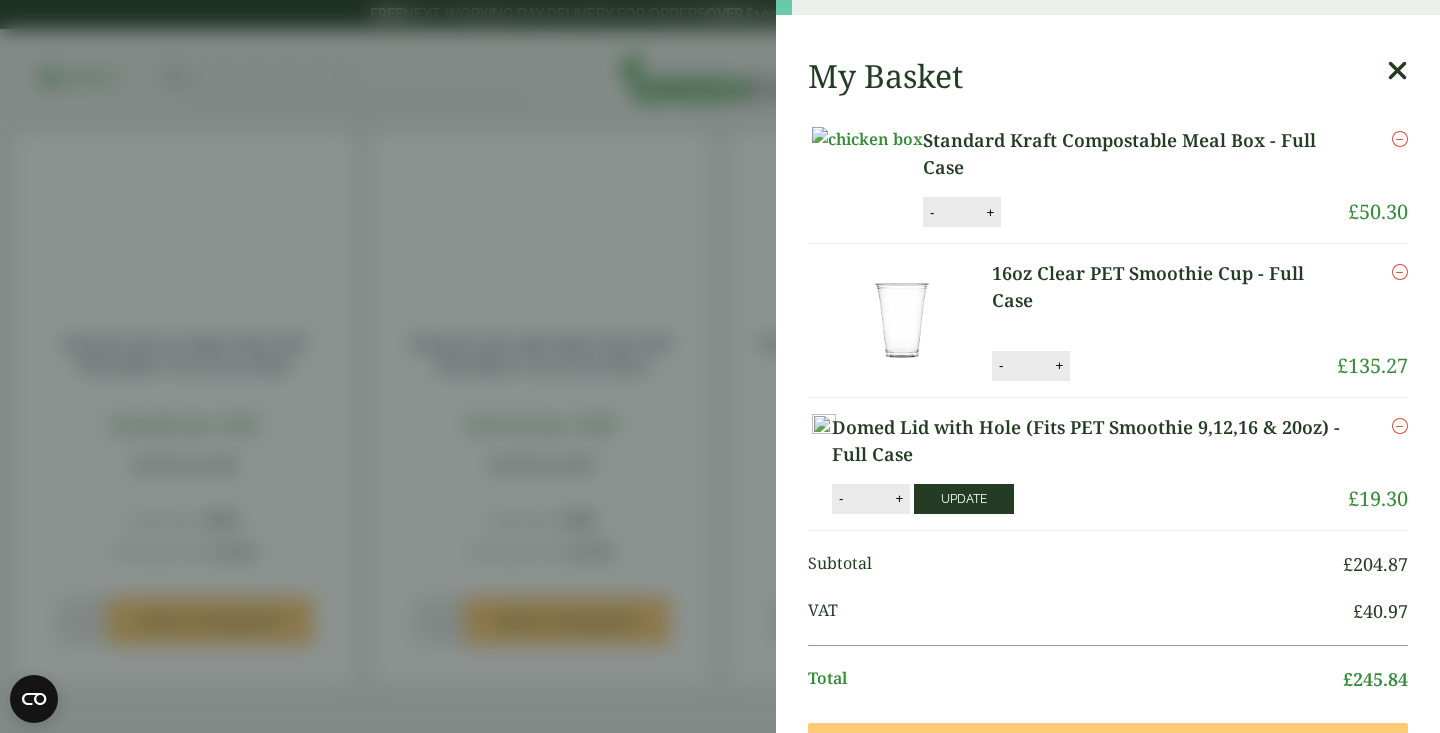 click on "Update" at bounding box center [964, 499] 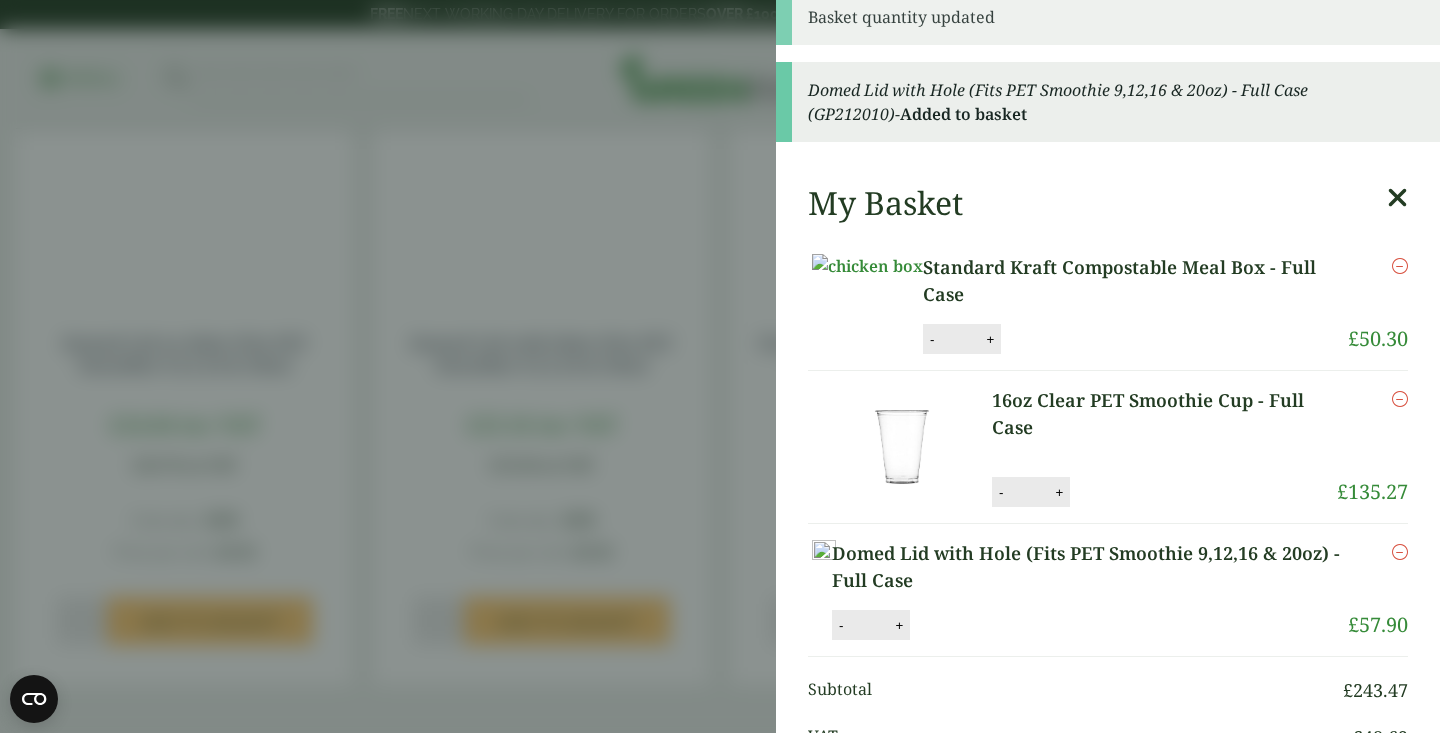 scroll, scrollTop: 0, scrollLeft: 0, axis: both 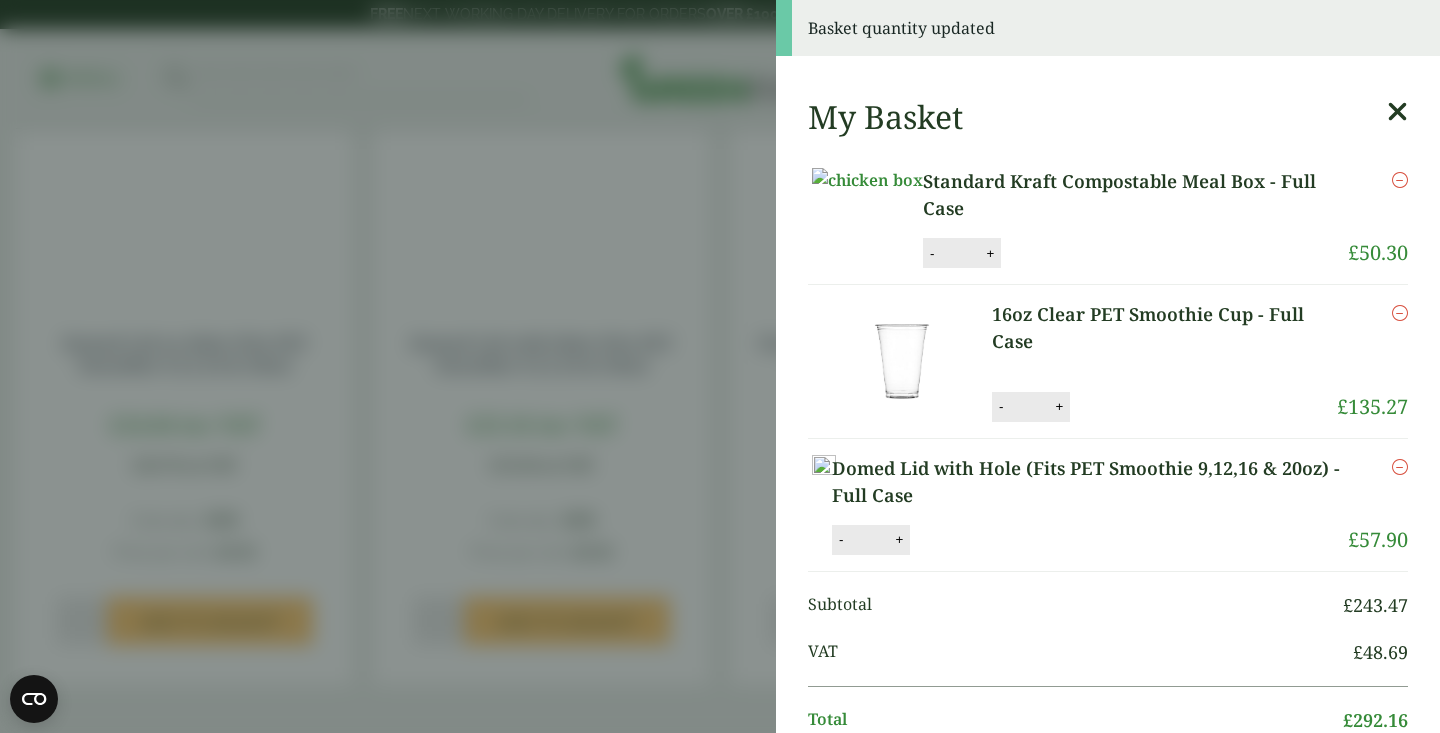 click on "Basket quantity updated
My Basket
Standard Kraft Compostable Meal Box - Full Case
Standard Kraft Compostable Meal Box - Full Case quantity
- * +
Update
Remove
£" at bounding box center [720, 366] 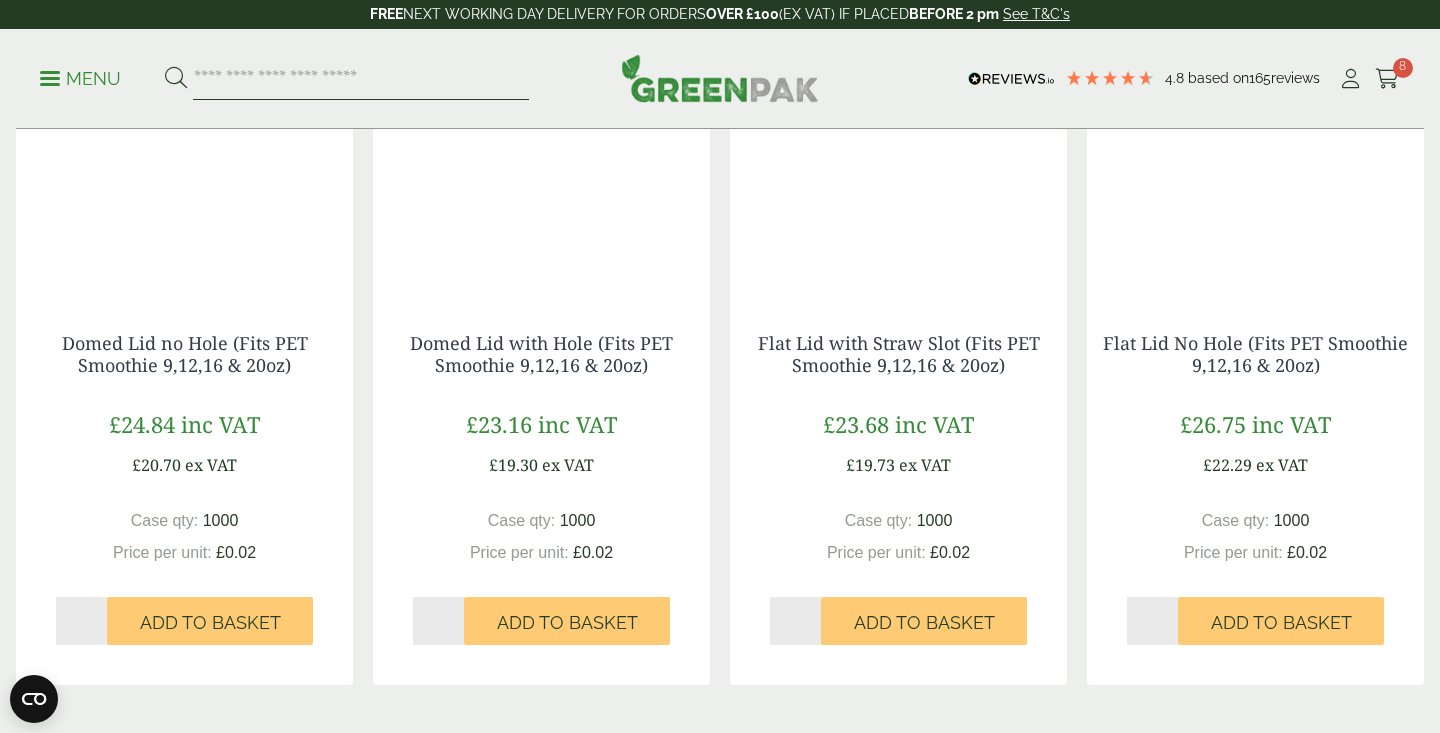 click at bounding box center [361, 79] 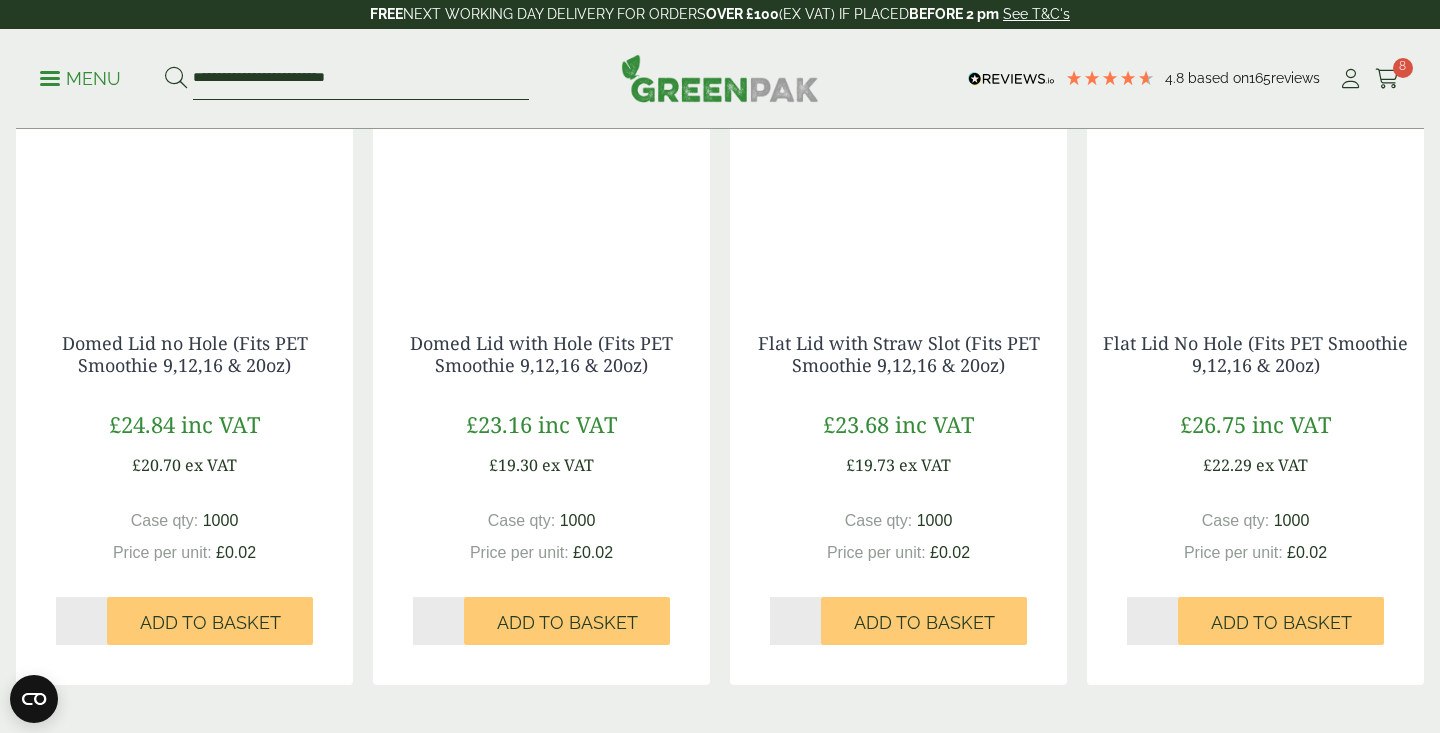 type on "**********" 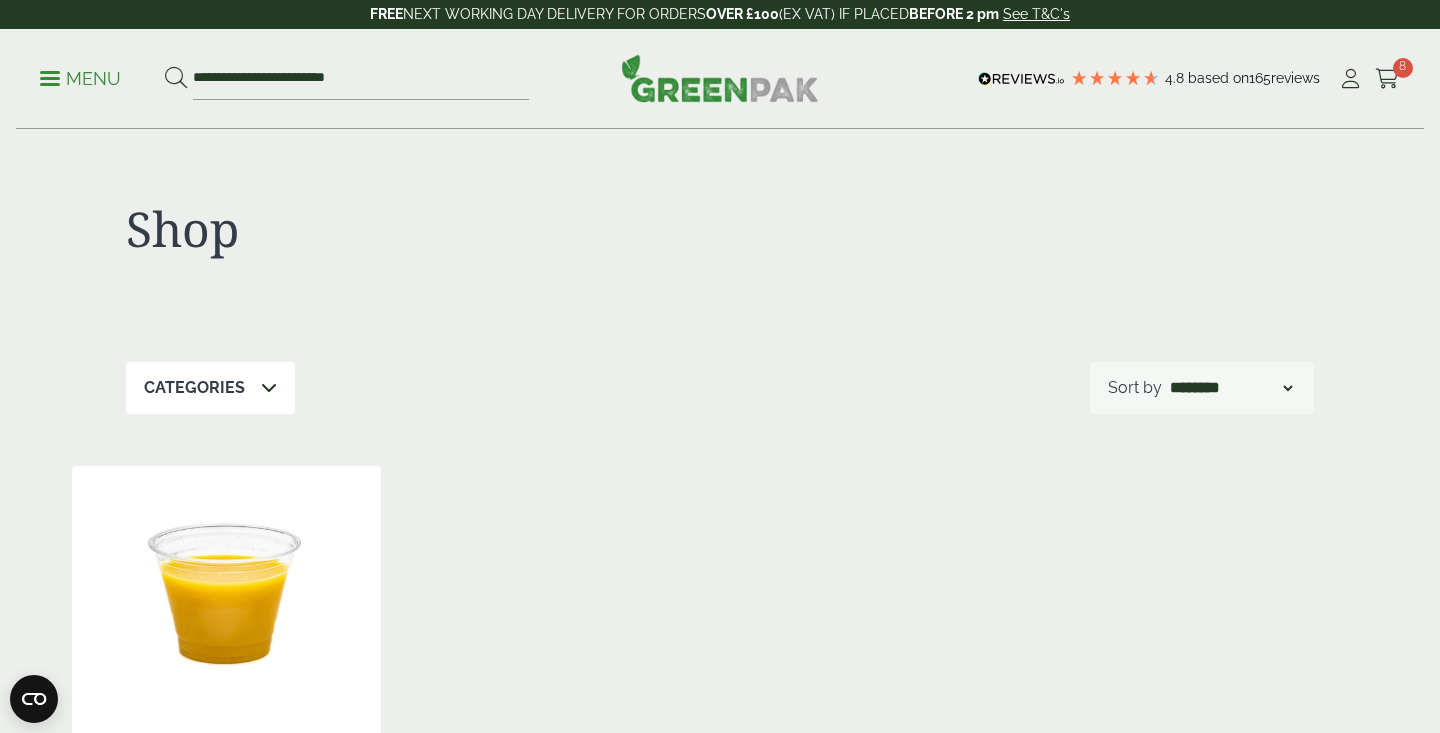 scroll, scrollTop: 0, scrollLeft: 0, axis: both 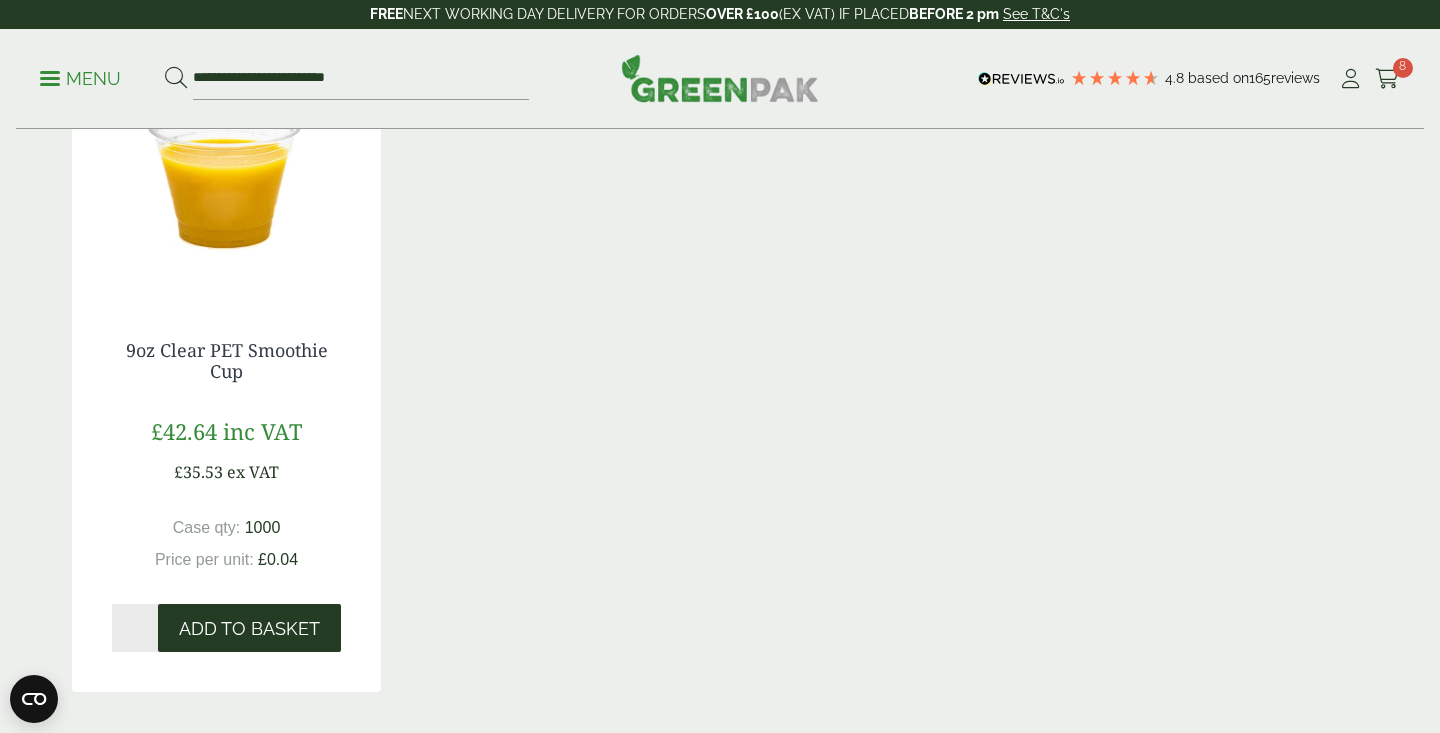 click on "Add to Basket" at bounding box center [249, 629] 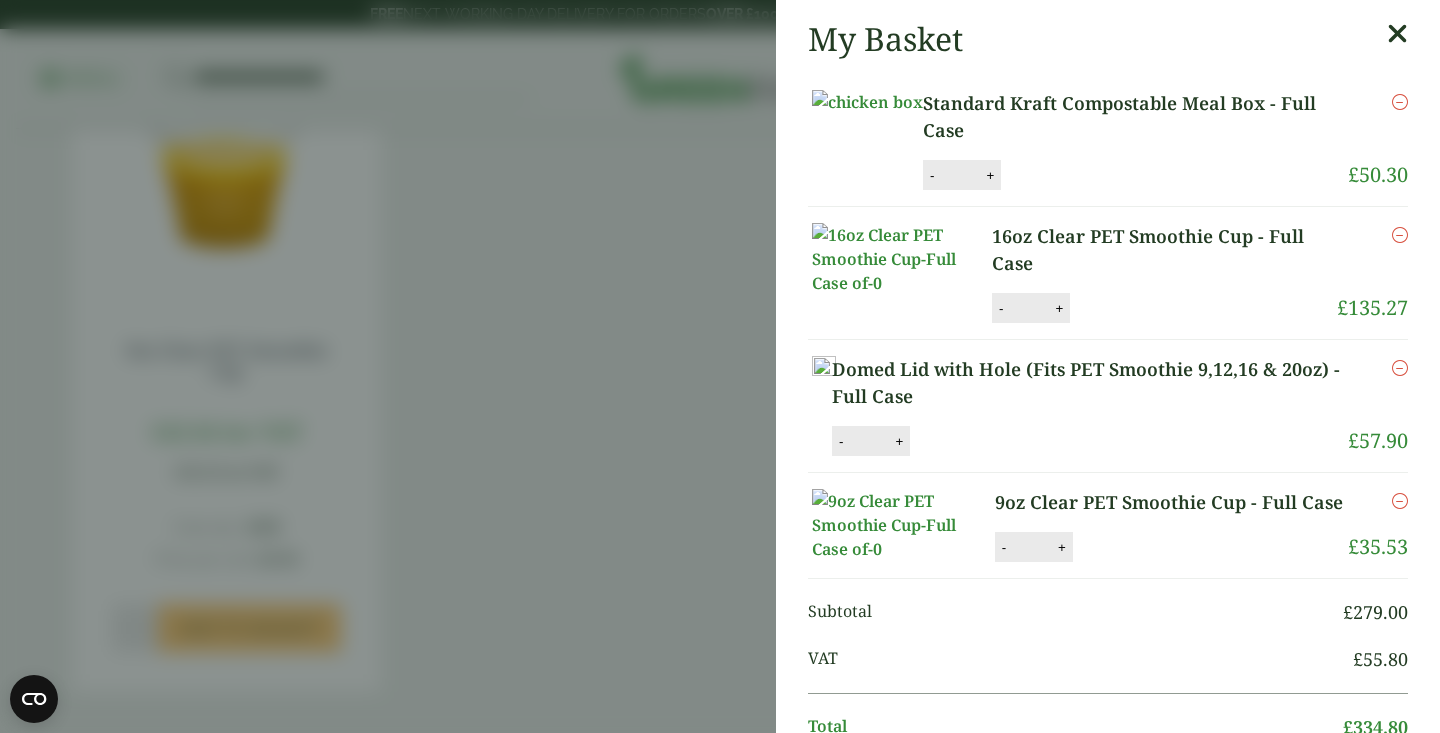 scroll, scrollTop: 215, scrollLeft: 0, axis: vertical 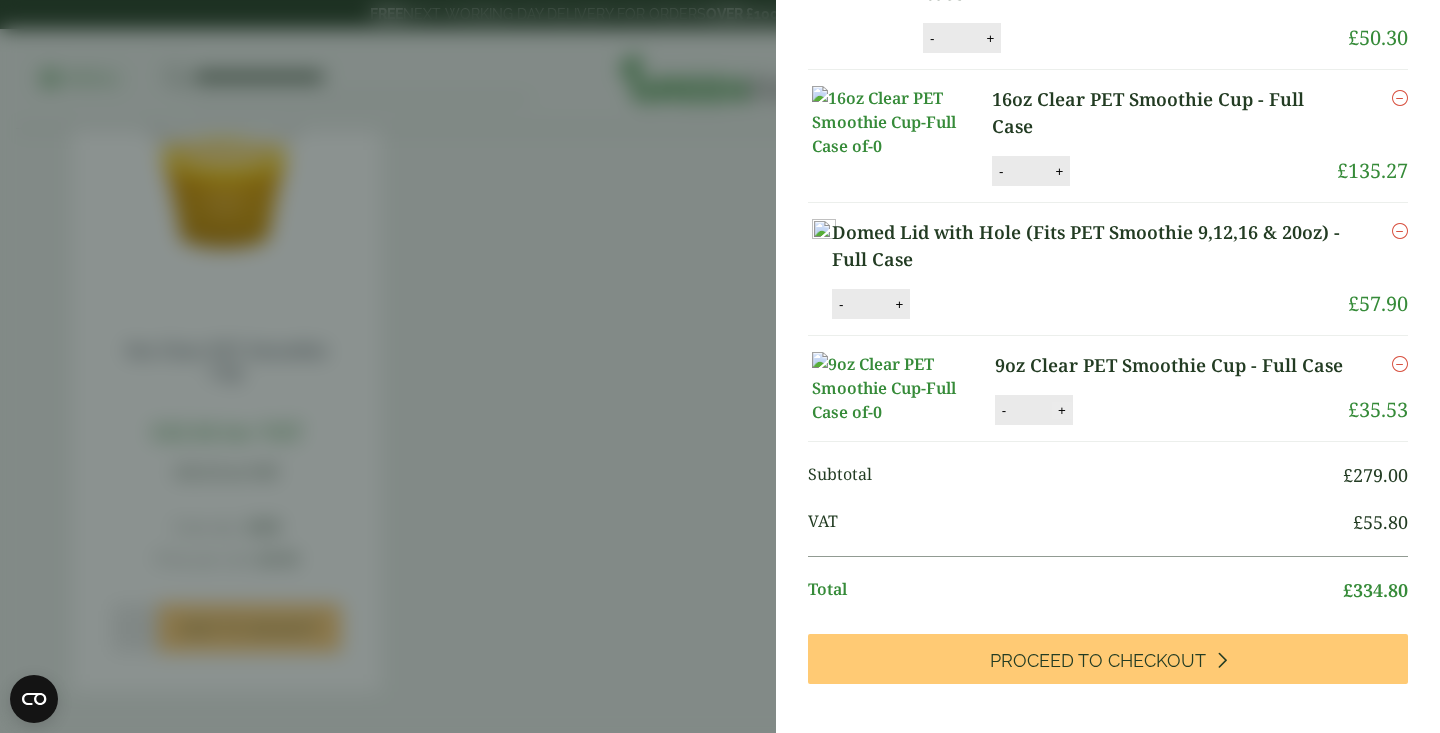 click on "+" at bounding box center (1062, 410) 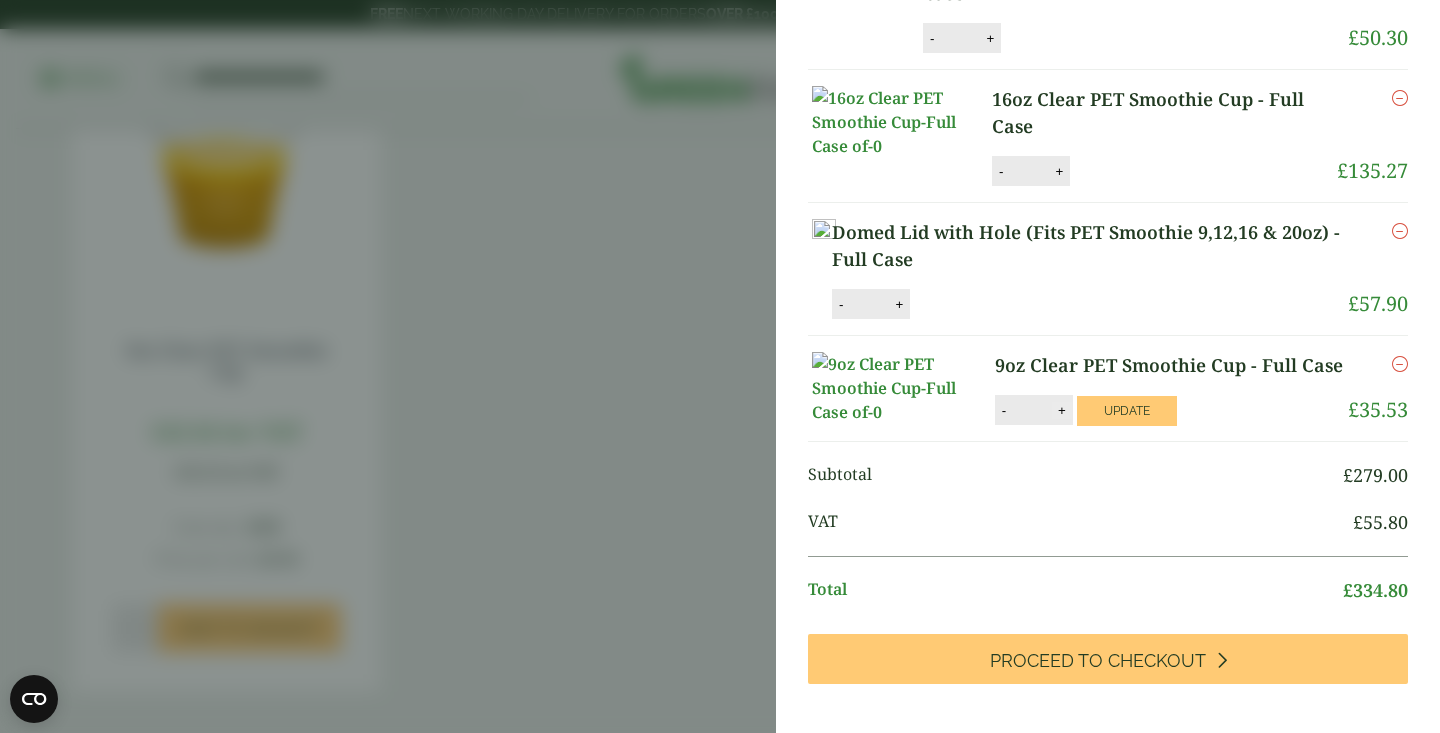 click on "+" at bounding box center [1062, 410] 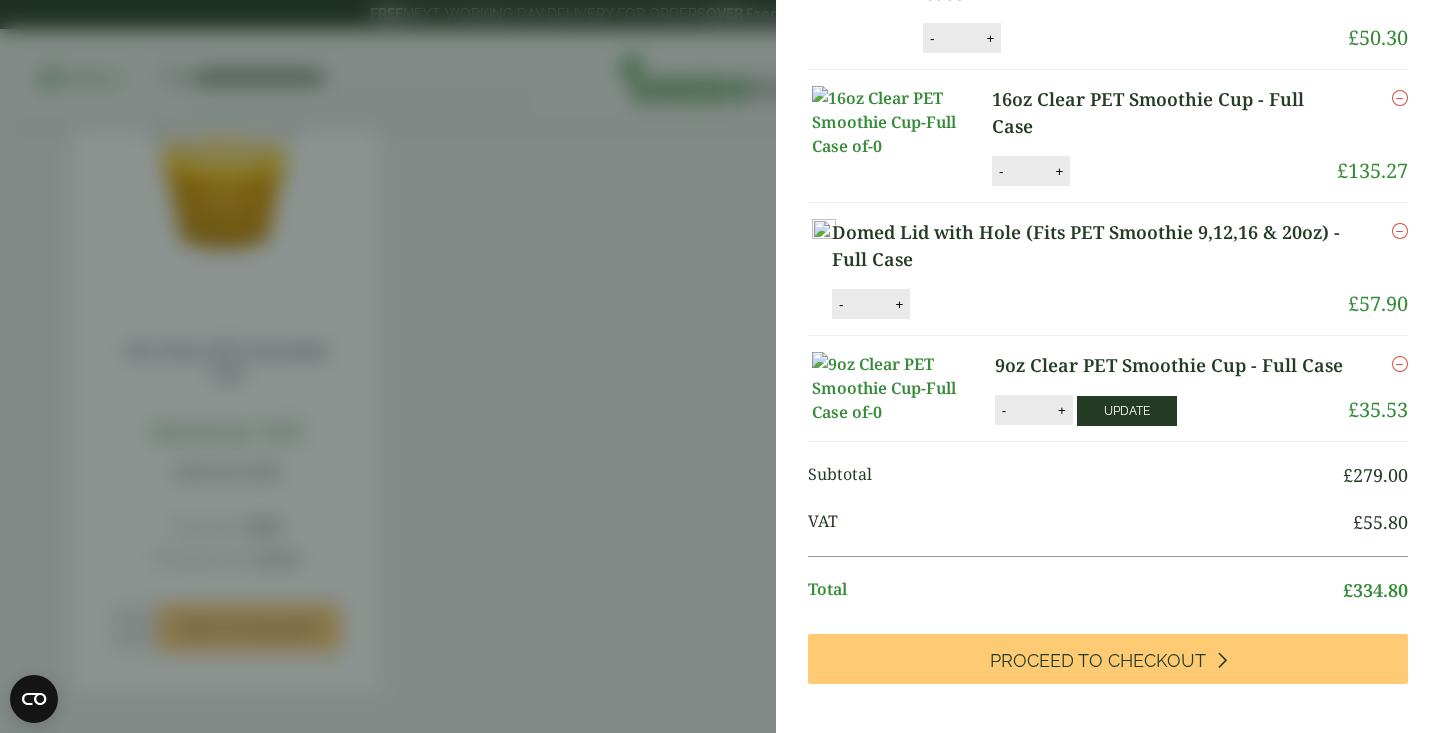 click on "Update" at bounding box center (1127, 411) 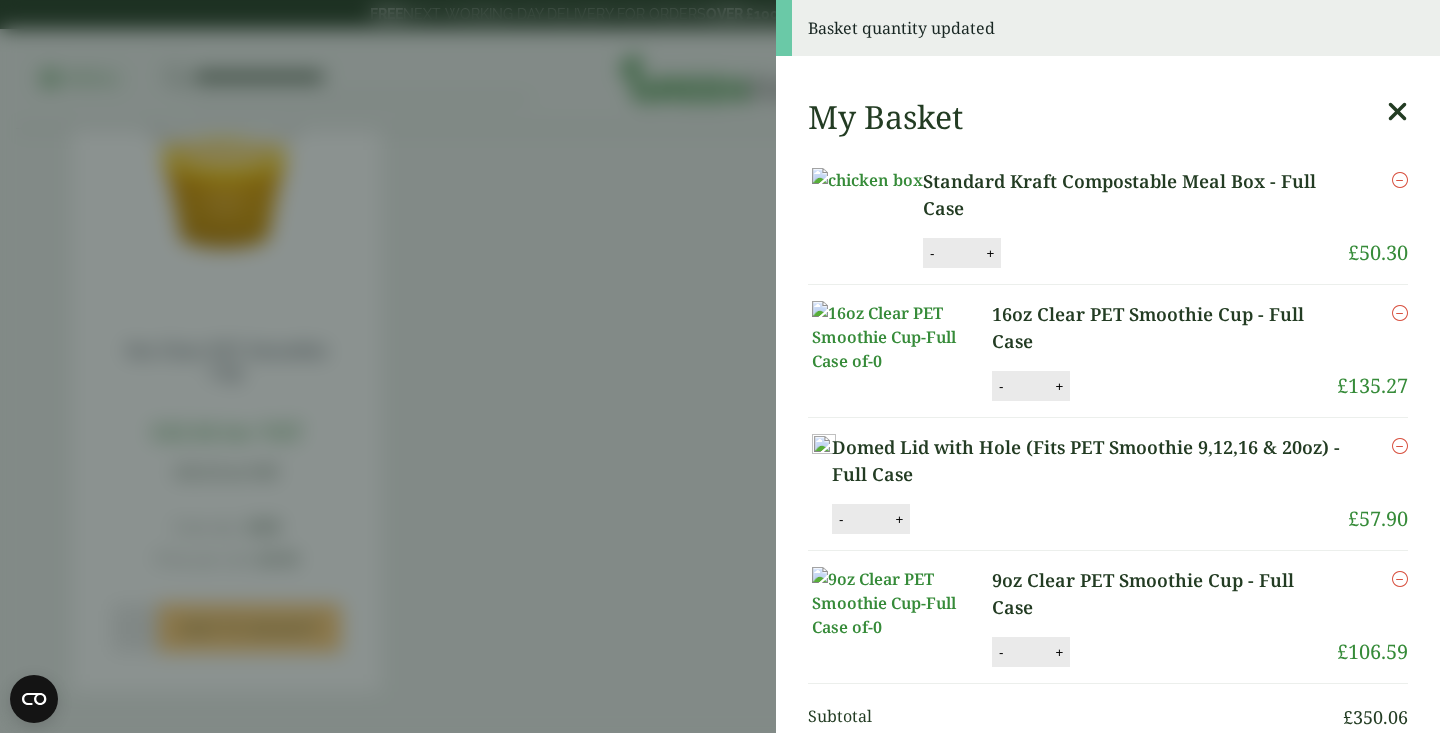 scroll, scrollTop: 0, scrollLeft: 0, axis: both 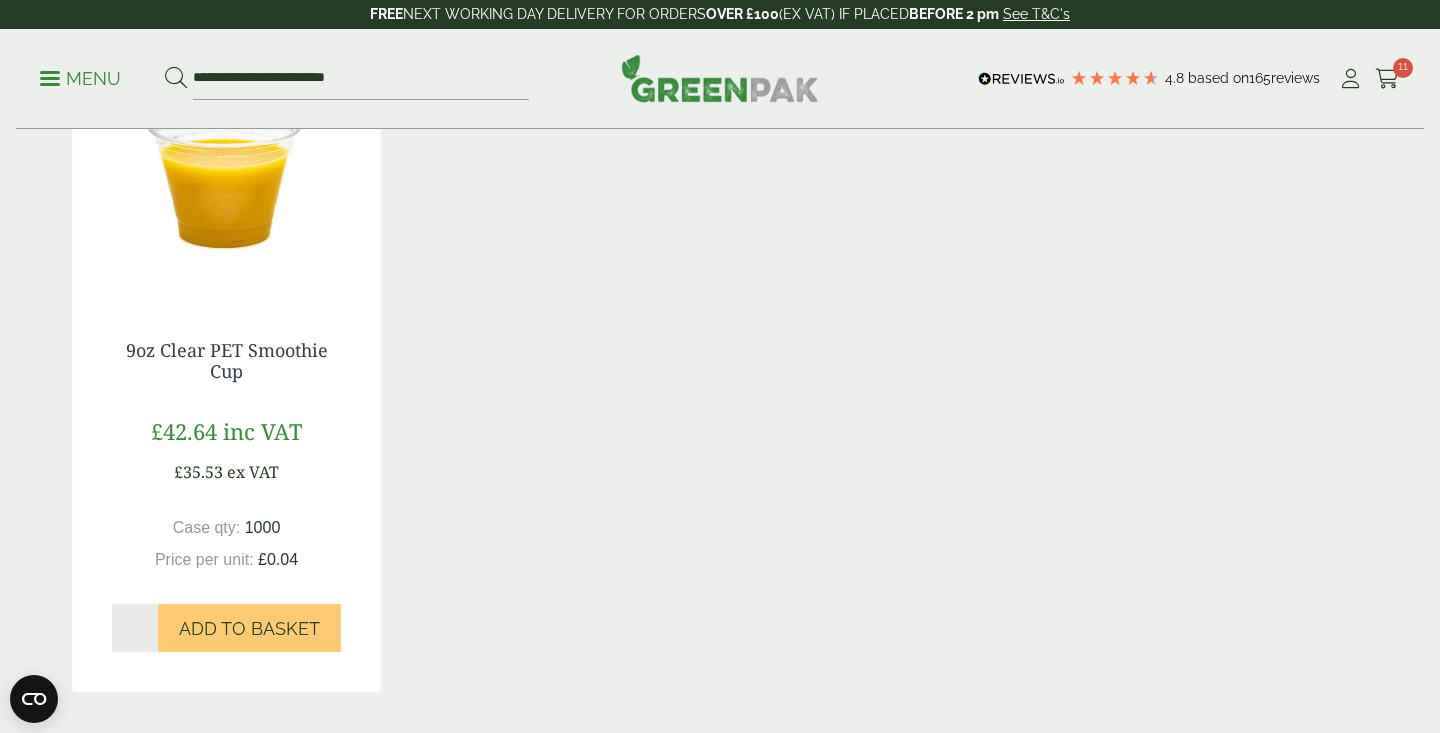 click at bounding box center (226, 175) 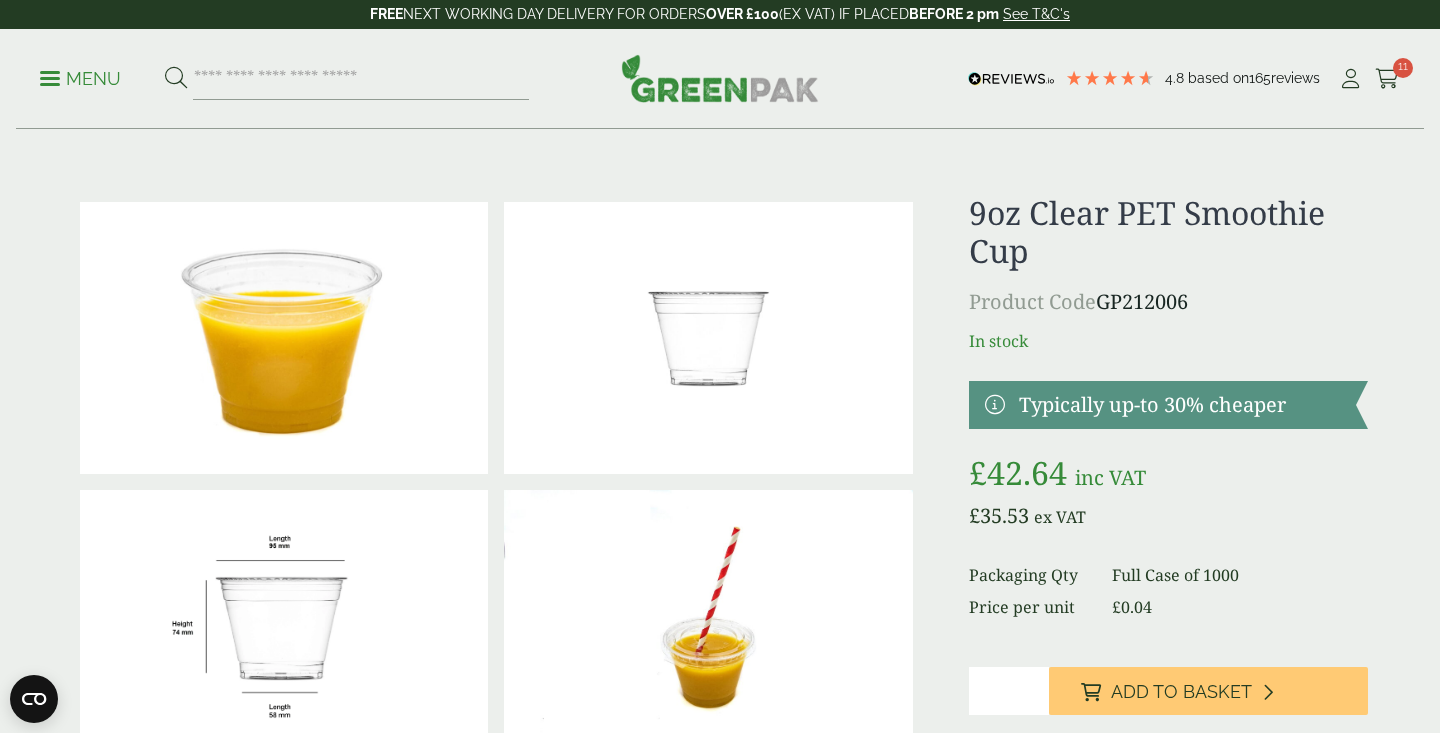 scroll, scrollTop: 0, scrollLeft: 0, axis: both 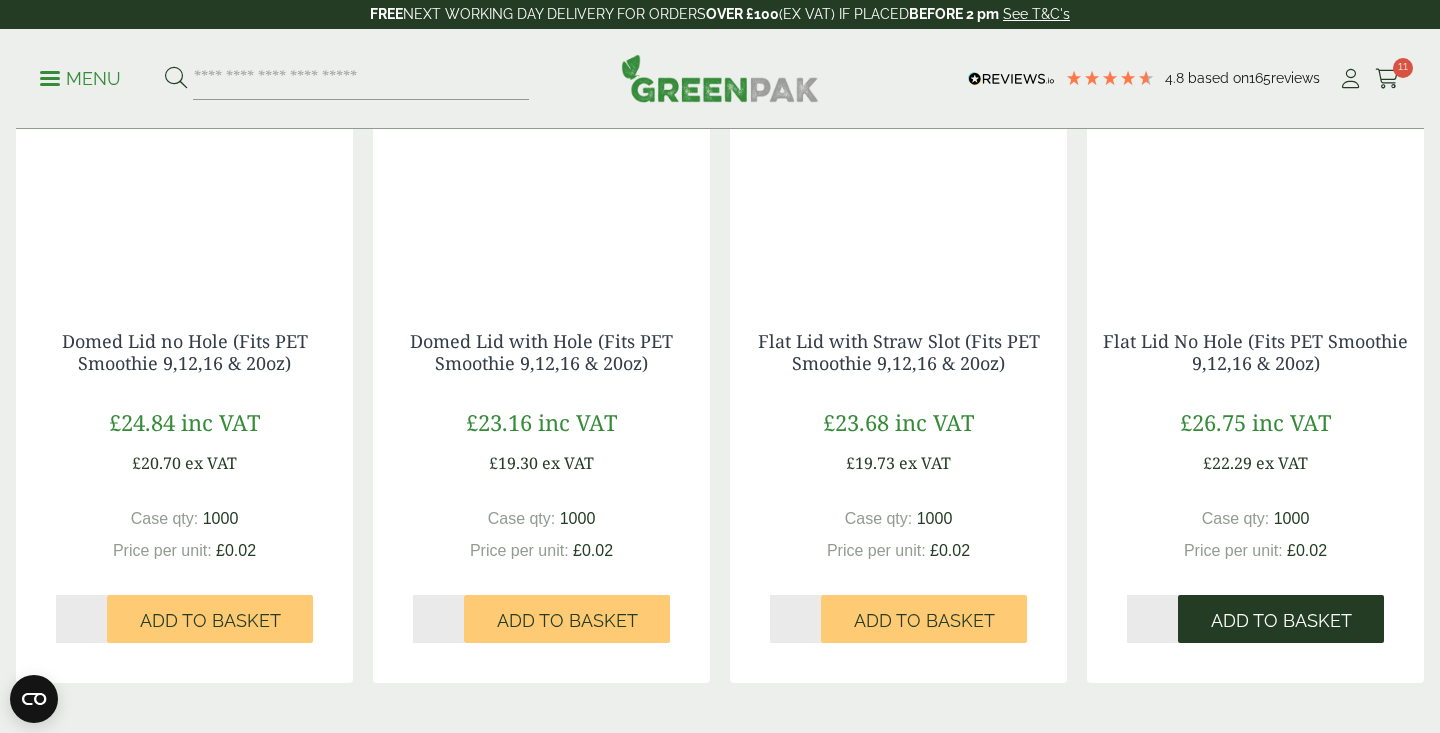 click on "Add to Basket" at bounding box center (1281, 621) 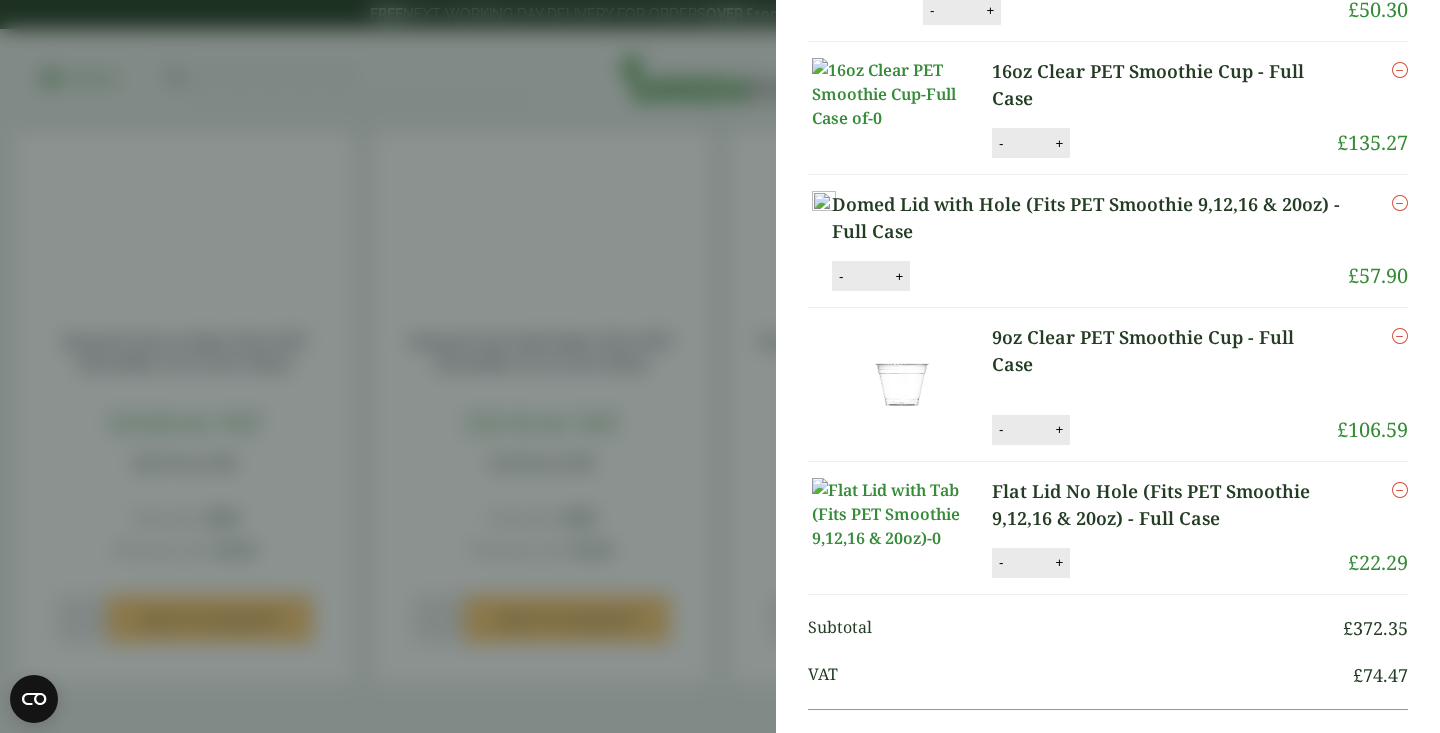 scroll, scrollTop: 269, scrollLeft: 0, axis: vertical 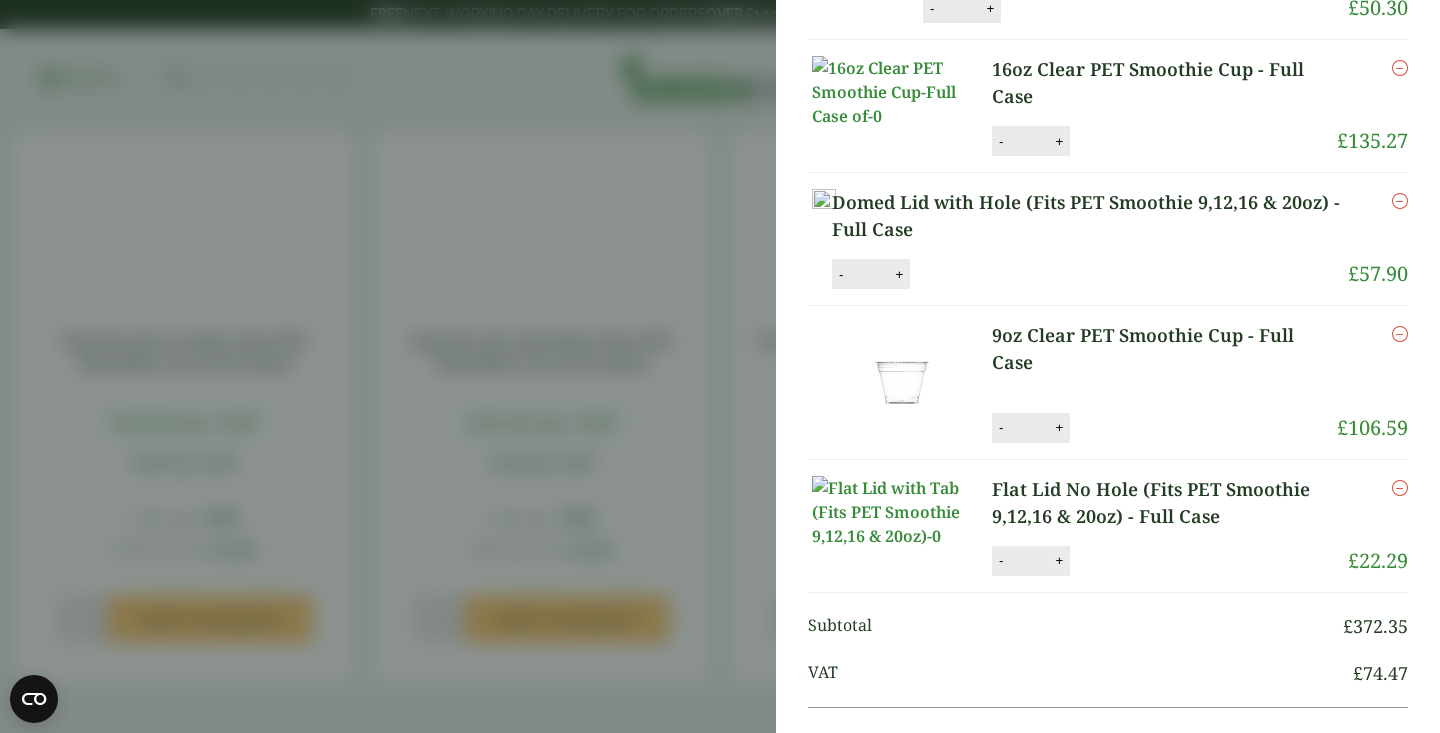 click on "+" at bounding box center (1059, 560) 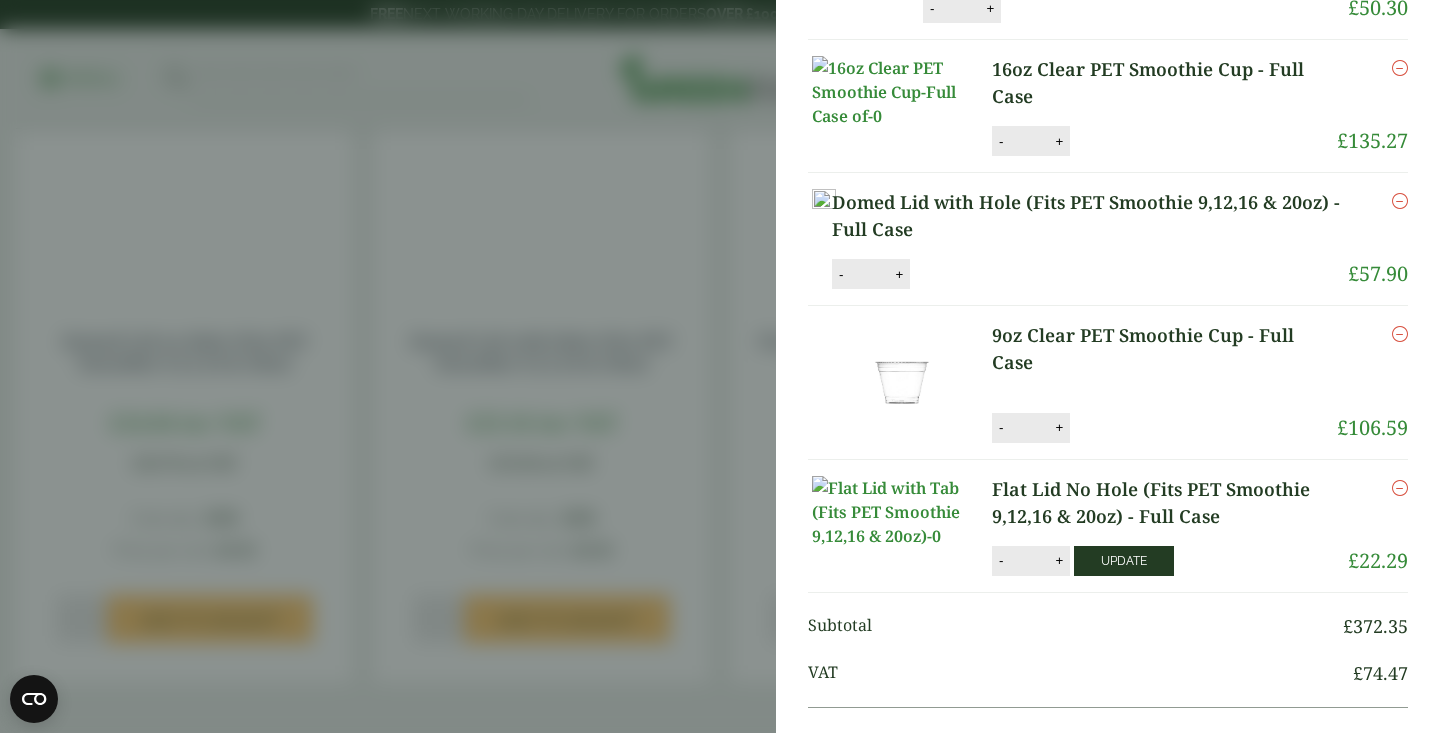 click on "Update" at bounding box center [1124, 561] 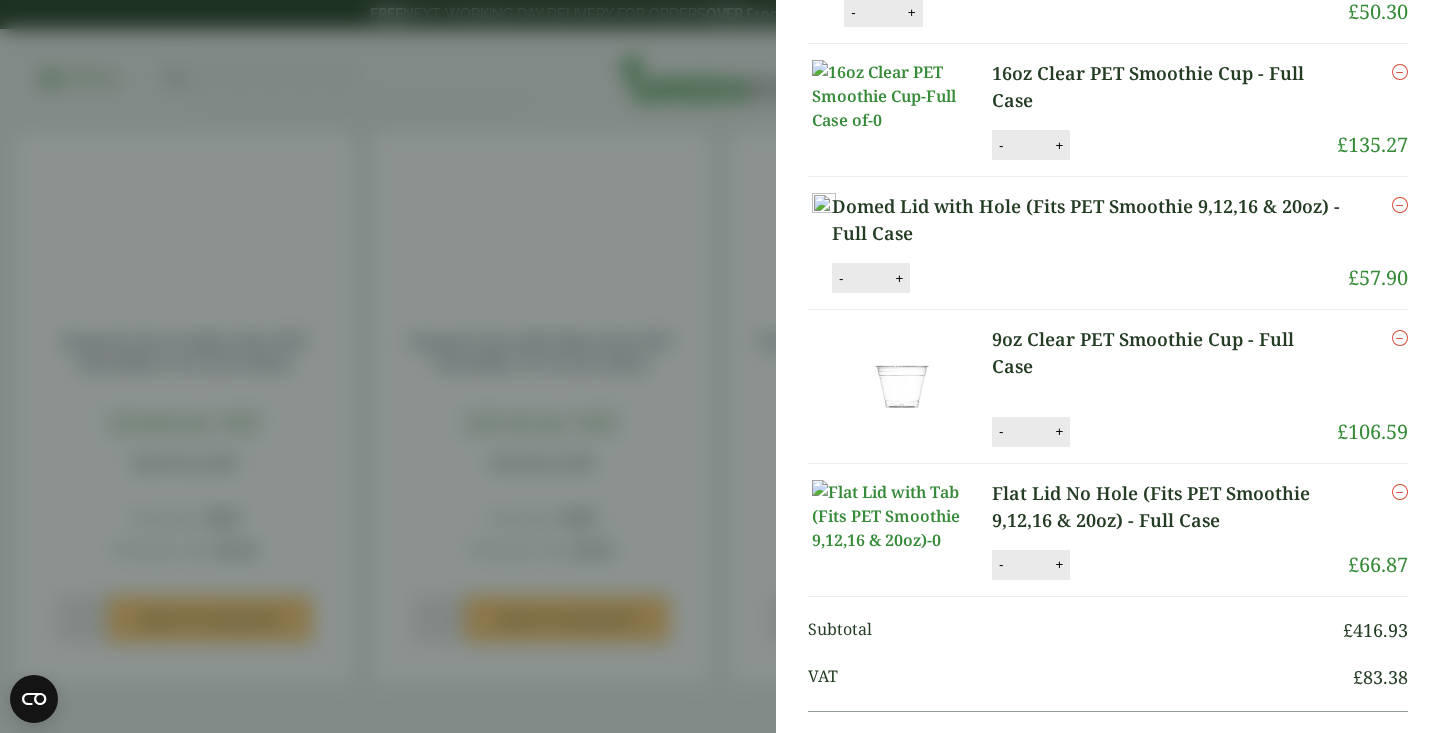 scroll, scrollTop: 0, scrollLeft: 0, axis: both 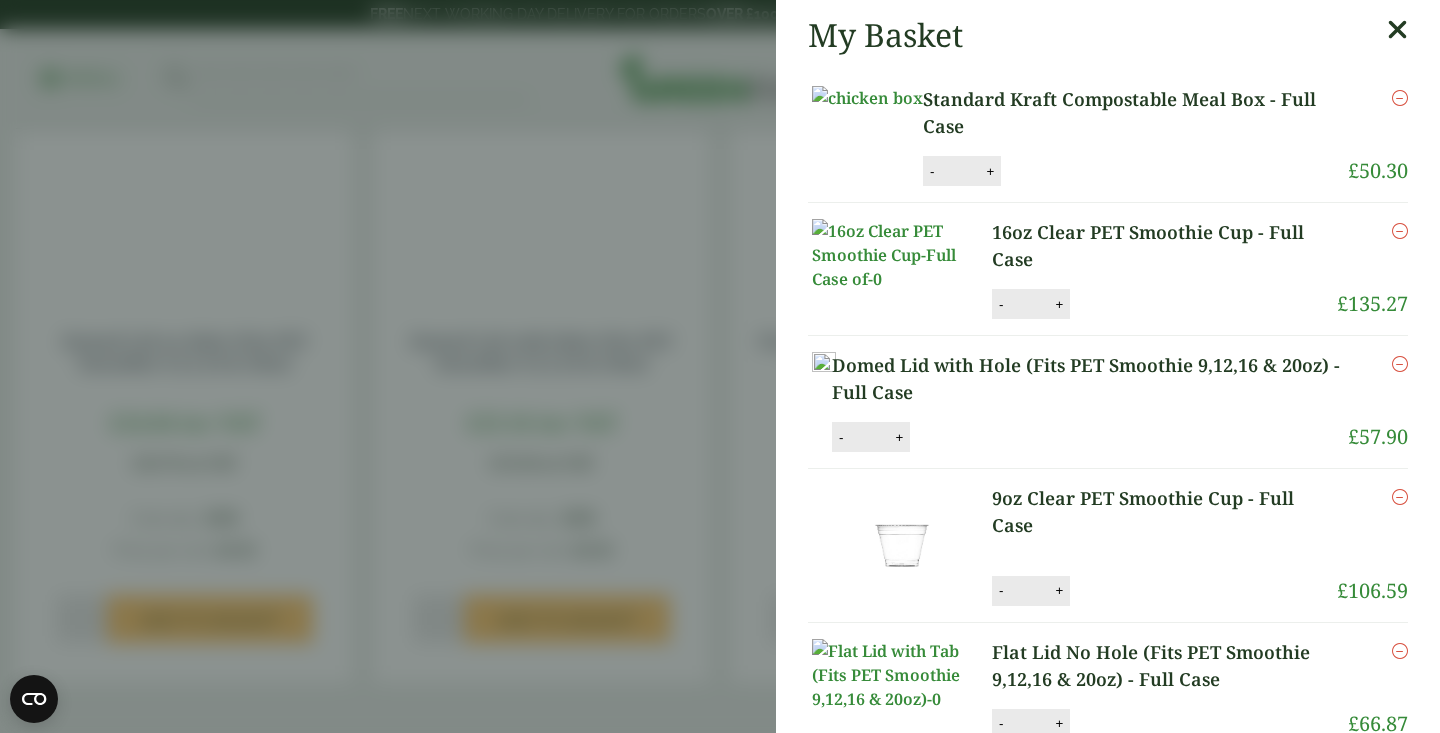 click on "My Basket
Standard Kraft Compostable Meal Box - Full Case
Standard Kraft Compostable Meal Box - Full Case quantity
- * +
Update
Remove
£ 50.30" at bounding box center [1108, 881] 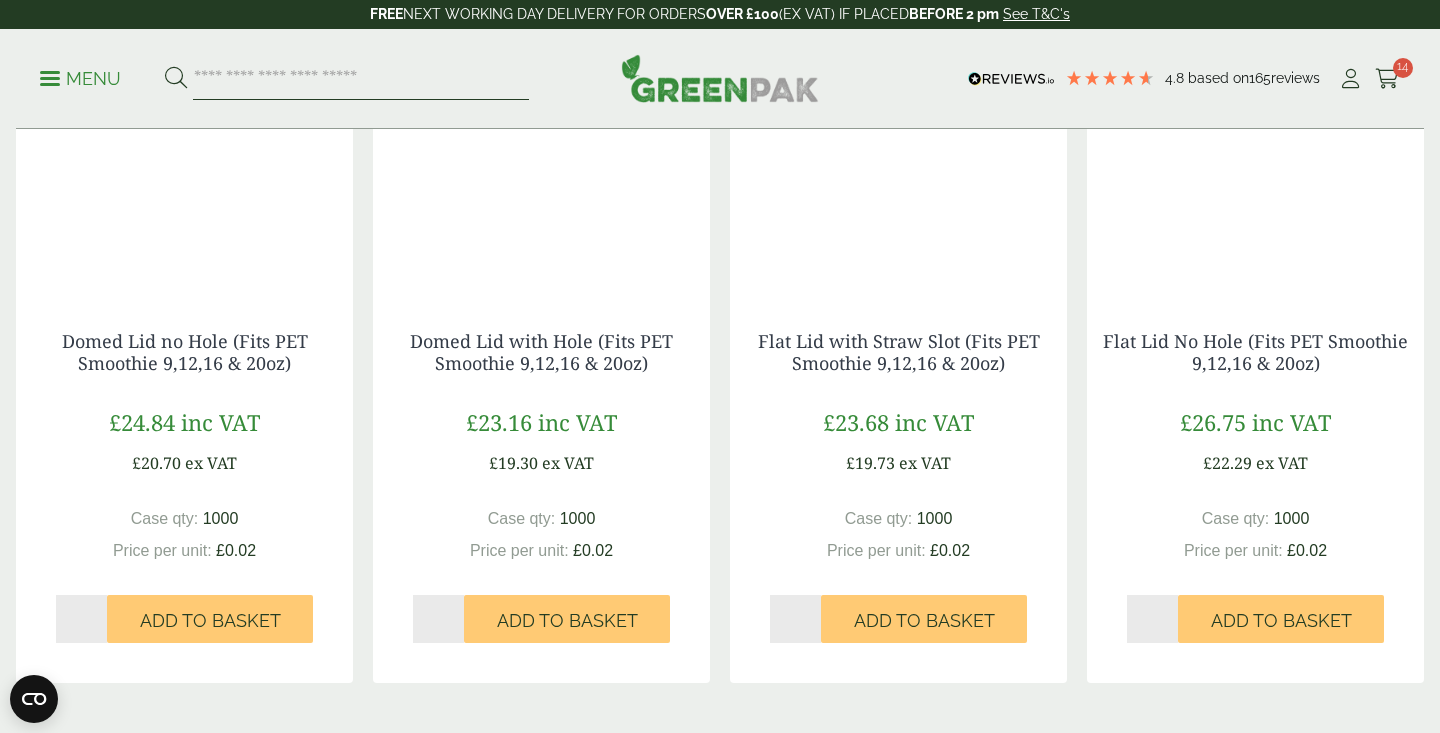 click at bounding box center [361, 79] 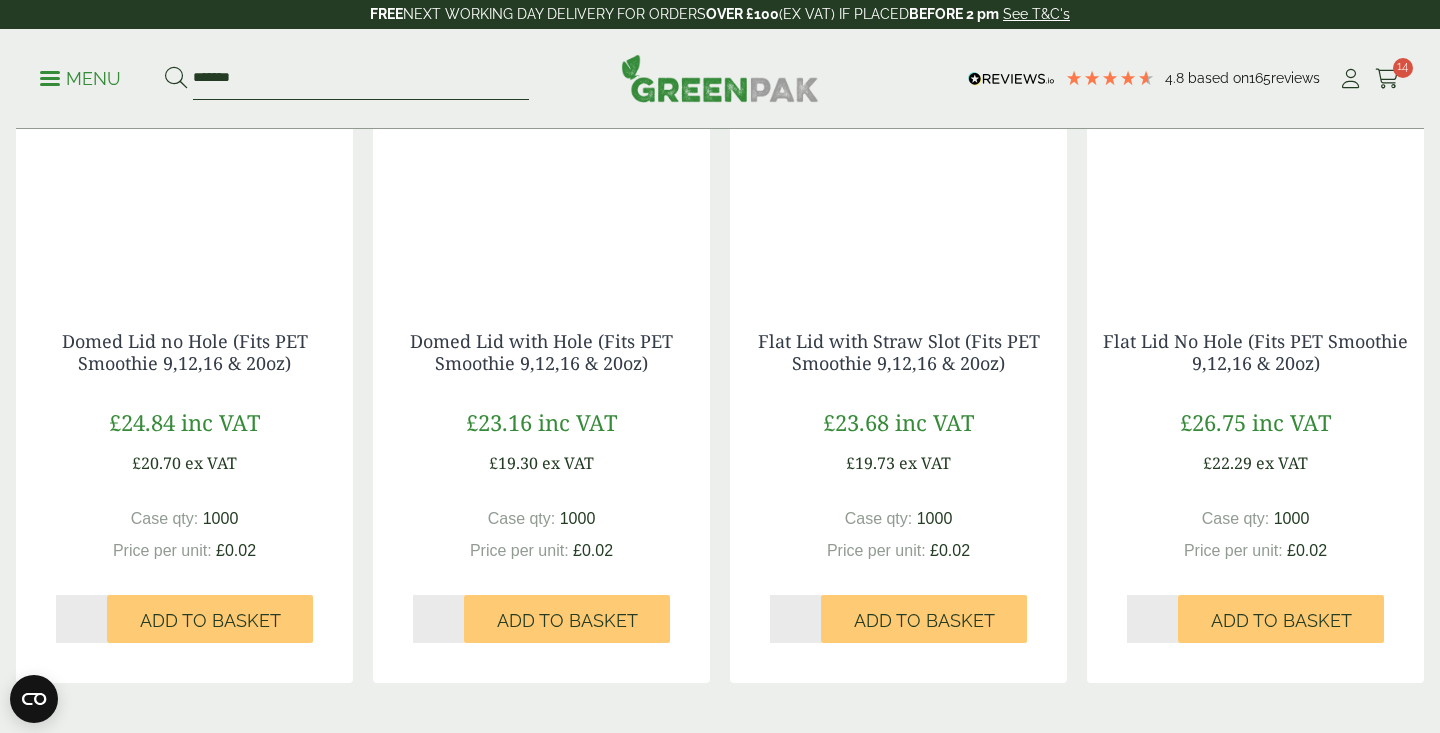 type on "*******" 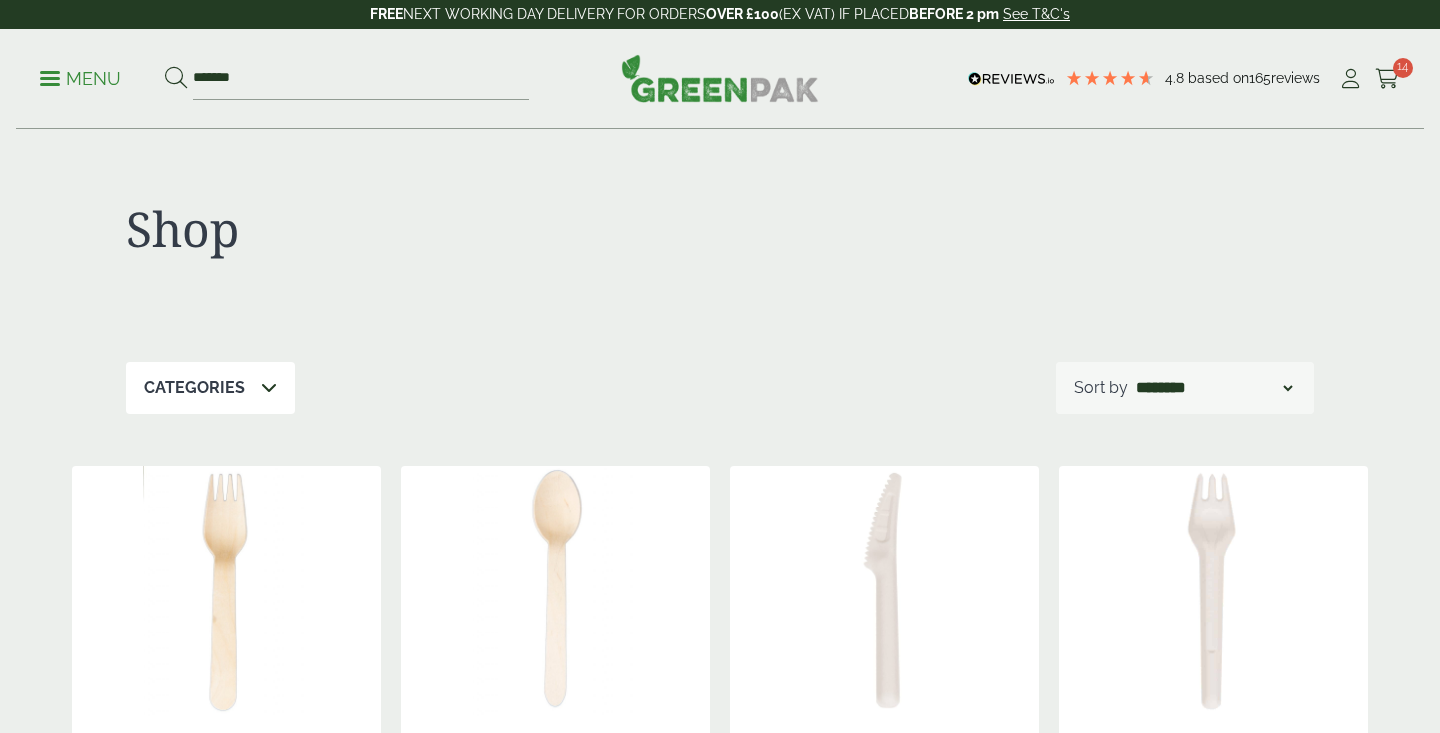 scroll, scrollTop: 0, scrollLeft: 0, axis: both 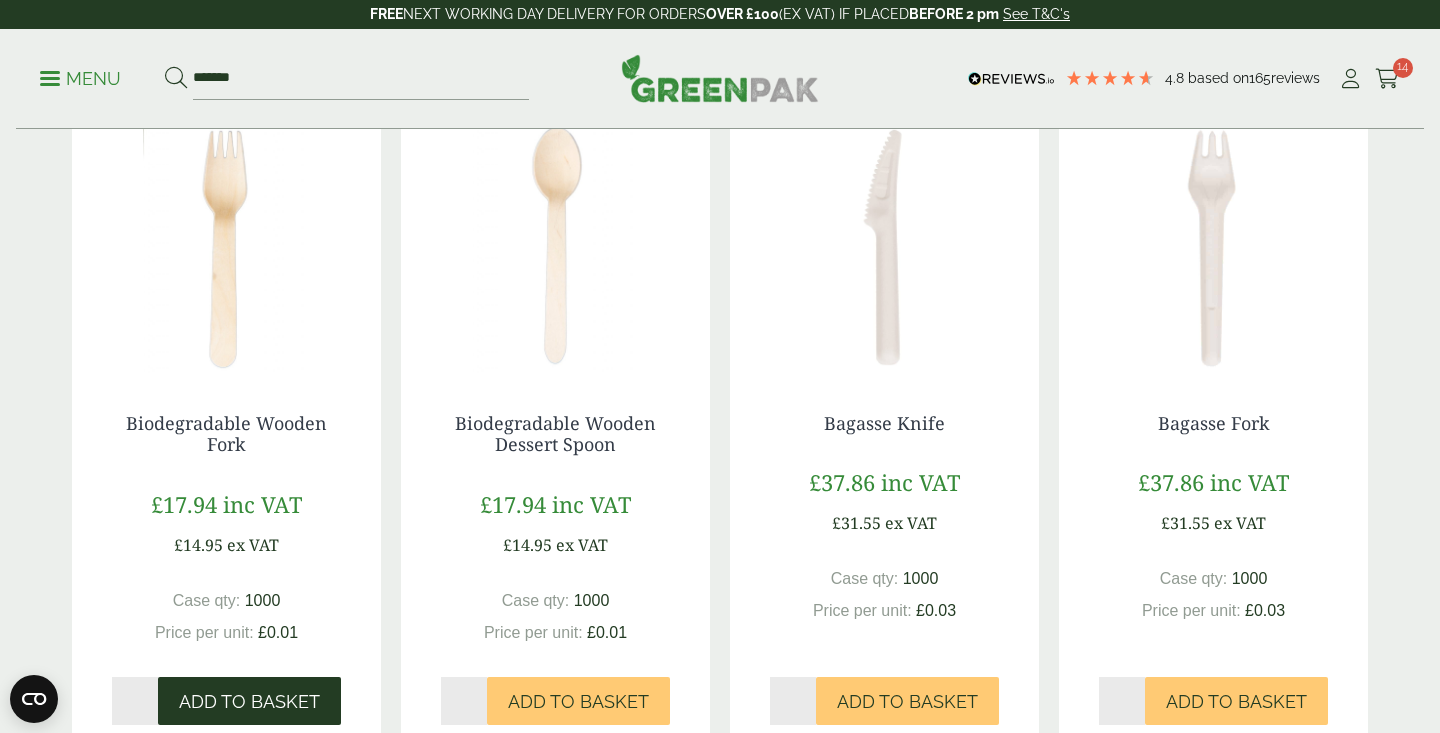 click on "Add to Basket" at bounding box center [249, 702] 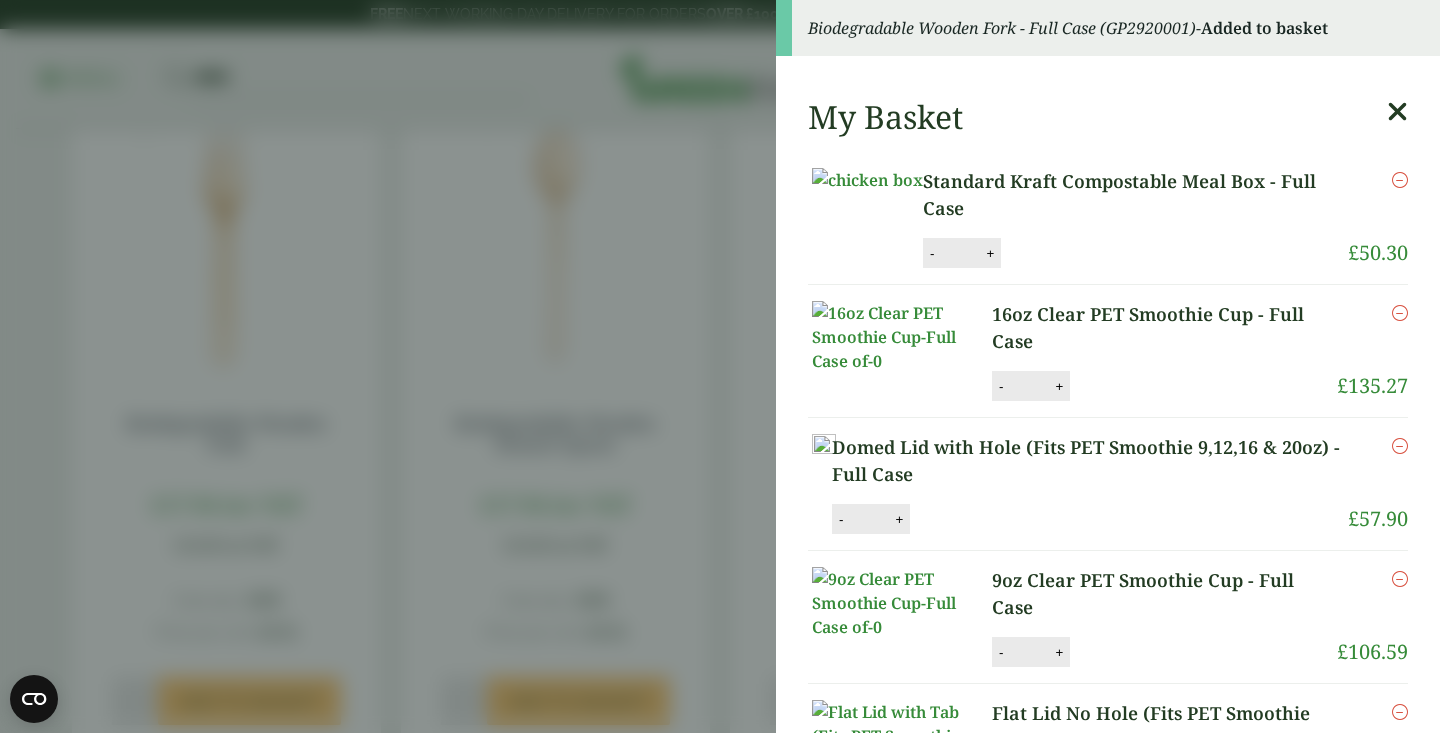 click at bounding box center [1397, 112] 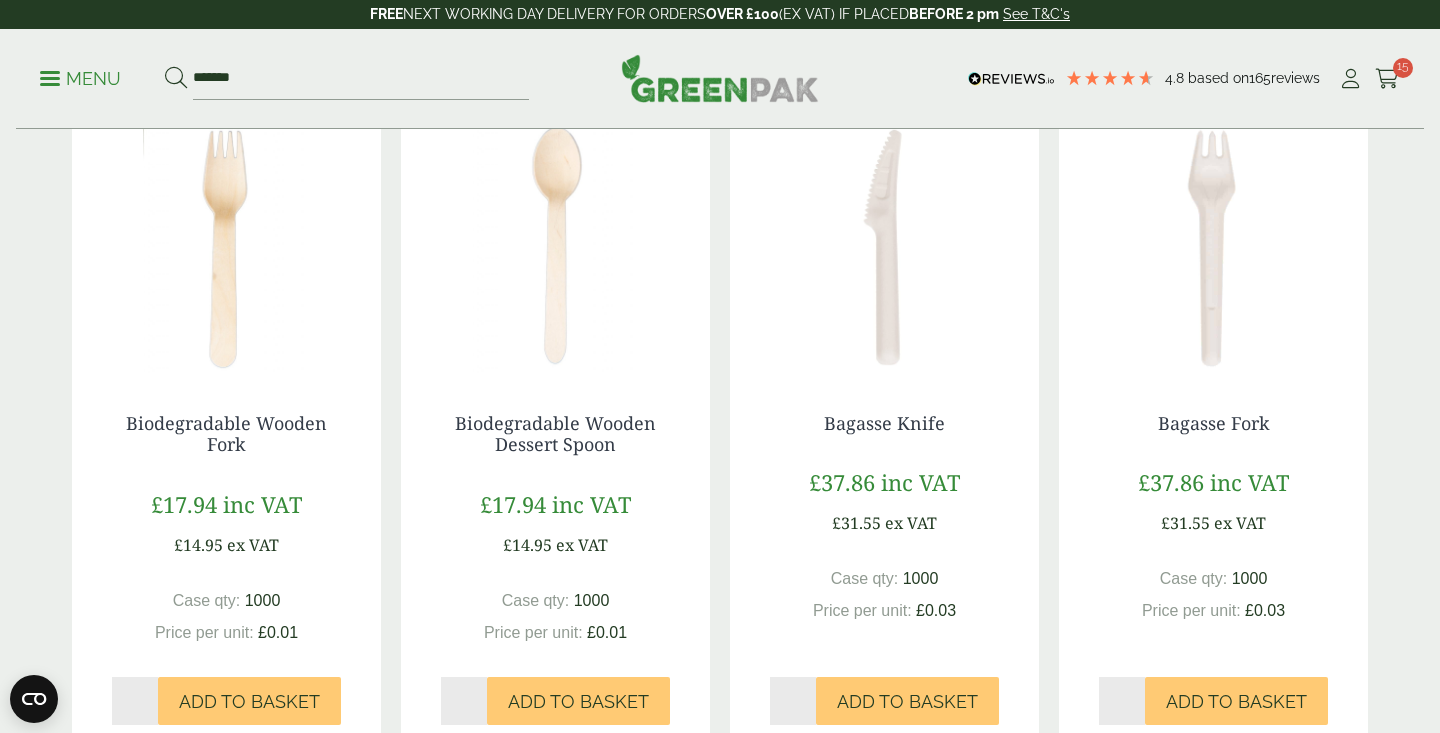 type on "*" 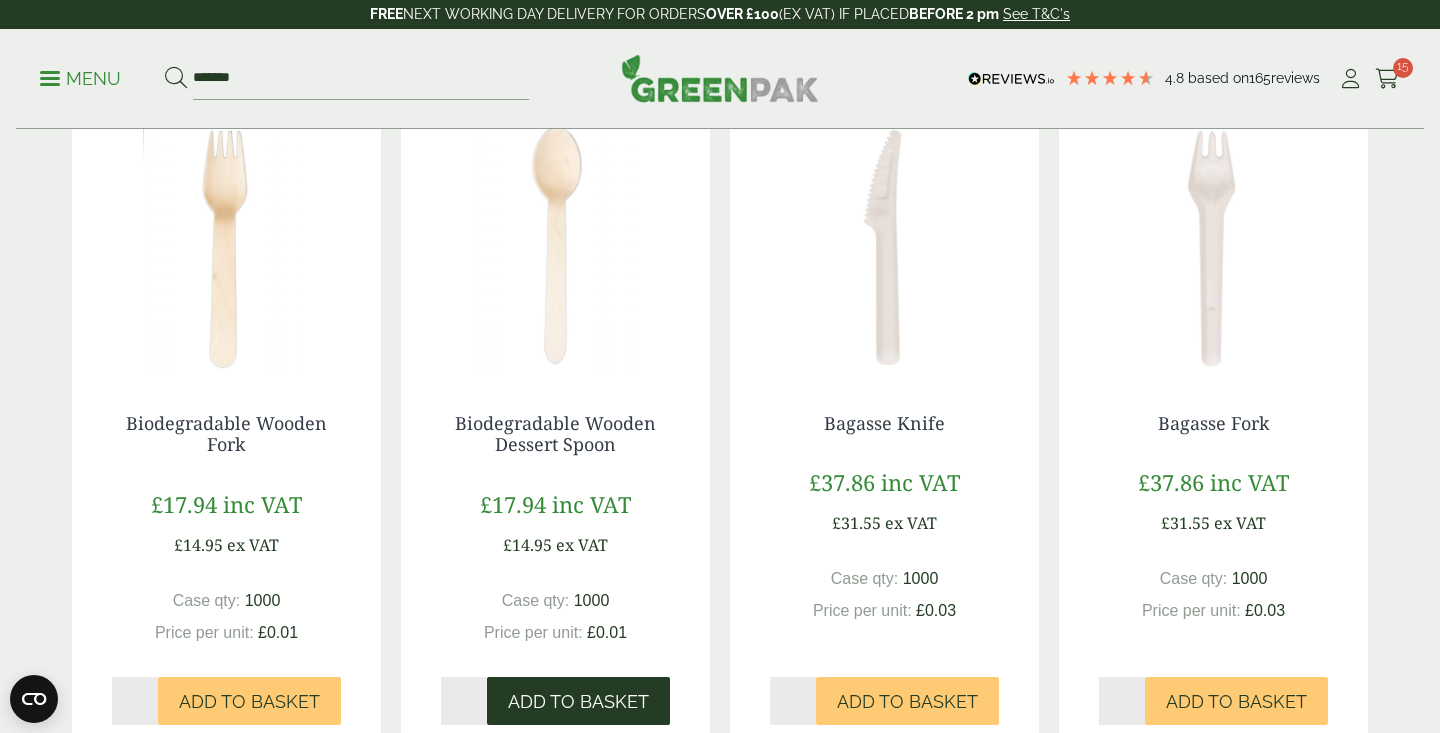 click on "Add to Basket" at bounding box center [578, 702] 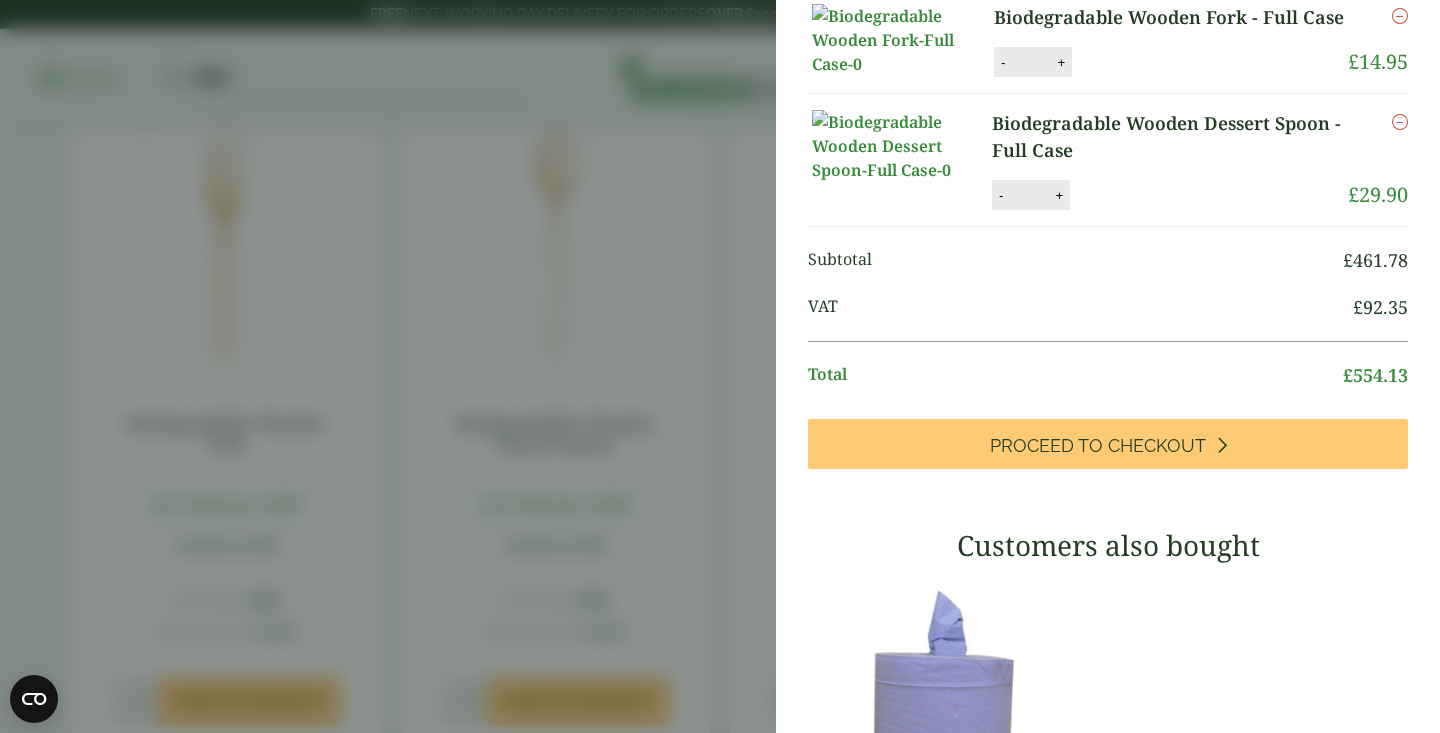 scroll, scrollTop: 817, scrollLeft: 0, axis: vertical 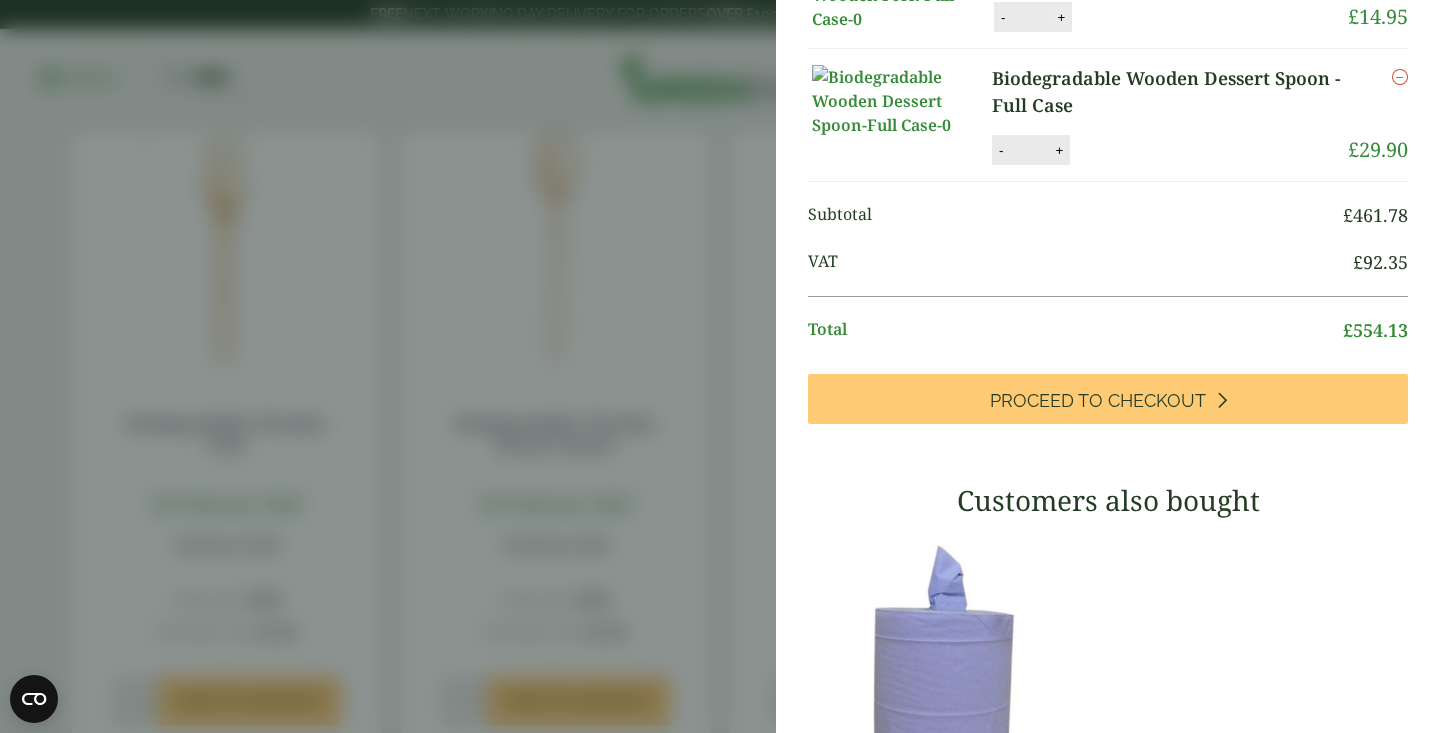 click on "+" at bounding box center (1061, 17) 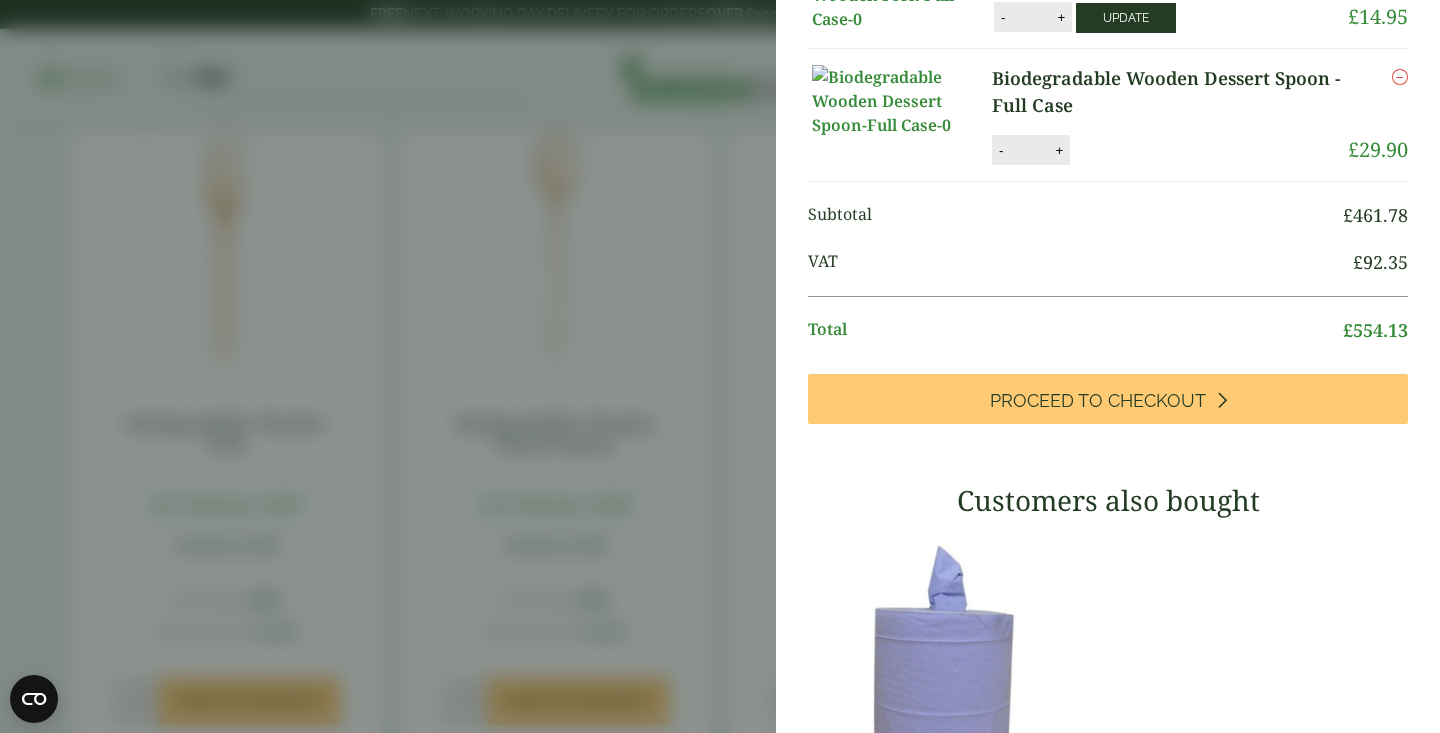 click on "Update" at bounding box center [1126, 18] 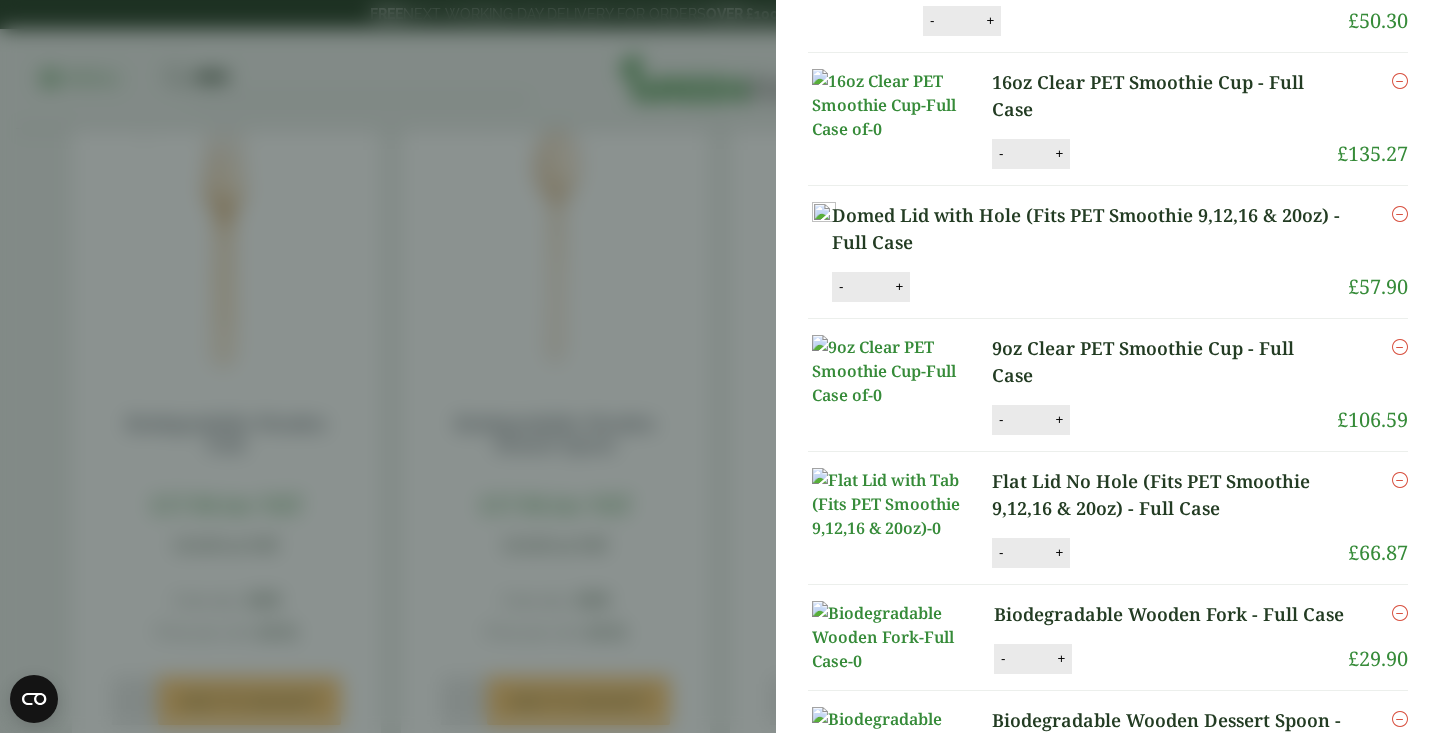 scroll, scrollTop: 0, scrollLeft: 0, axis: both 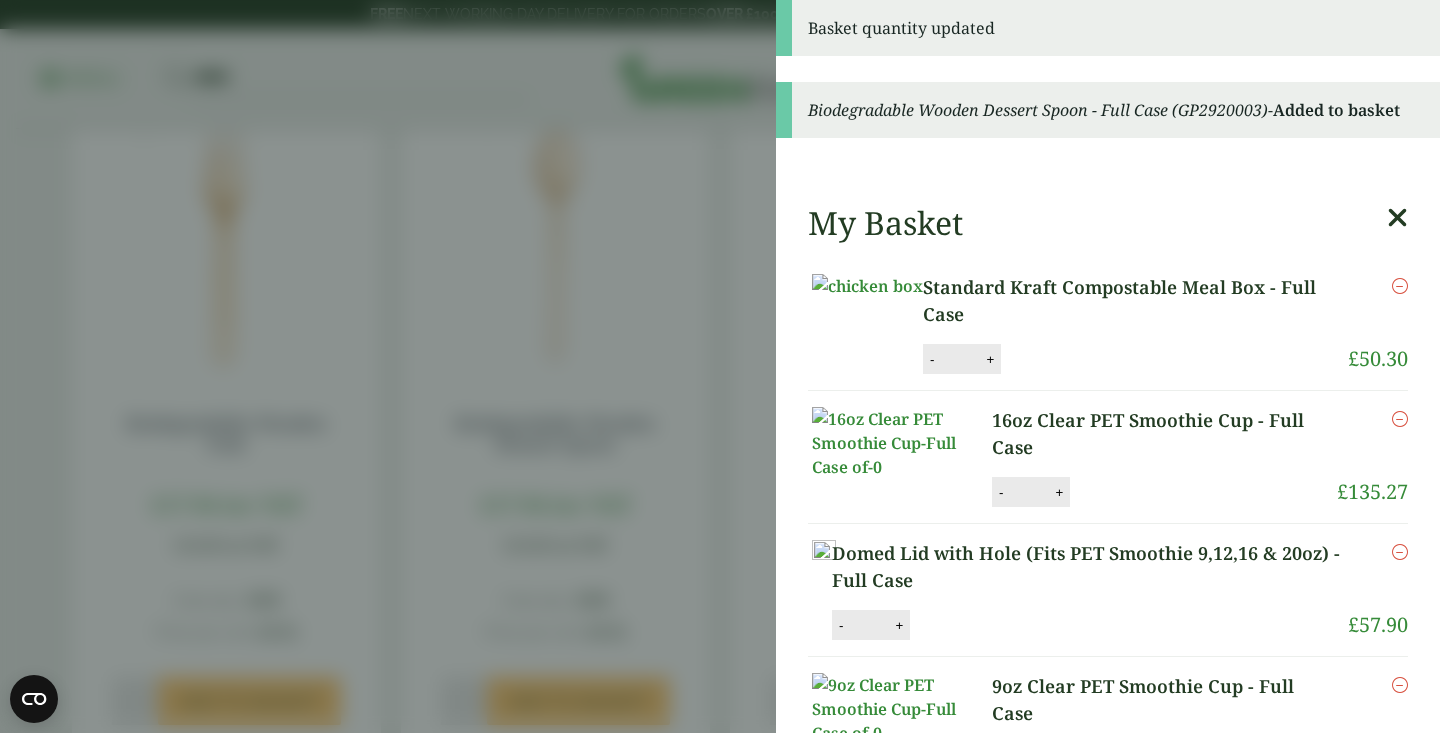 click on "Basket quantity updated Biodegradable Wooden Dessert Spoon - Full Case (GP2920003)  -  Added to basket
My Basket
Standard Kraft Compostable Meal Box - Full Case
Standard Kraft Compostable Meal Box - Full Case quantity
- * +
Update
£" at bounding box center [720, 366] 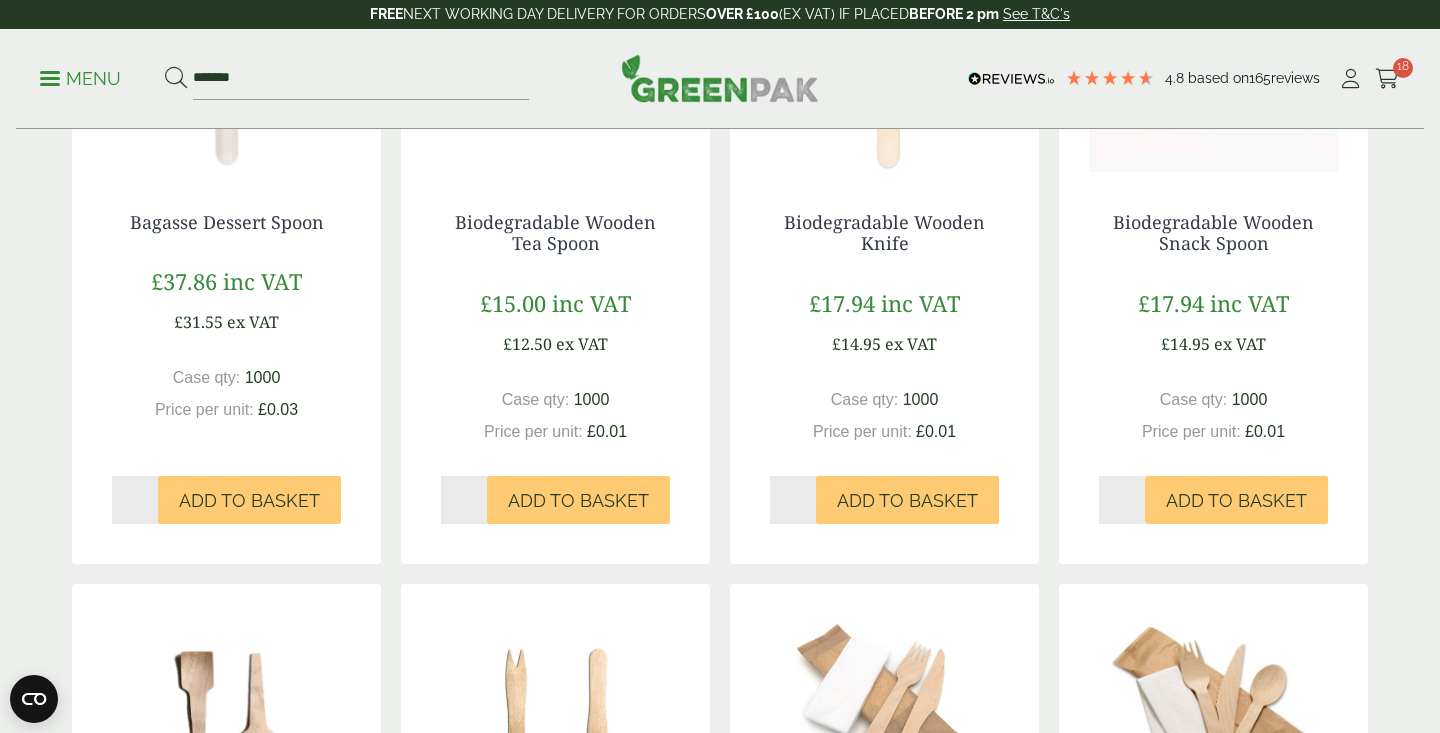 scroll, scrollTop: 1272, scrollLeft: 0, axis: vertical 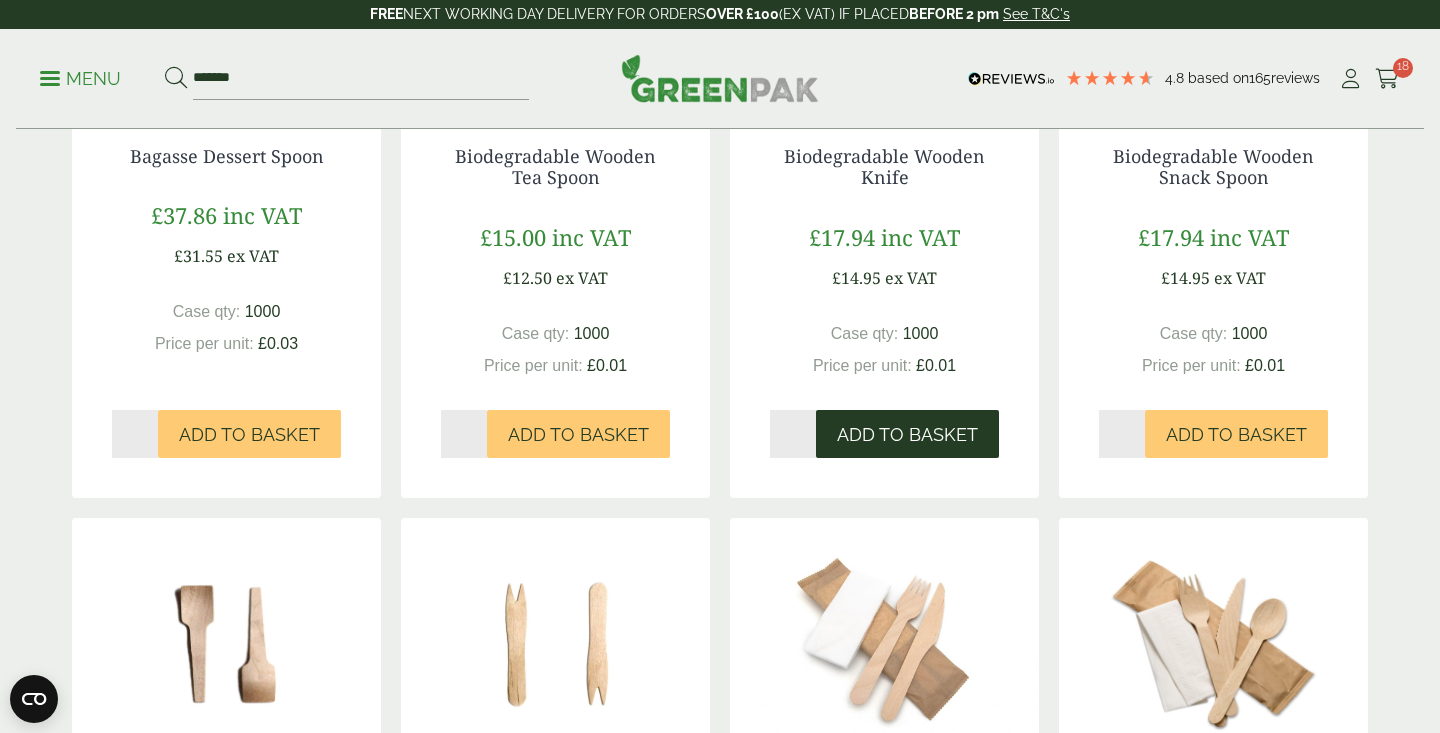 click on "Add to Basket" at bounding box center (907, 435) 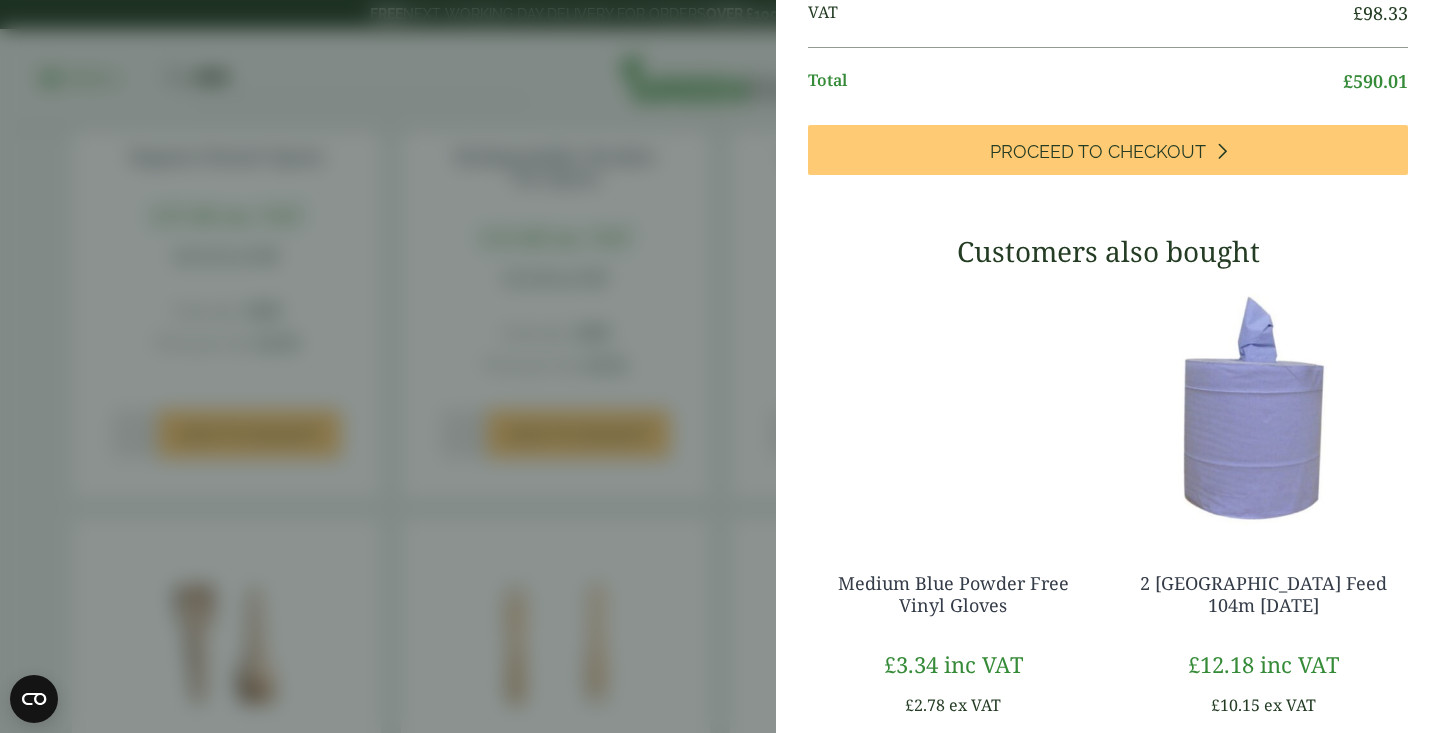 scroll, scrollTop: 1220, scrollLeft: 0, axis: vertical 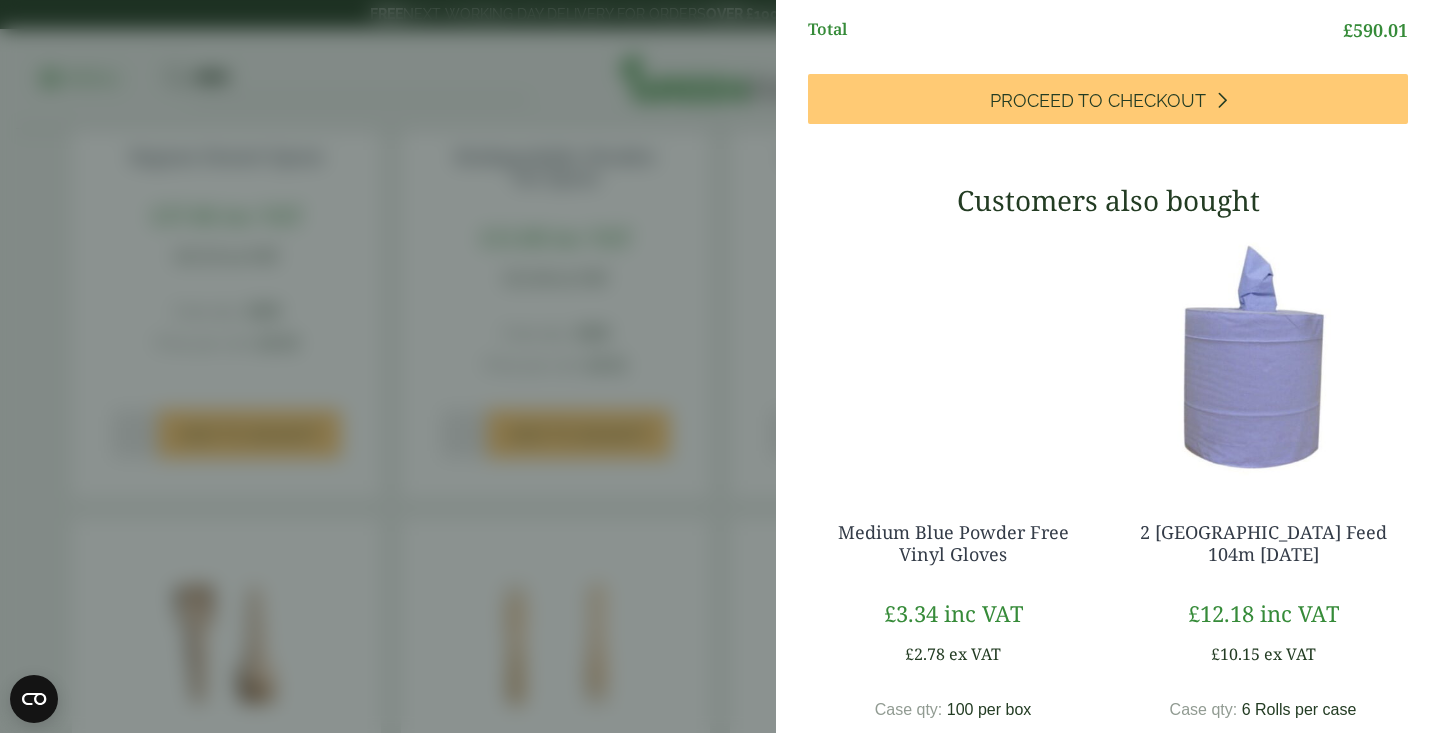 click on "+" at bounding box center (939, -150) 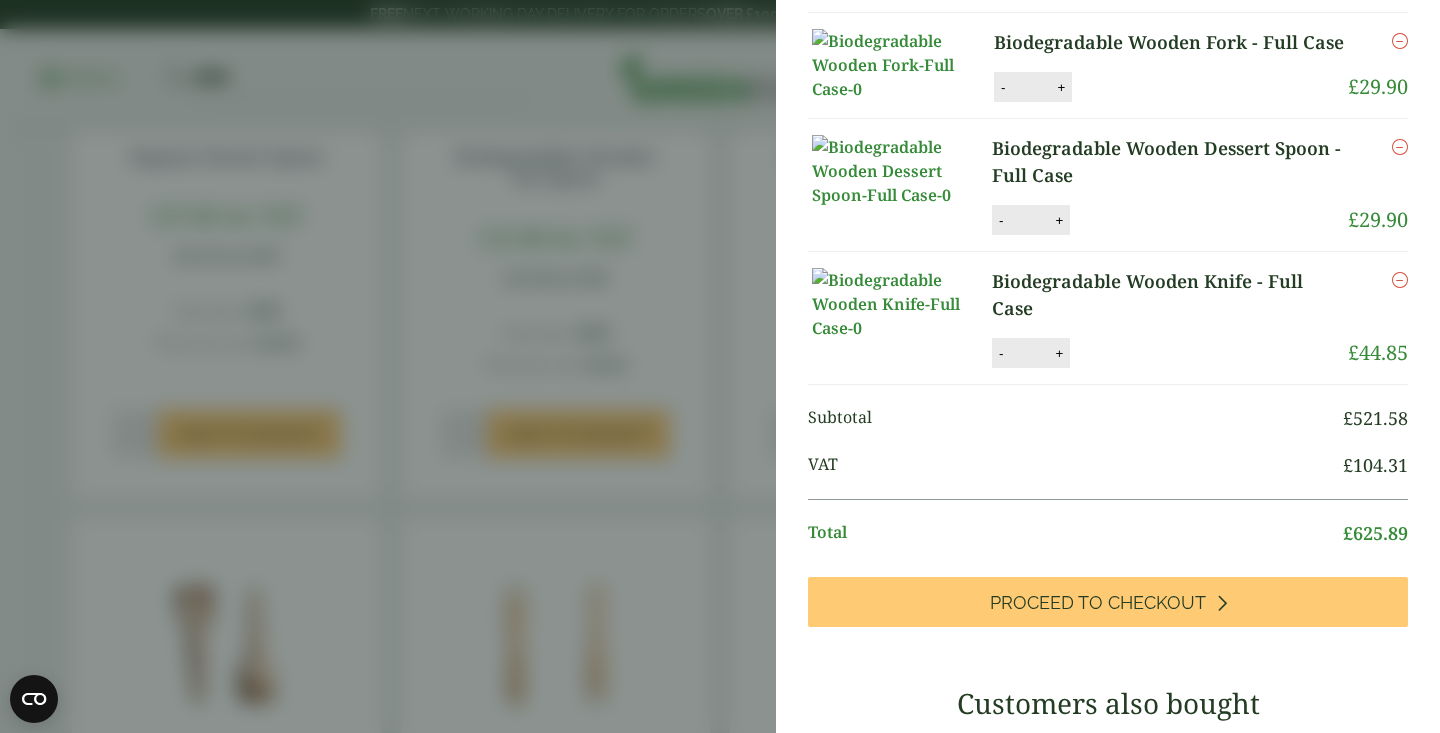 click on "My Basket
Standard Kraft Compostable Meal Box - Full Case
Standard Kraft Compostable Meal Box - Full Case quantity
- * +
Update
Remove
£ 50.30" at bounding box center [1108, 335] 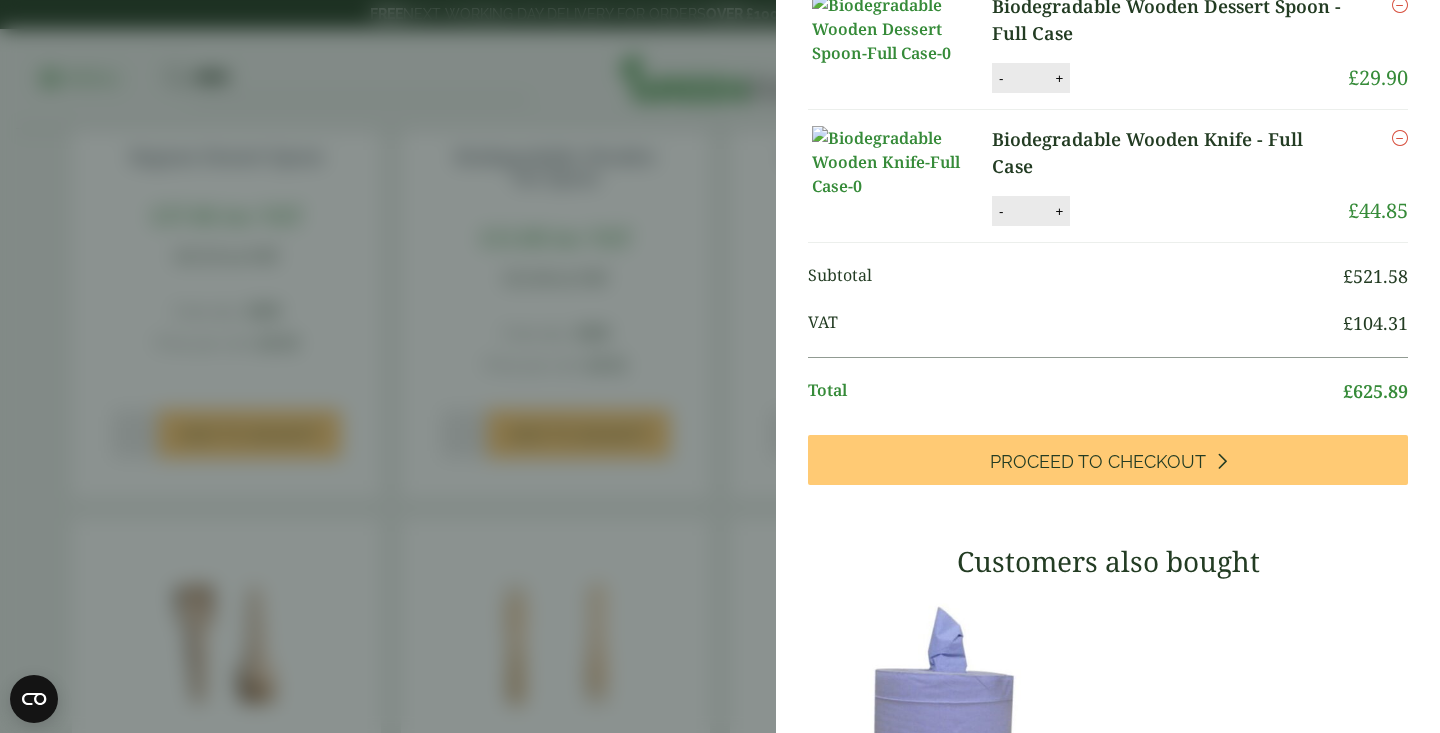 scroll, scrollTop: 1286, scrollLeft: 0, axis: vertical 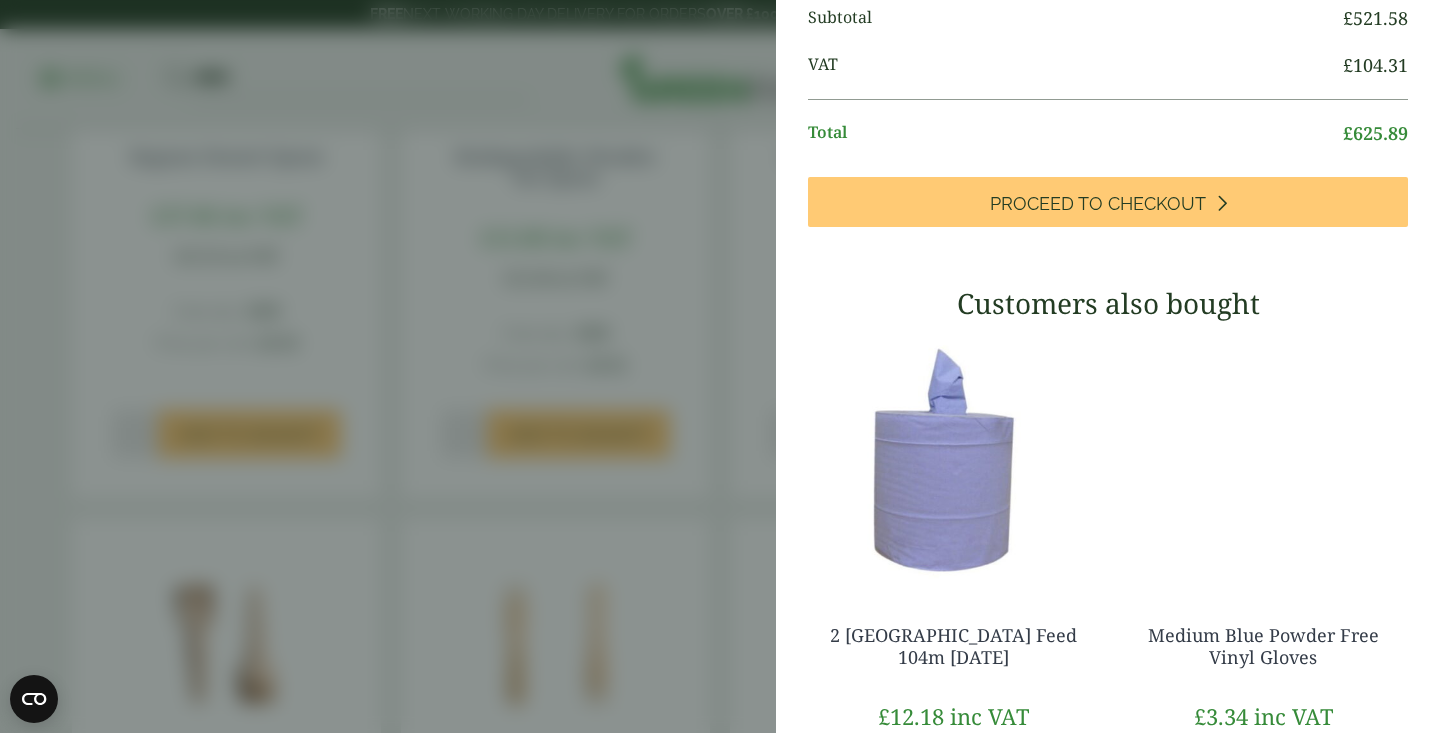 click on "-" at bounding box center [1001, -47] 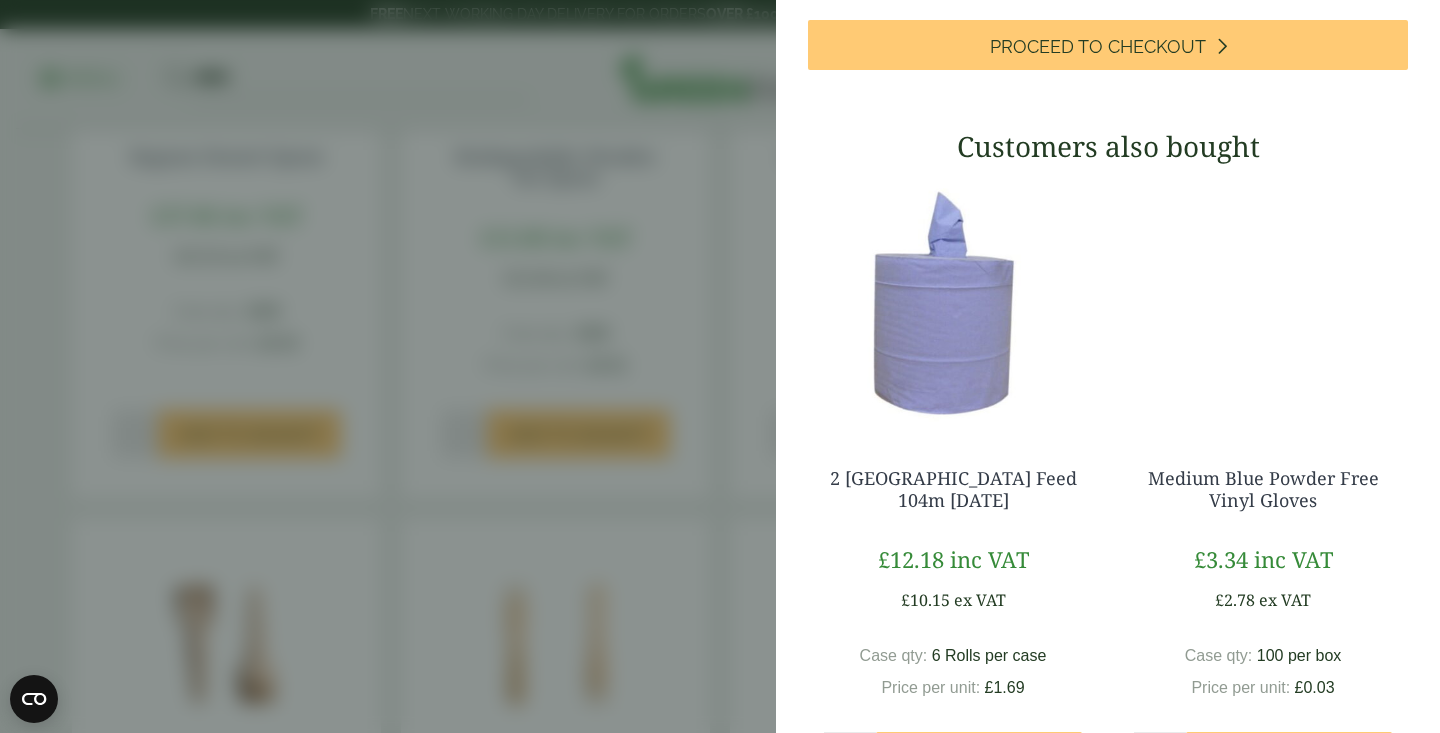 scroll, scrollTop: 0, scrollLeft: 0, axis: both 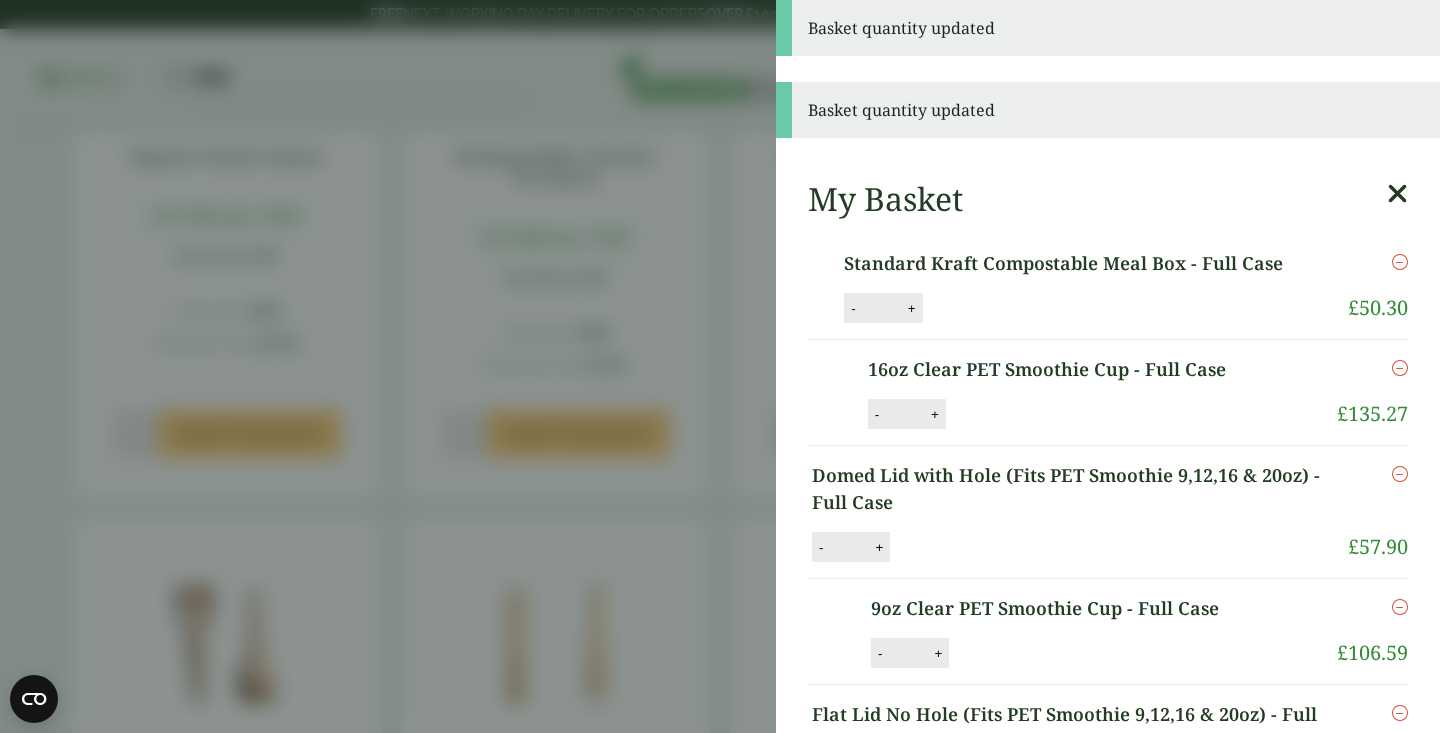 click on "Basket quantity updated Basket quantity updated
My Basket
Standard Kraft Compostable Meal Box - Full Case
Standard Kraft Compostable Meal Box - Full Case quantity
- * +
Update
Remove
£" at bounding box center [720, 366] 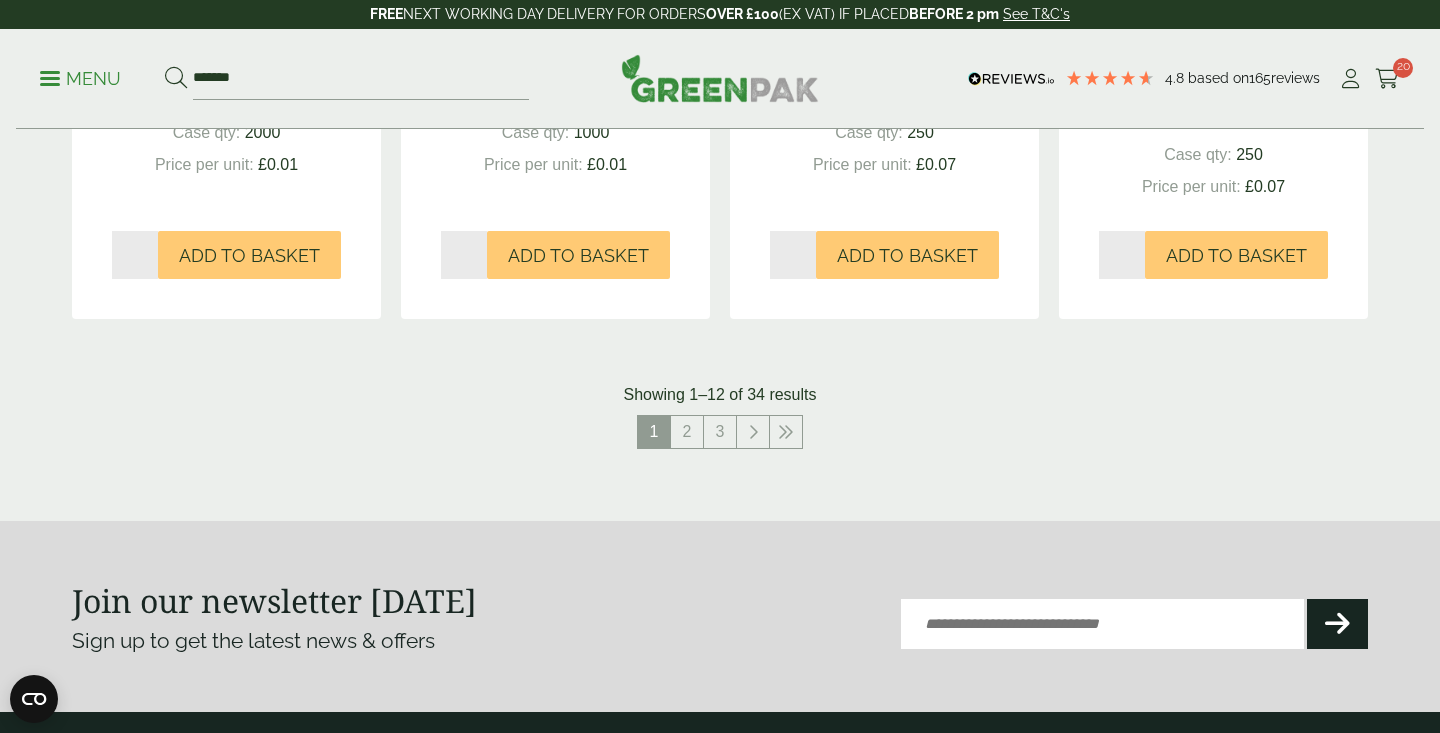 scroll, scrollTop: 2139, scrollLeft: 0, axis: vertical 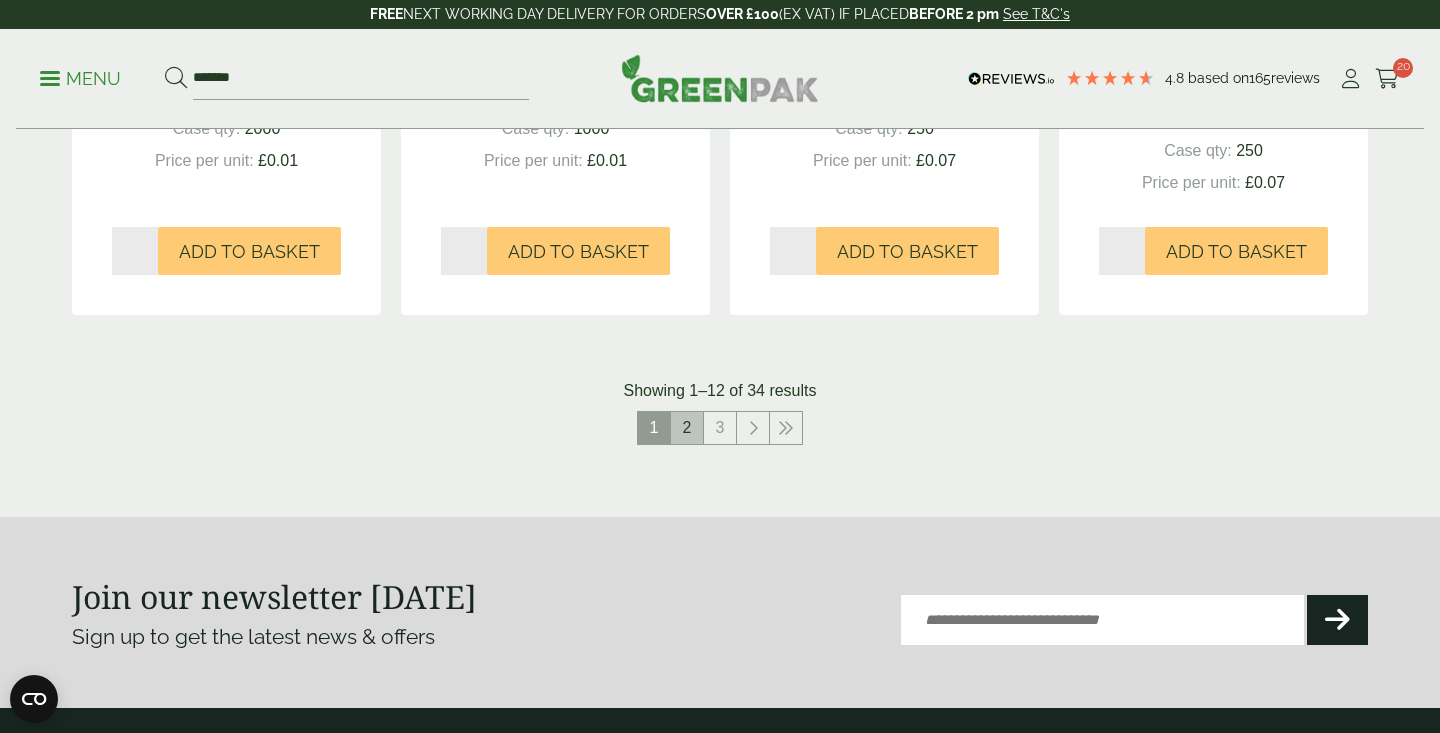 click on "2" at bounding box center [687, 428] 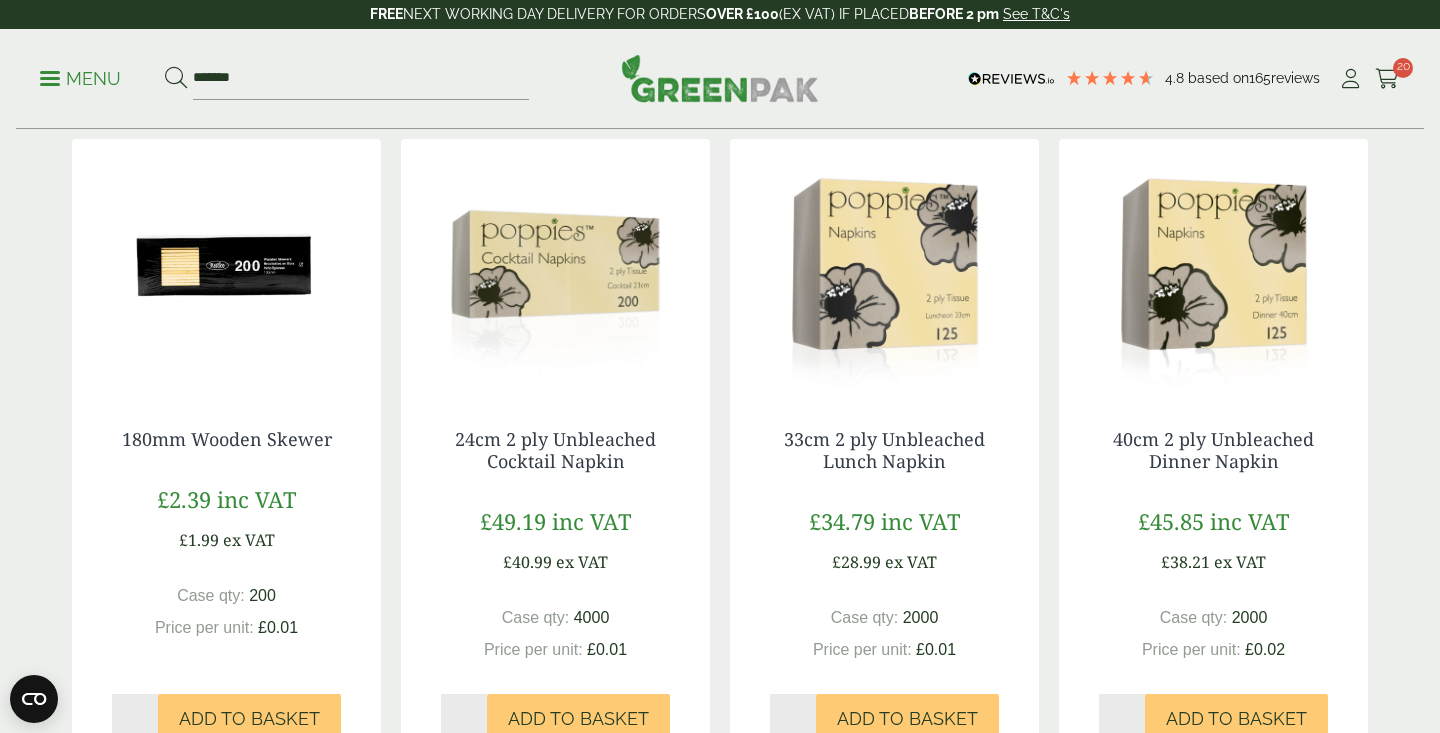 scroll, scrollTop: 1037, scrollLeft: 0, axis: vertical 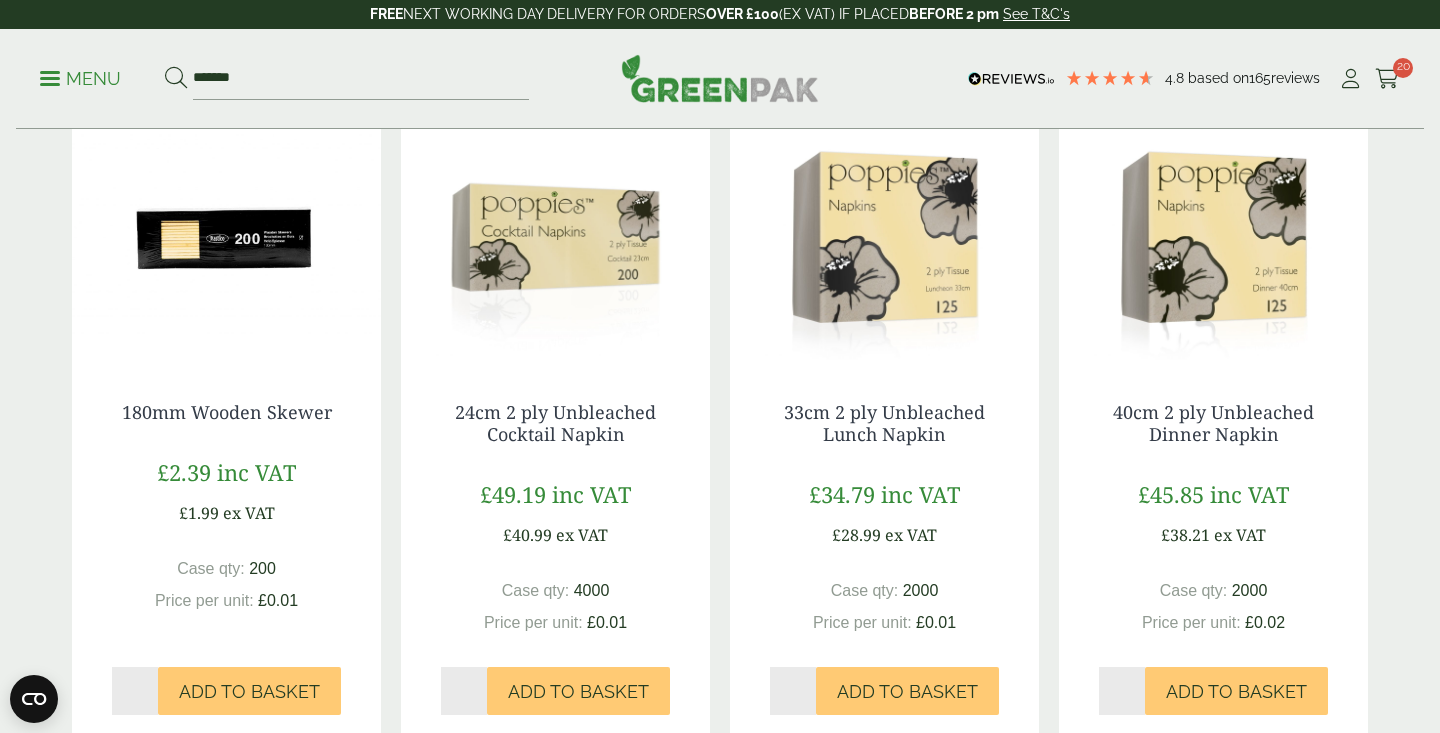 click at bounding box center [555, 237] 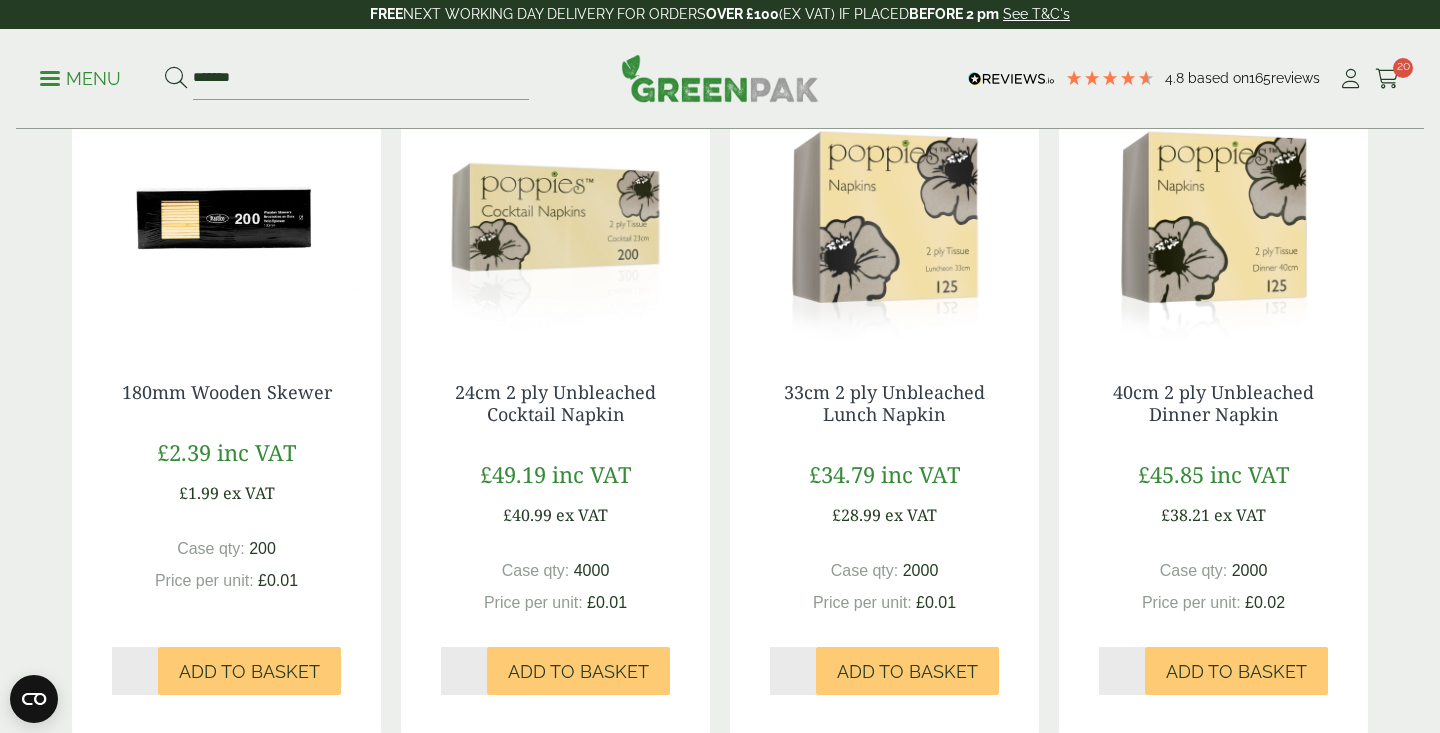 scroll, scrollTop: 1068, scrollLeft: 0, axis: vertical 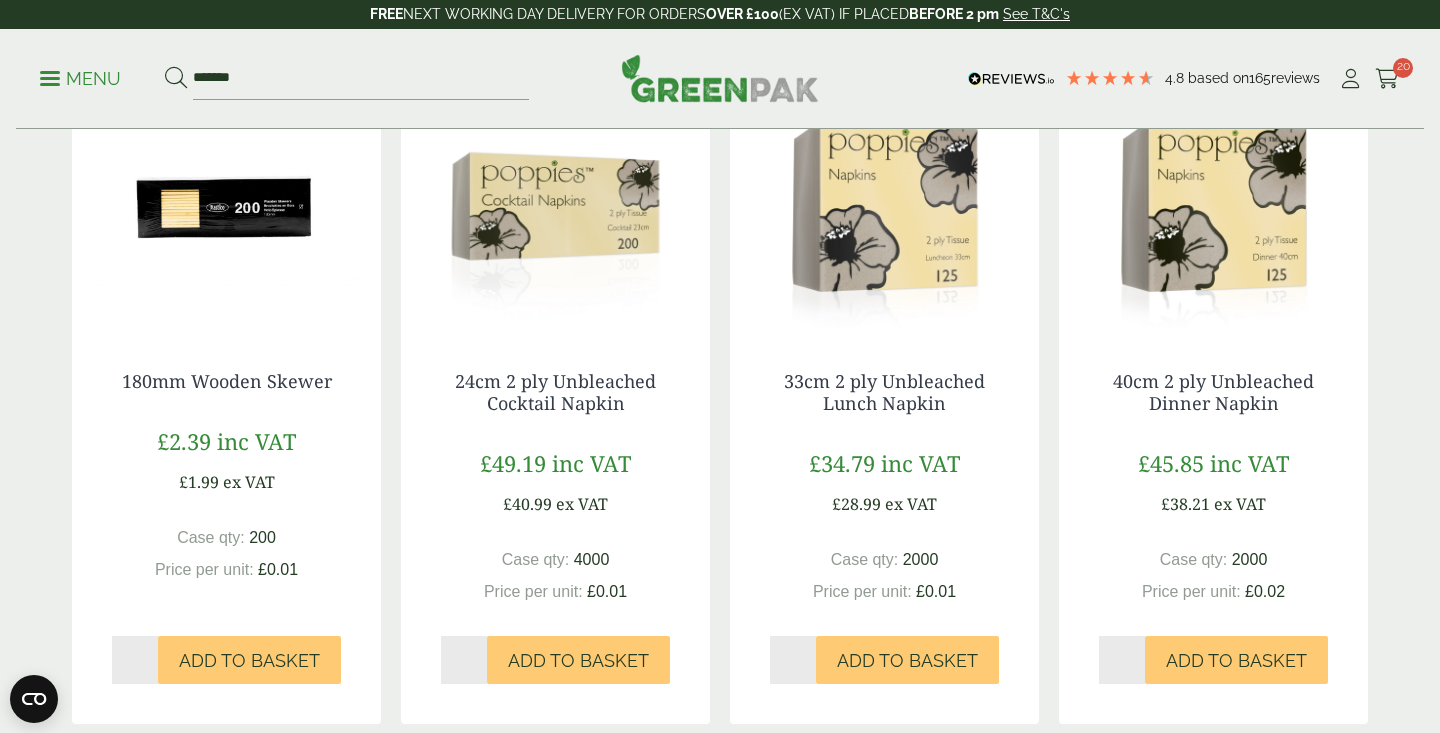 click at bounding box center (884, 206) 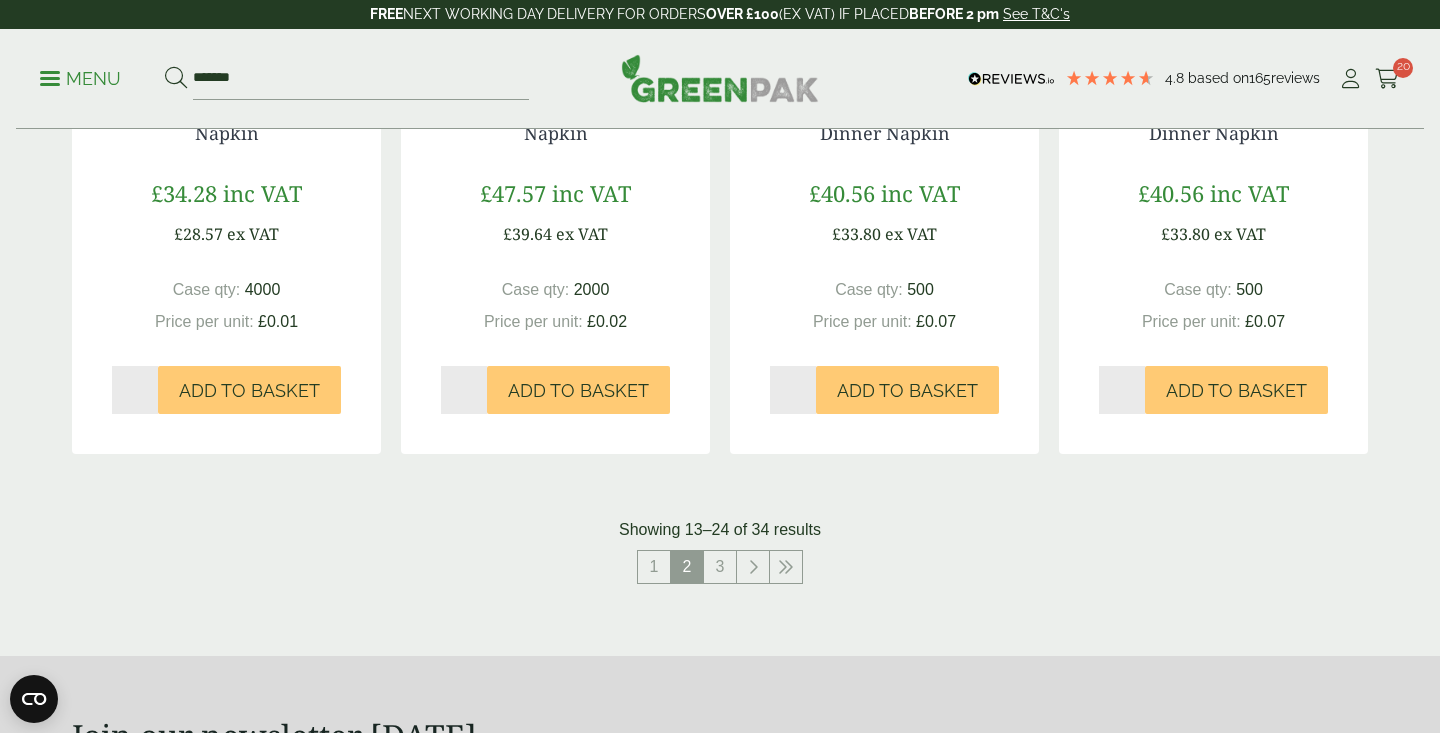 scroll, scrollTop: 2003, scrollLeft: 0, axis: vertical 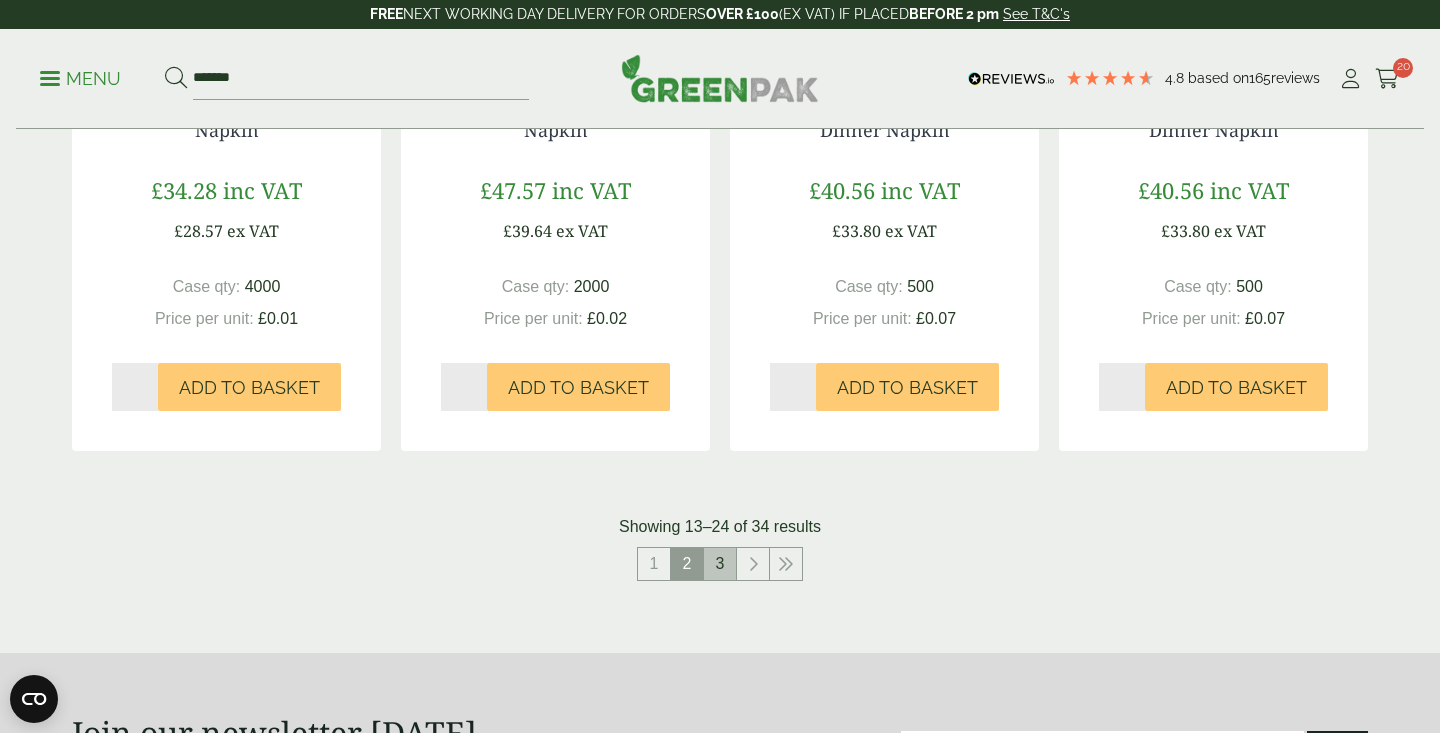 click on "3" at bounding box center (720, 564) 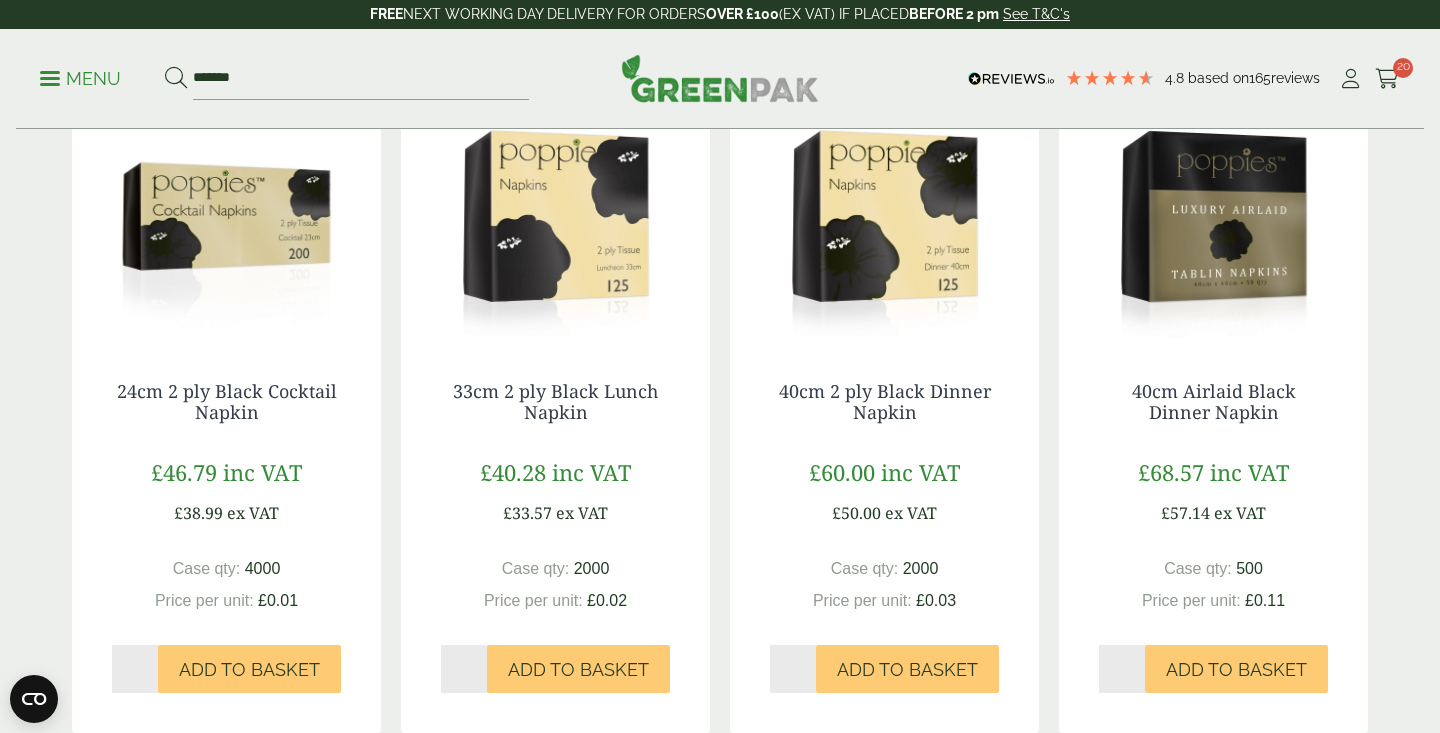 scroll, scrollTop: 335, scrollLeft: 0, axis: vertical 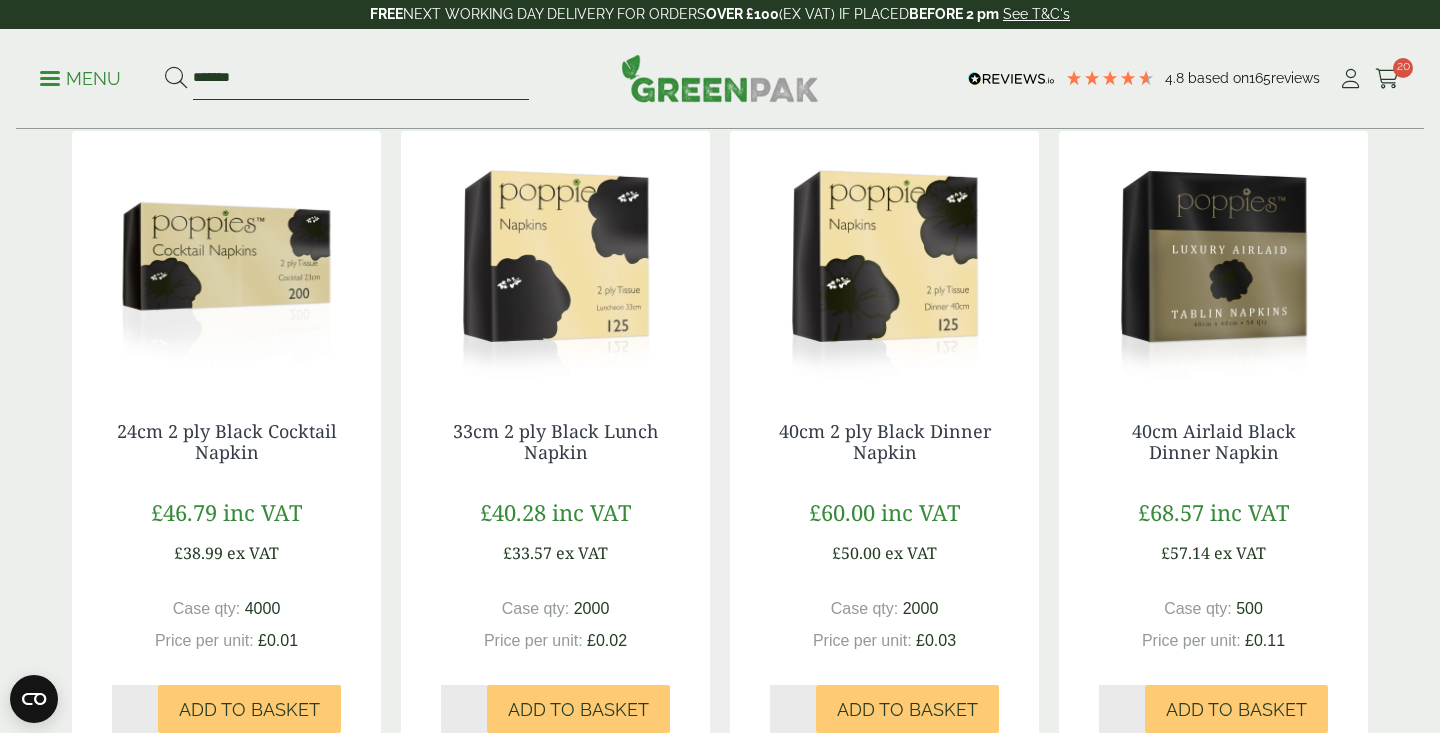 drag, startPoint x: 277, startPoint y: 68, endPoint x: 94, endPoint y: 65, distance: 183.02458 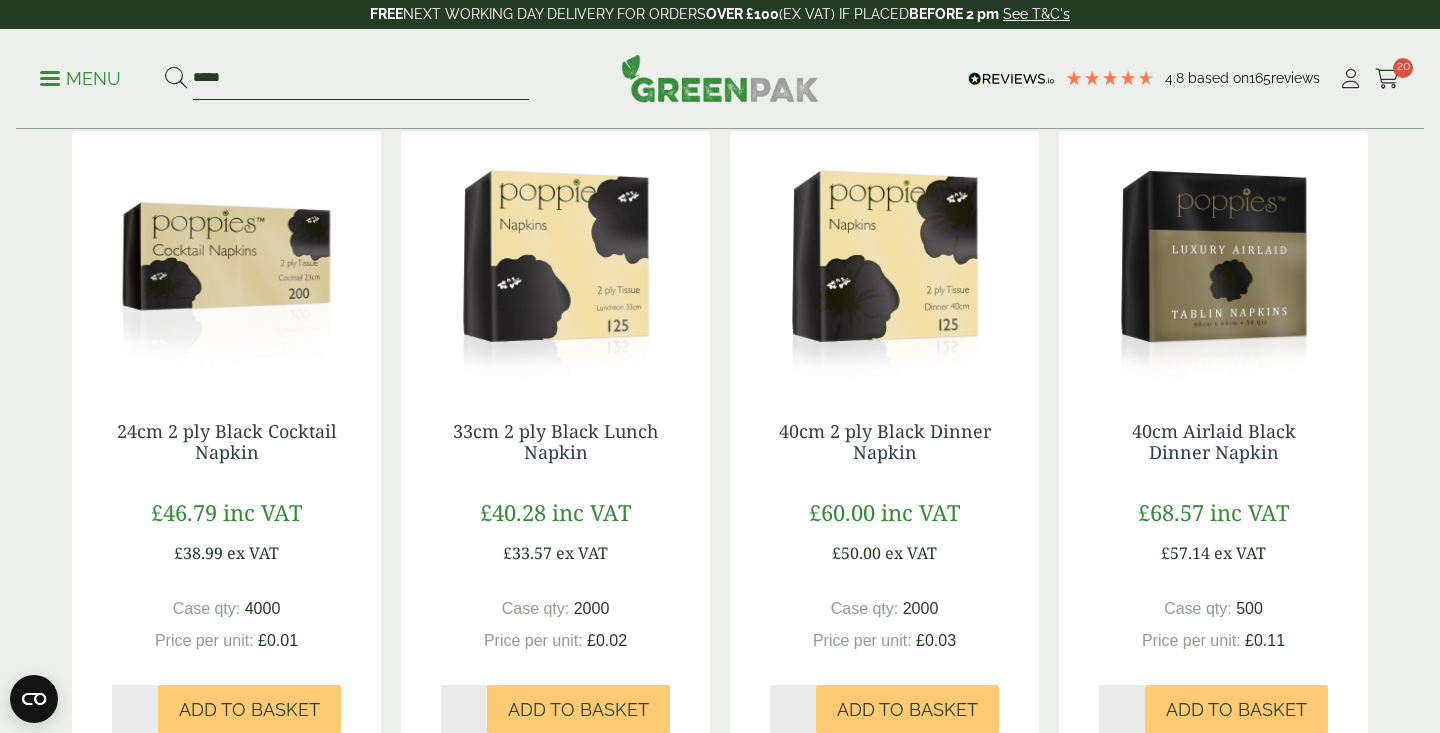 type on "*****" 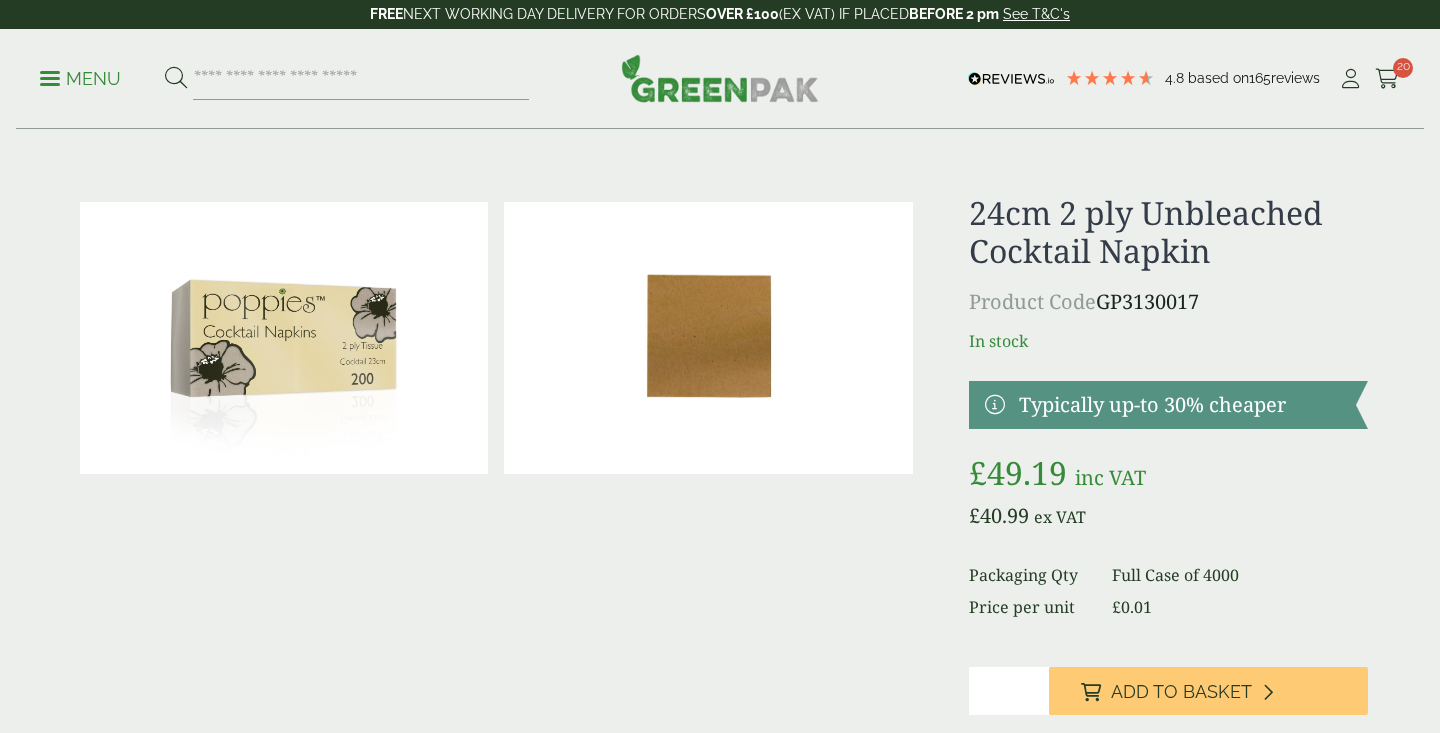 scroll, scrollTop: 0, scrollLeft: 0, axis: both 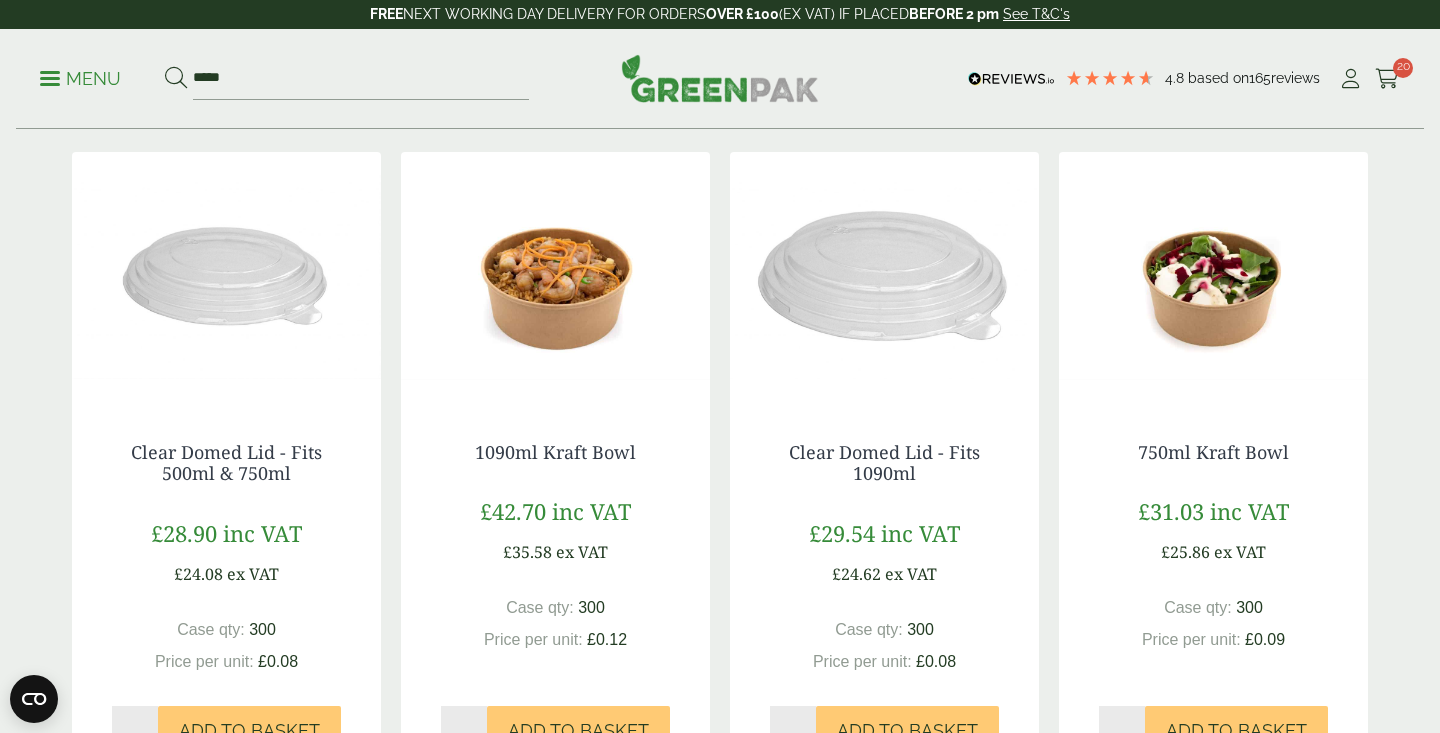 click at bounding box center (555, 277) 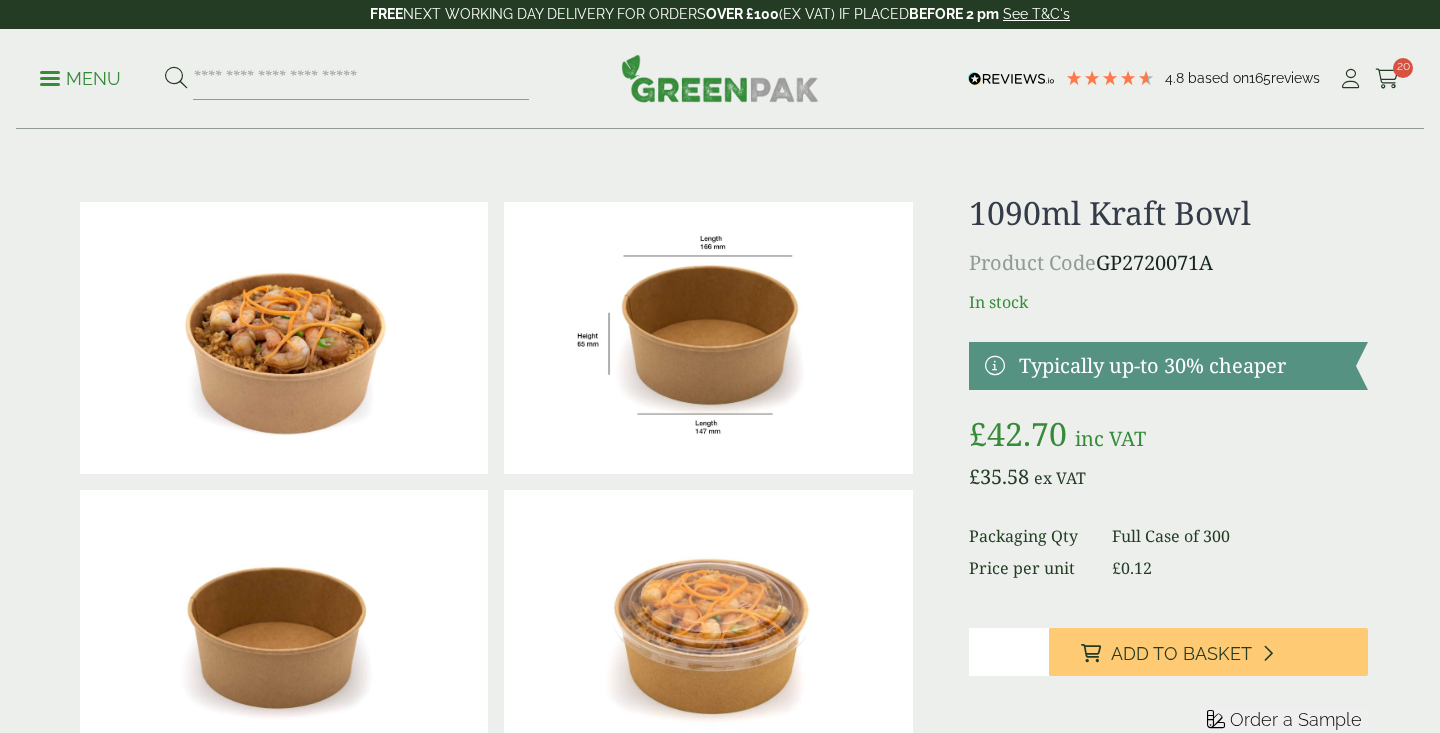 scroll, scrollTop: 0, scrollLeft: 0, axis: both 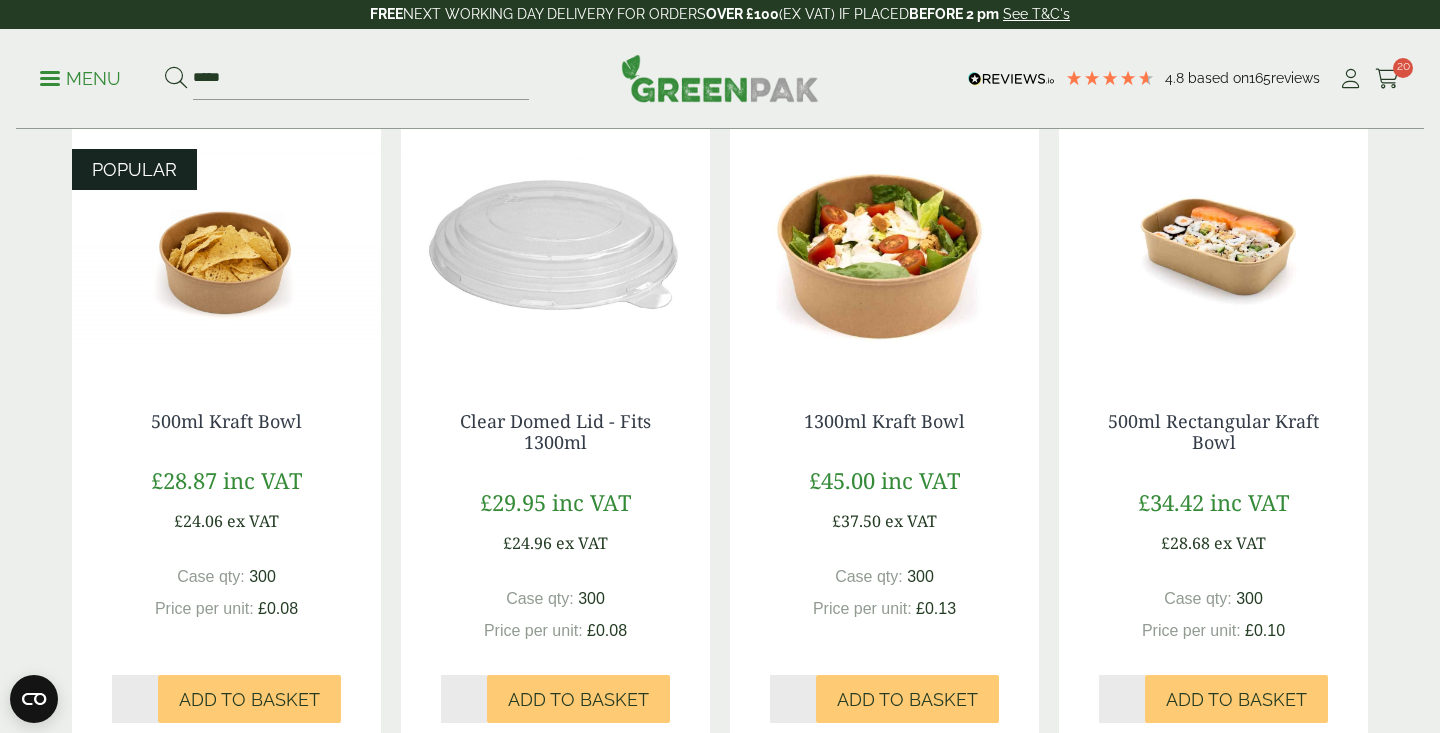 click at bounding box center [226, 246] 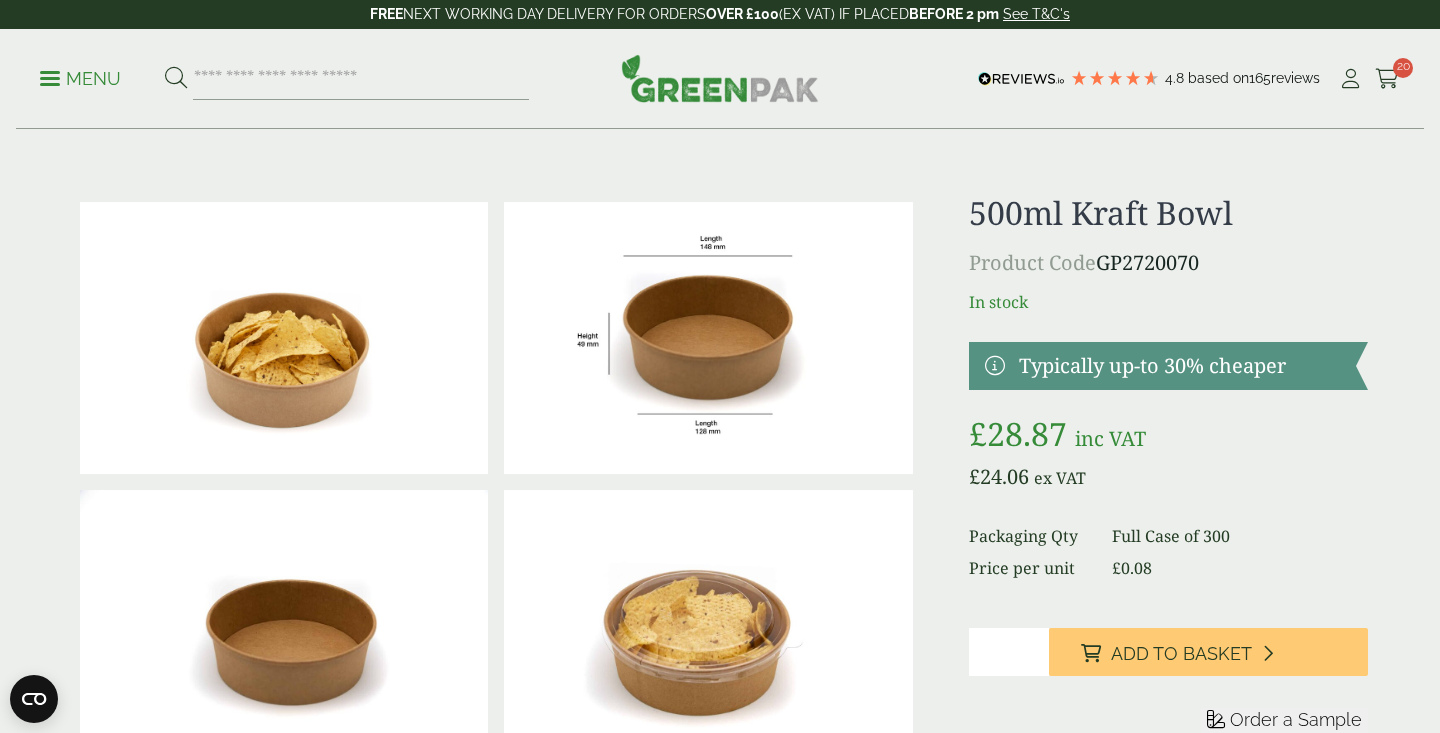 scroll, scrollTop: 264, scrollLeft: 0, axis: vertical 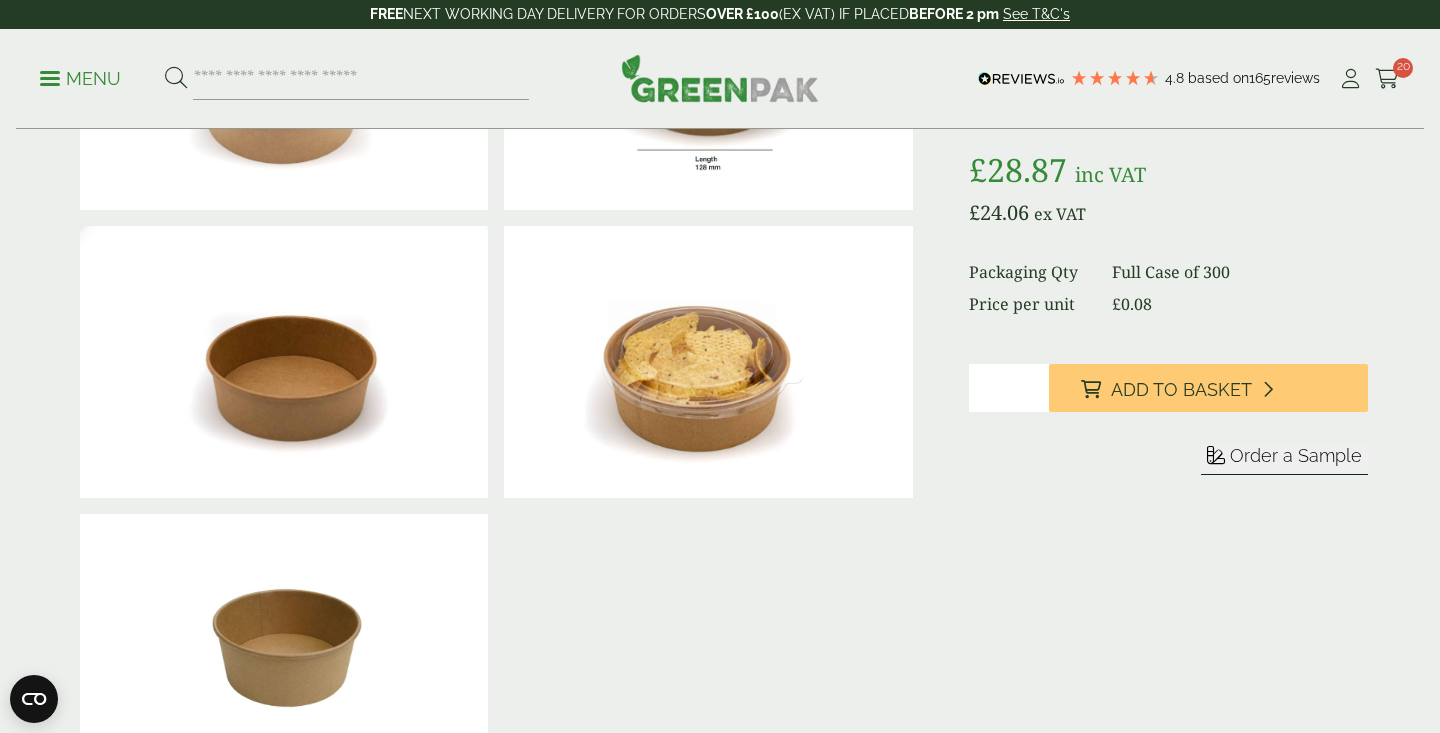 click on "*" at bounding box center [1009, 388] 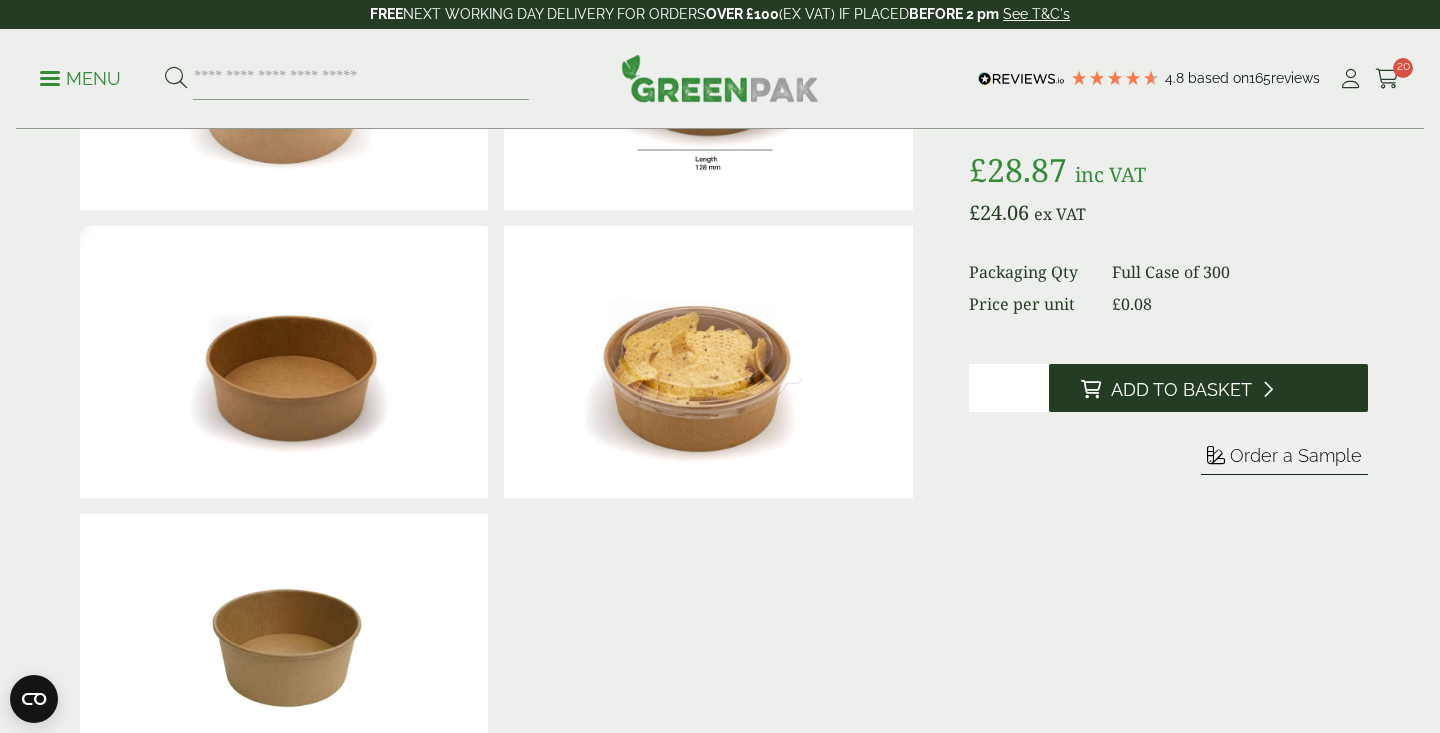 click on "Add to Basket" at bounding box center (1181, 390) 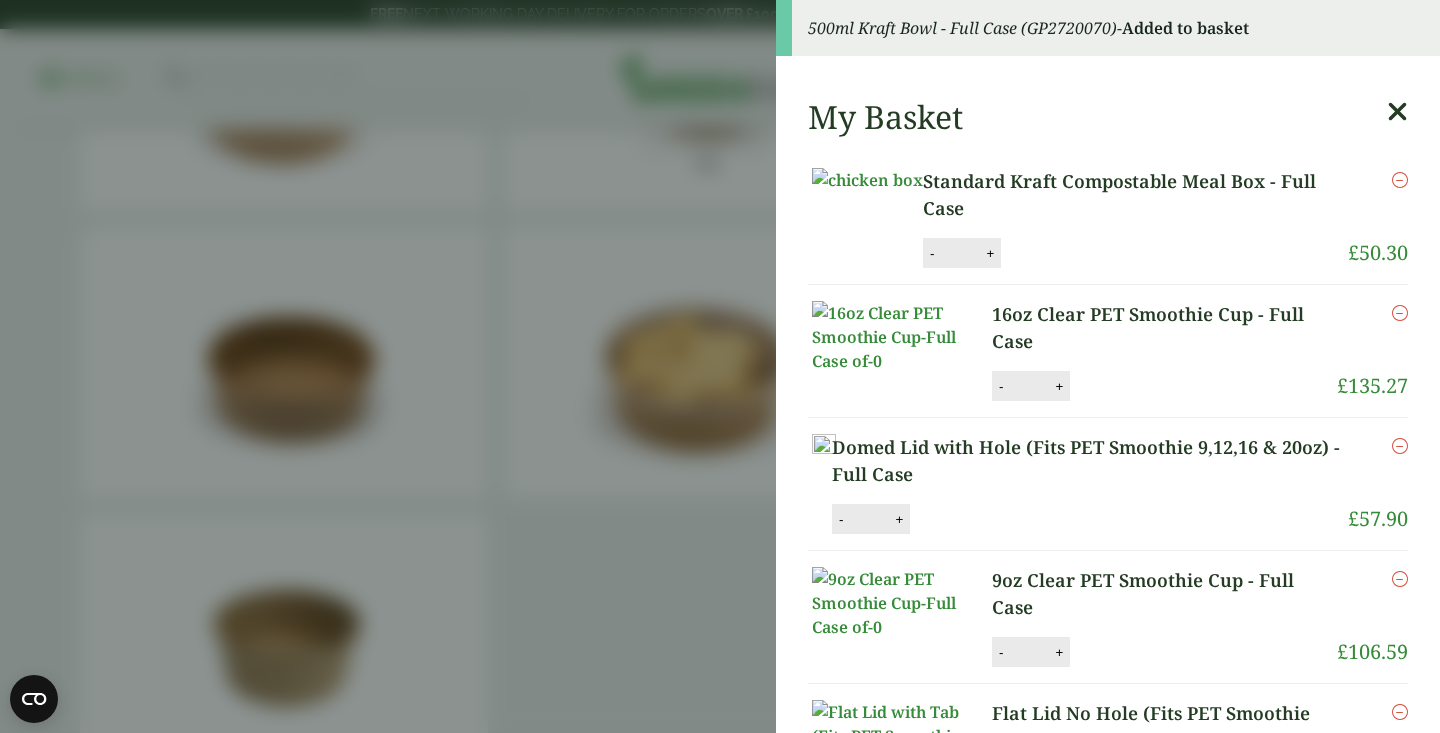 click on "500ml Kraft Bowl - Full Case (GP2720070)  -  Added to basket
My Basket
Standard Kraft Compostable Meal Box - Full Case
Standard Kraft Compostable Meal Box - Full Case quantity
- * +
Update
Remove
£ 50.30 -" at bounding box center (720, 366) 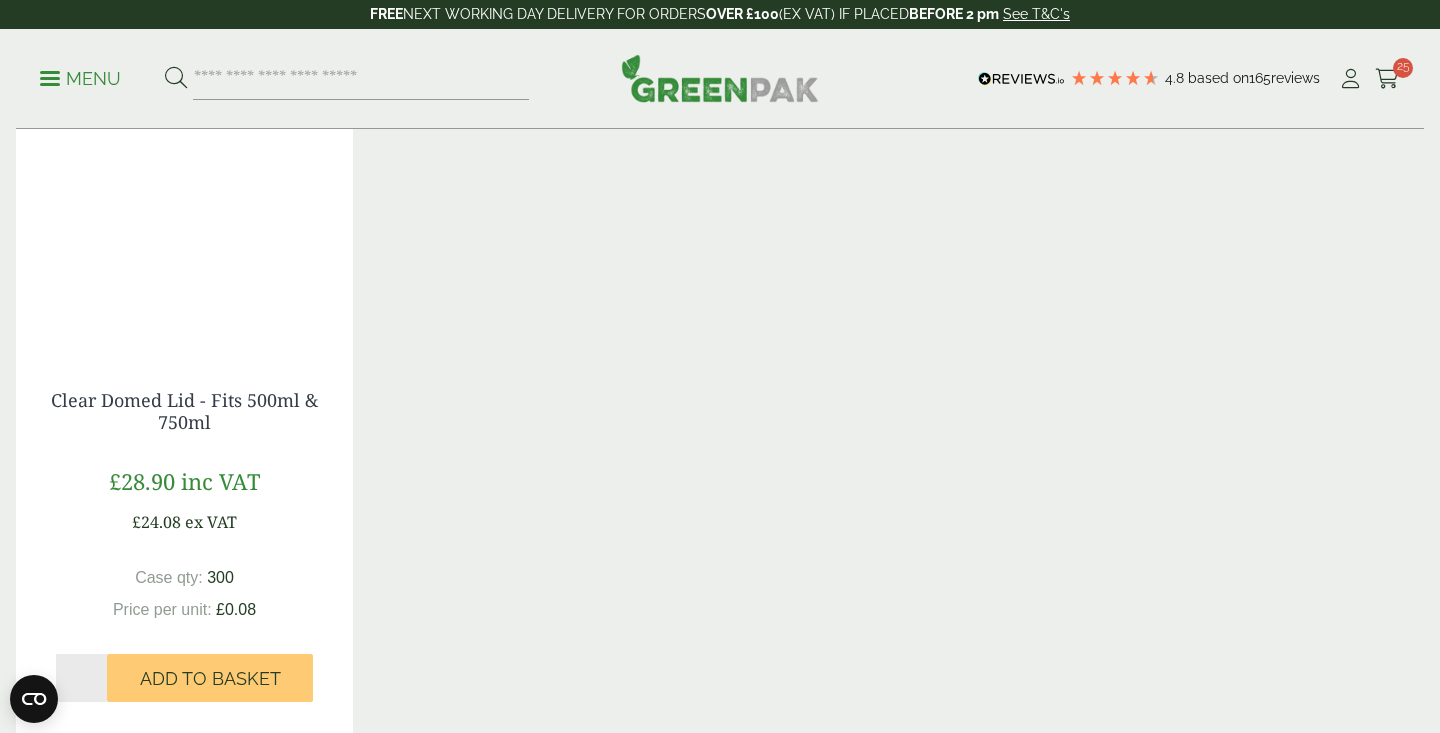 scroll, scrollTop: 1887, scrollLeft: 0, axis: vertical 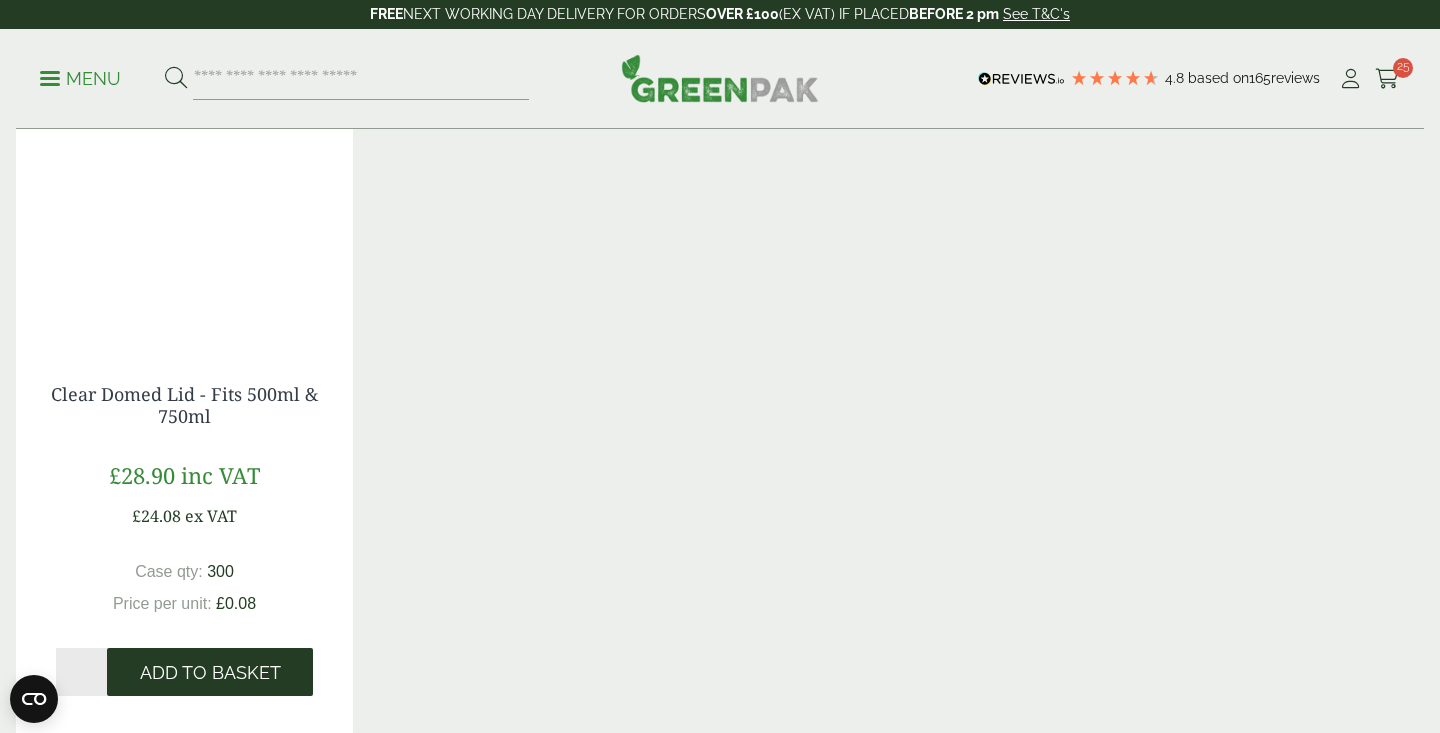 click on "Add to Basket" at bounding box center [210, 673] 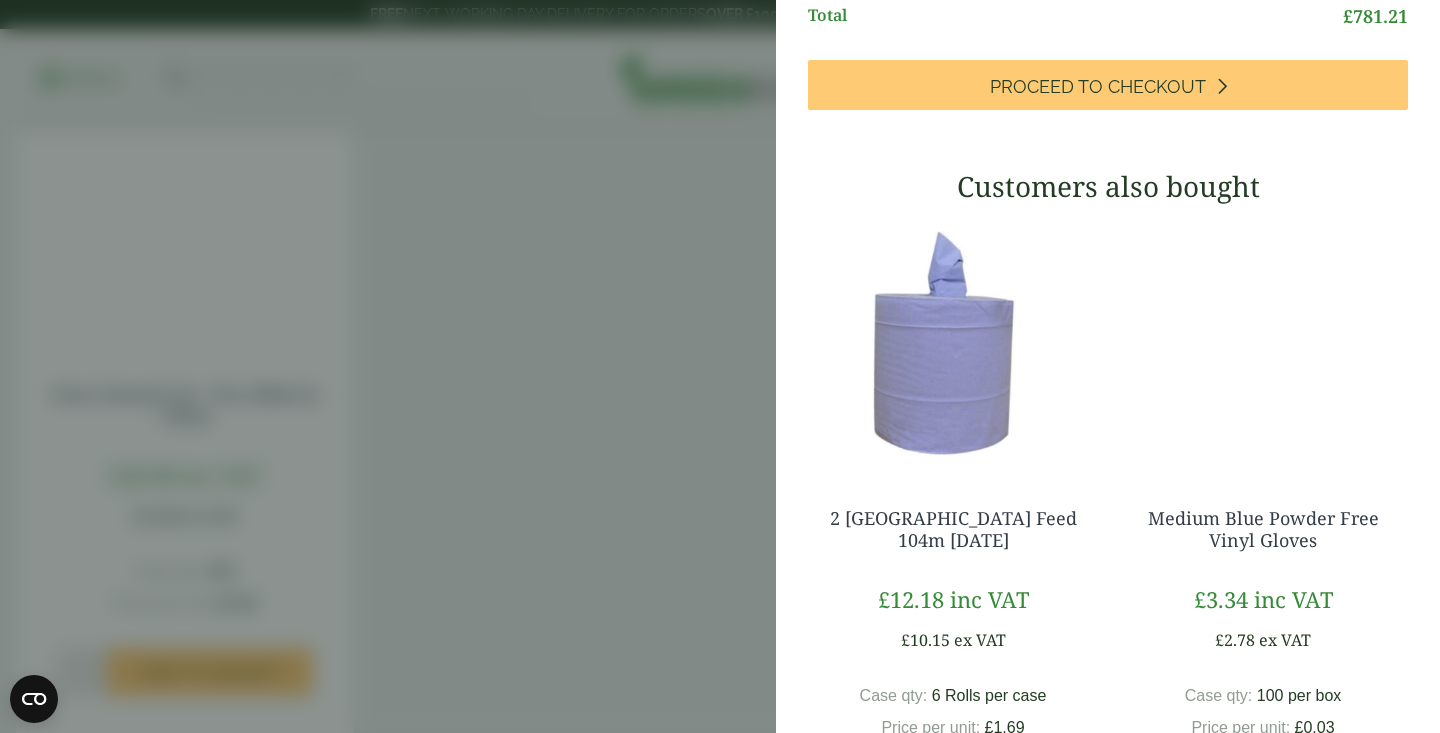 scroll, scrollTop: 1606, scrollLeft: 0, axis: vertical 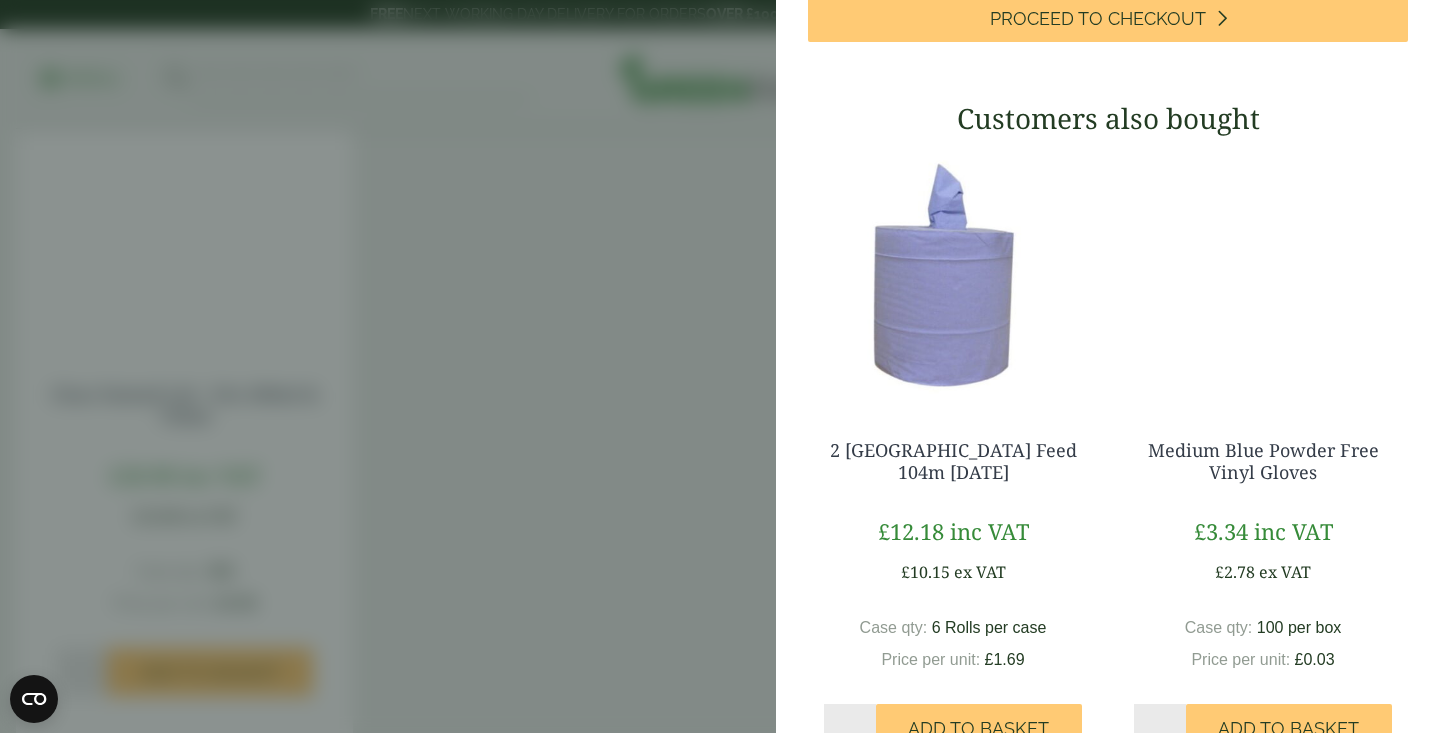 click on "+" at bounding box center [915, -232] 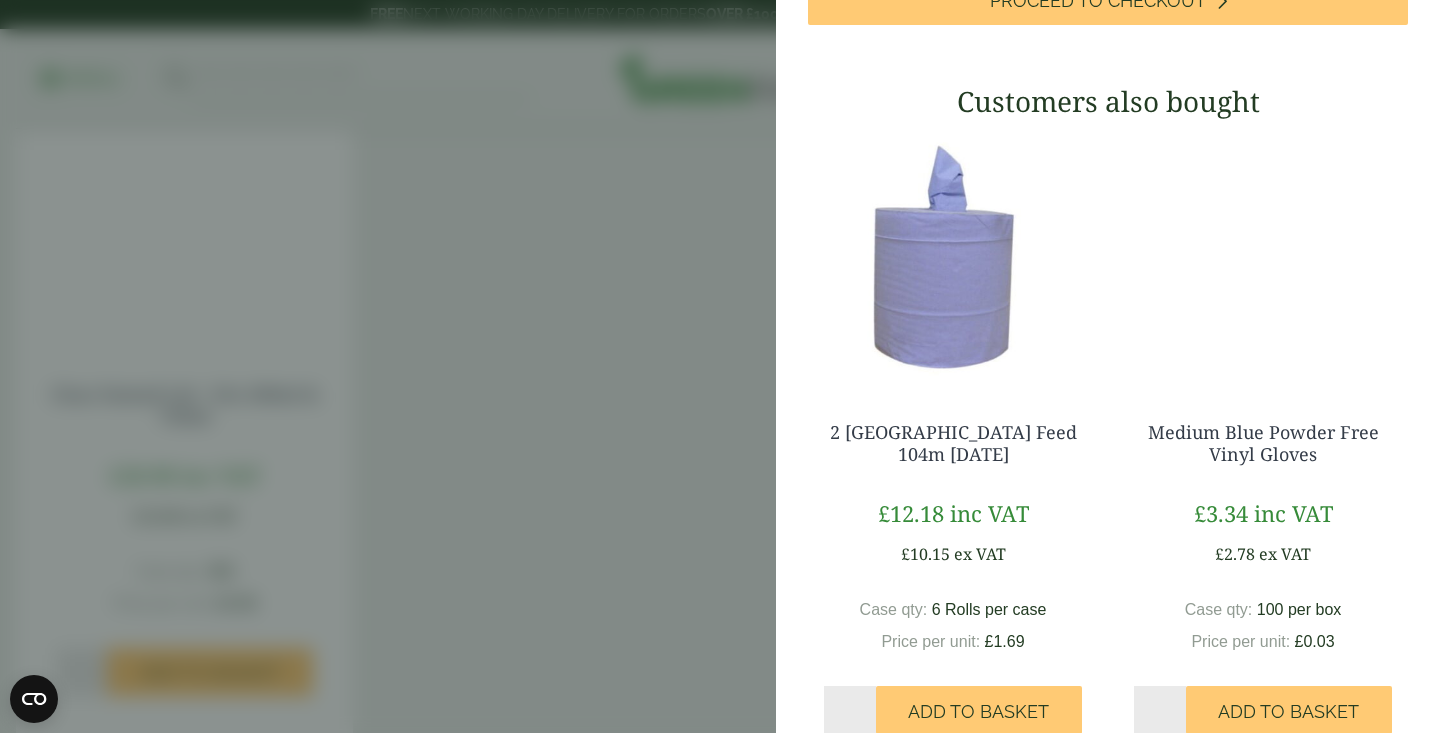 click on "Clear Domed Lid - Fits 500ml & 750ml - Full Case
Clear Domed Lid - Fits 500ml & 750ml - Full Case quantity
- * +
Update
Remove
£ 24.08" at bounding box center (1108, -270) 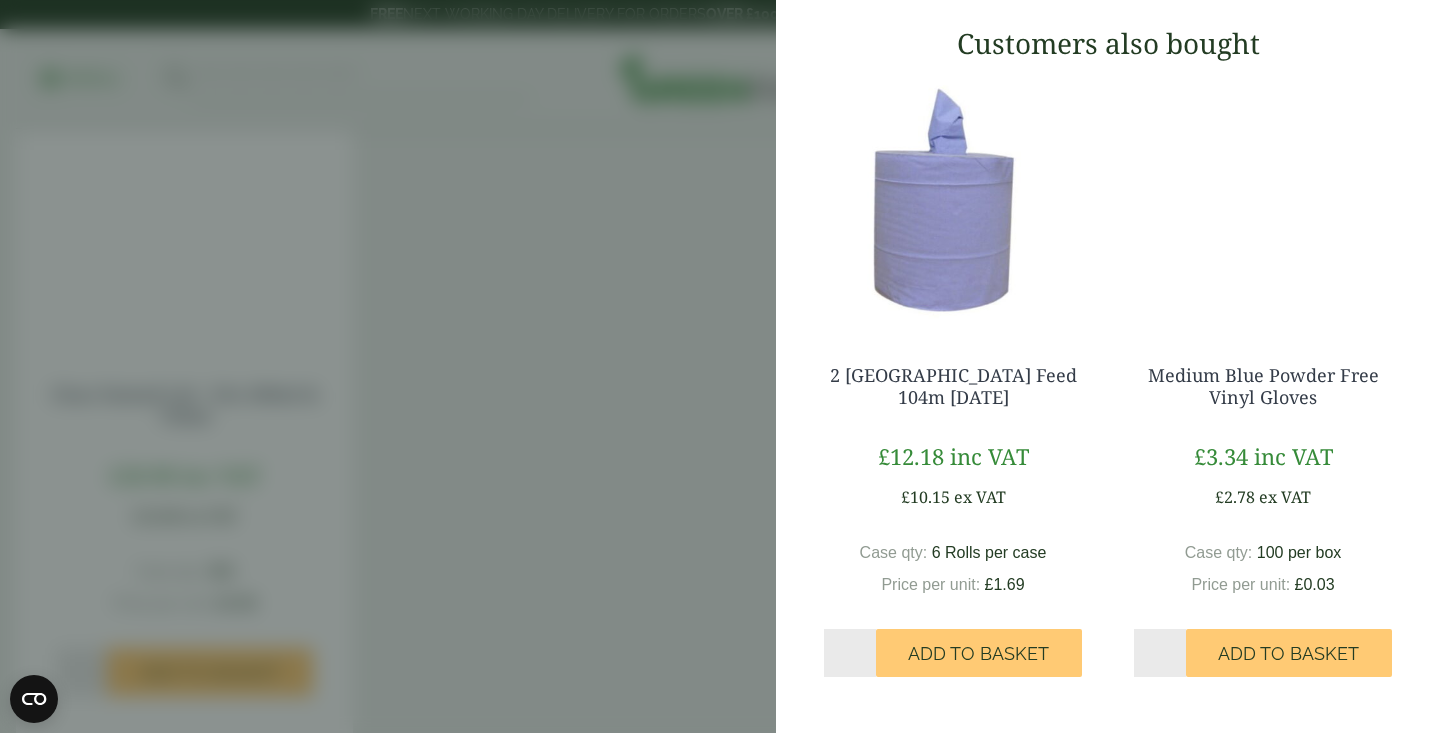 click on "+" at bounding box center (915, -307) 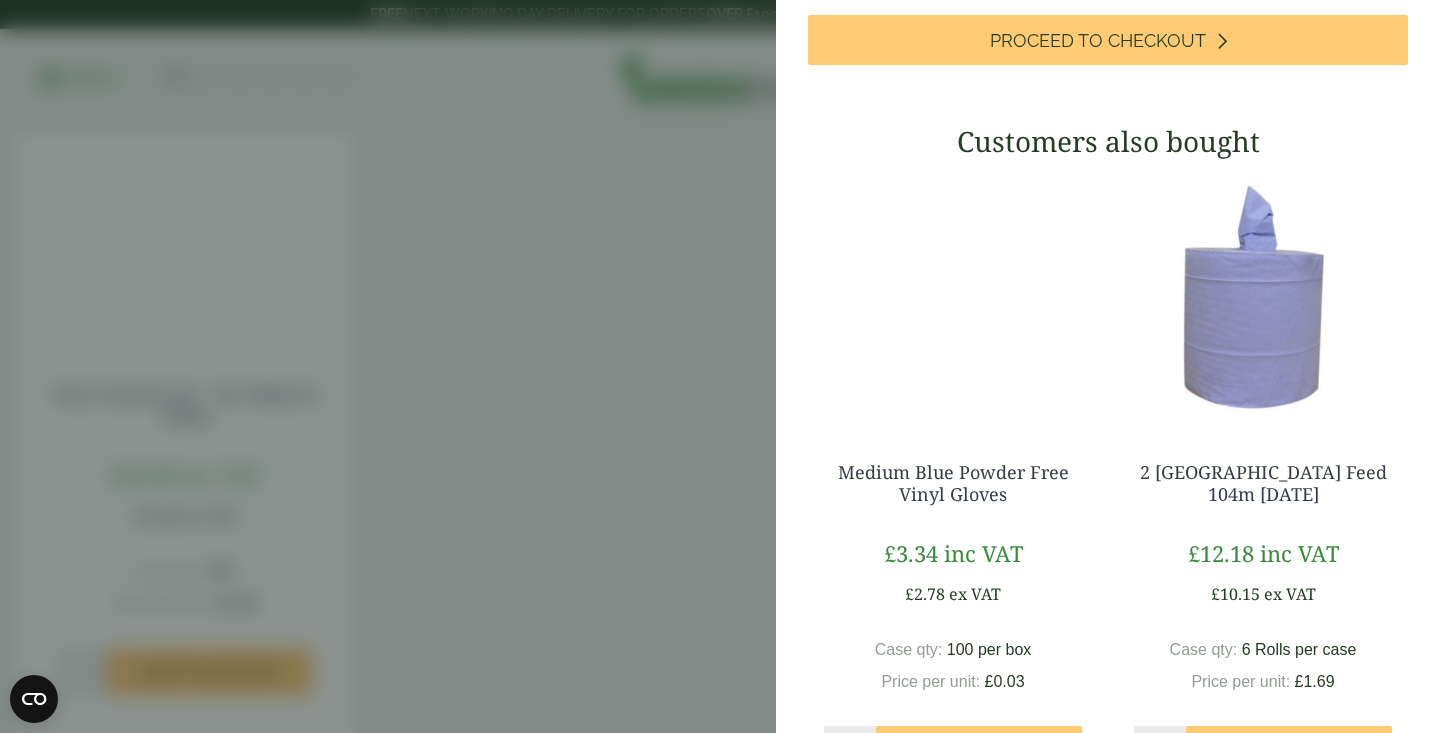 scroll, scrollTop: 0, scrollLeft: 0, axis: both 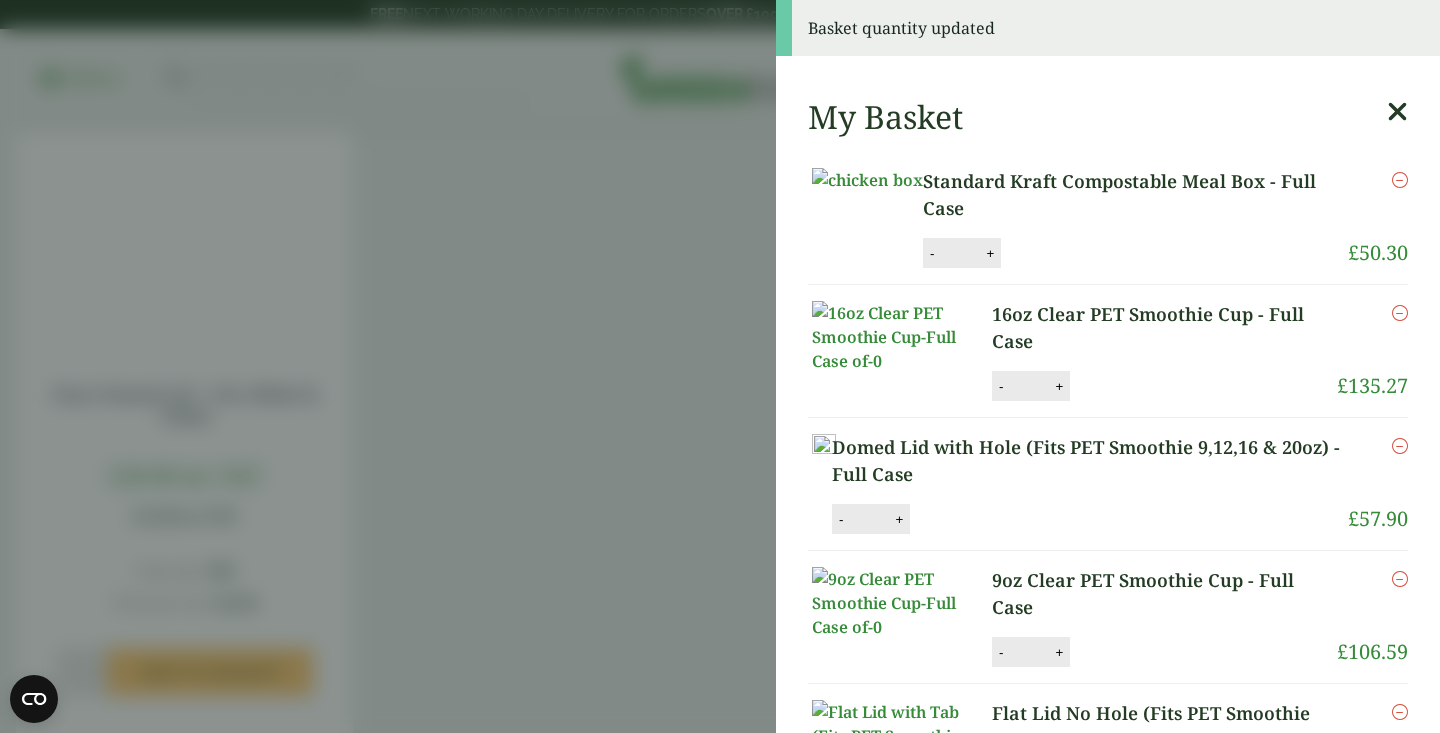 click on "Basket quantity updated
My Basket
Standard Kraft Compostable Meal Box - Full Case
Standard Kraft Compostable Meal Box - Full Case quantity
- * +
Update
Remove
£" at bounding box center [720, 366] 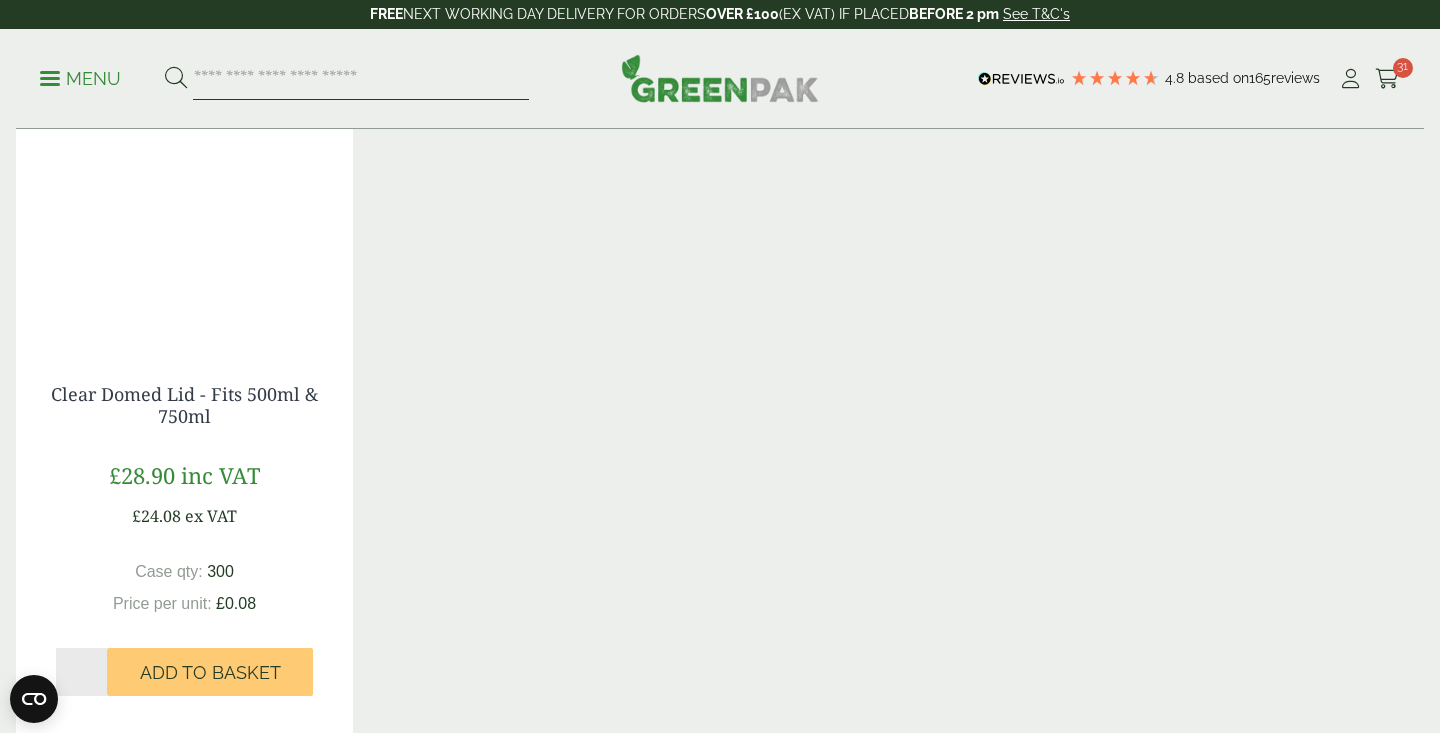 click at bounding box center [361, 79] 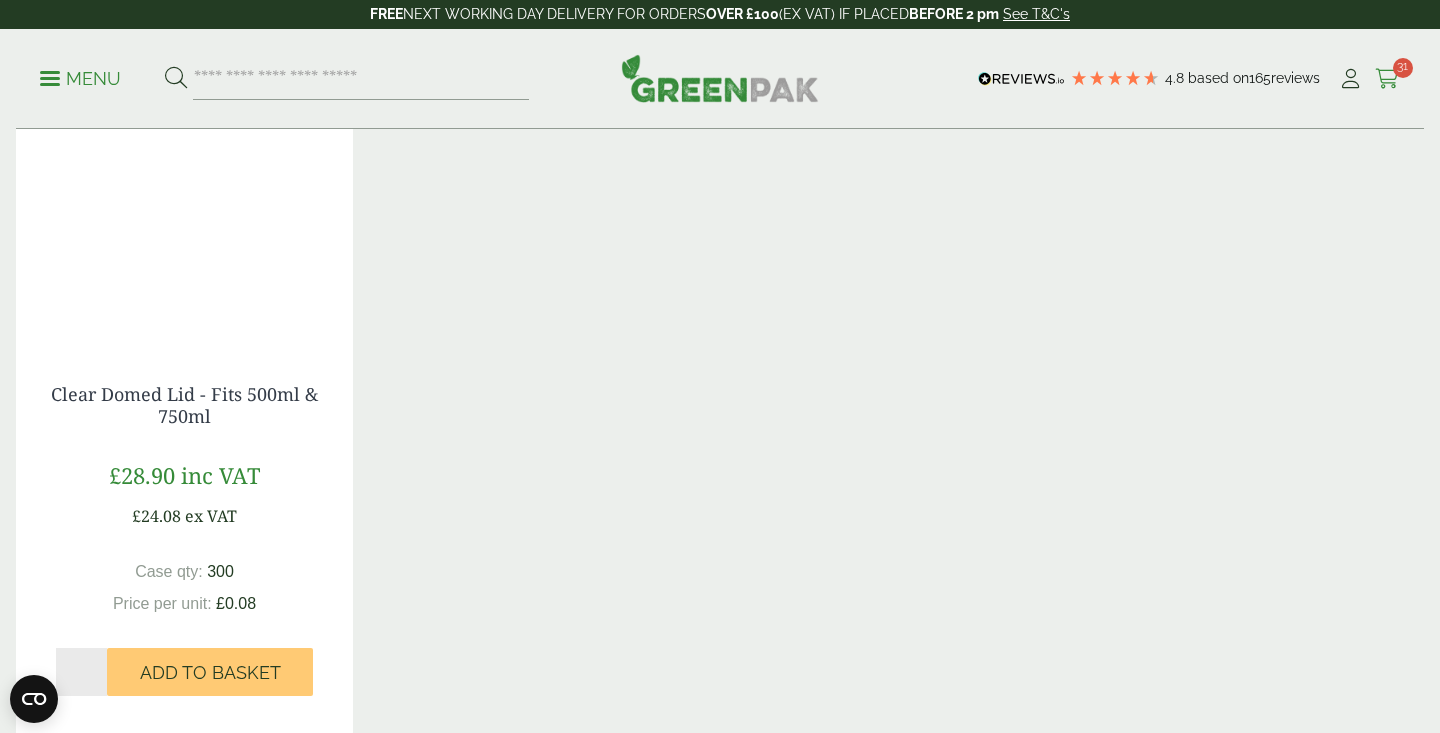click at bounding box center (1387, 79) 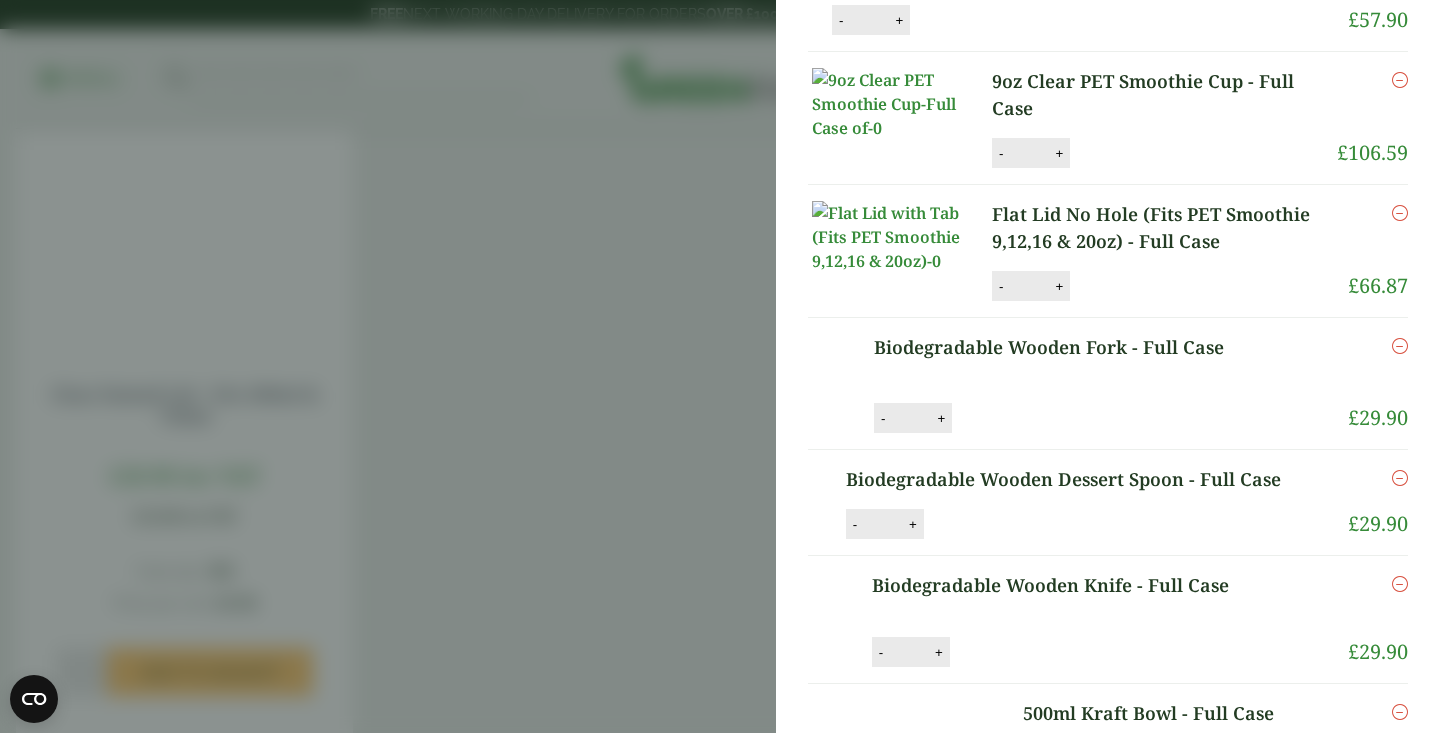 scroll, scrollTop: 442, scrollLeft: 0, axis: vertical 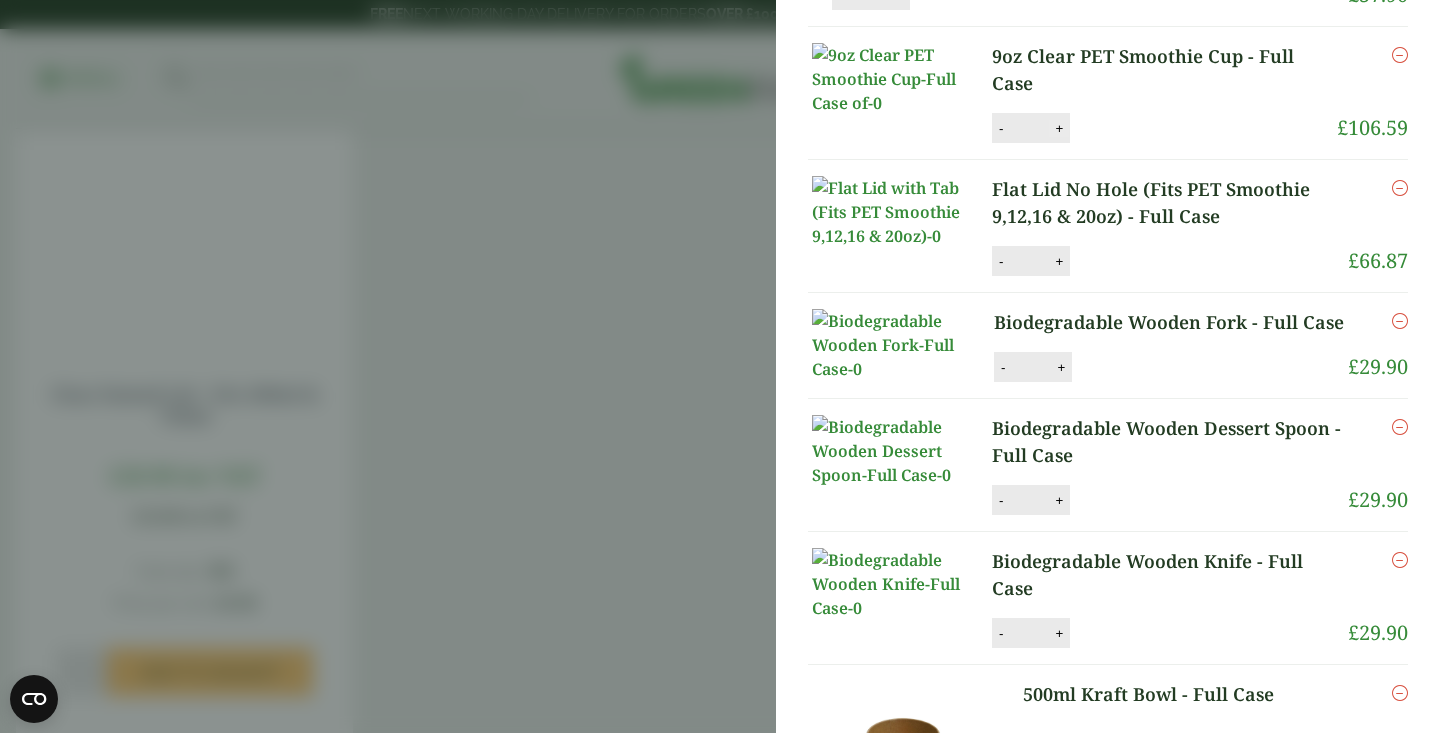 click on "+" at bounding box center [1059, 128] 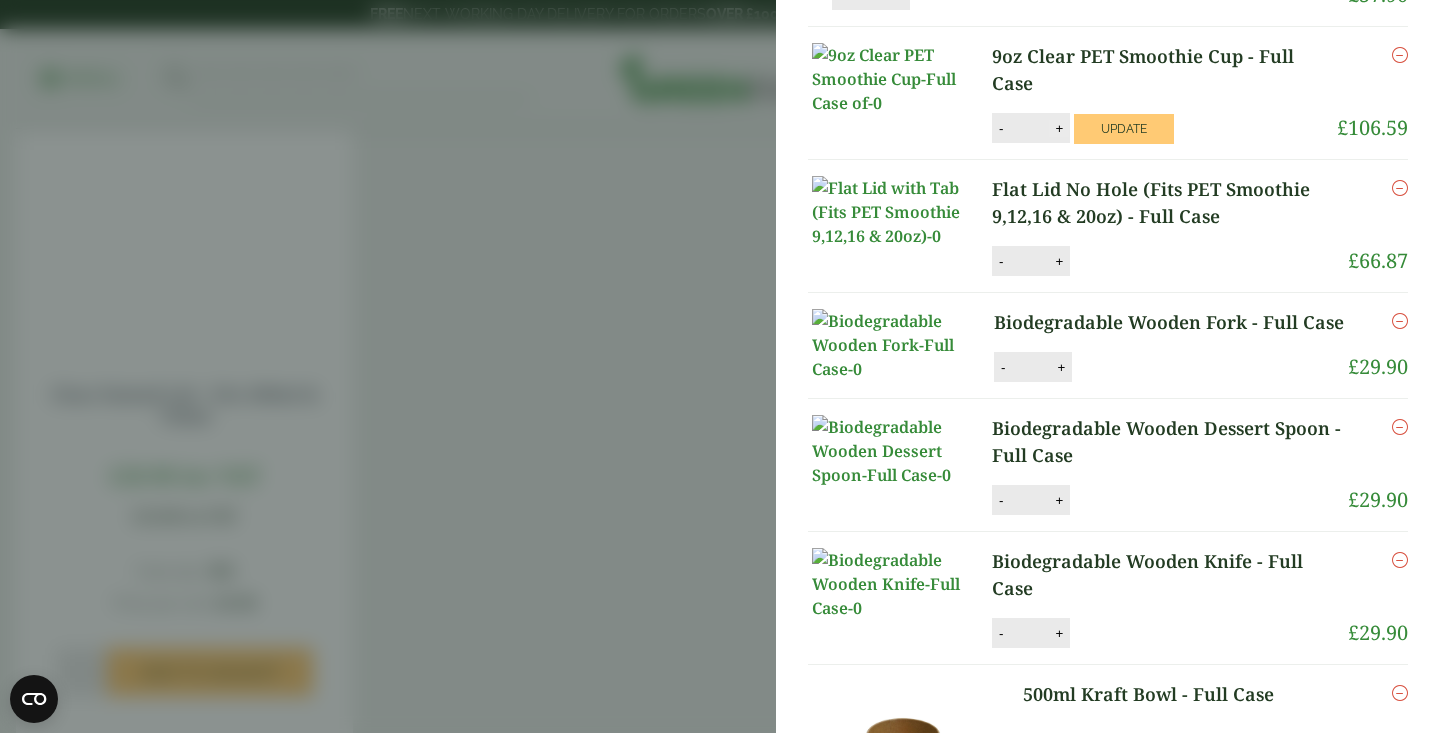 click on "+" at bounding box center (1059, 128) 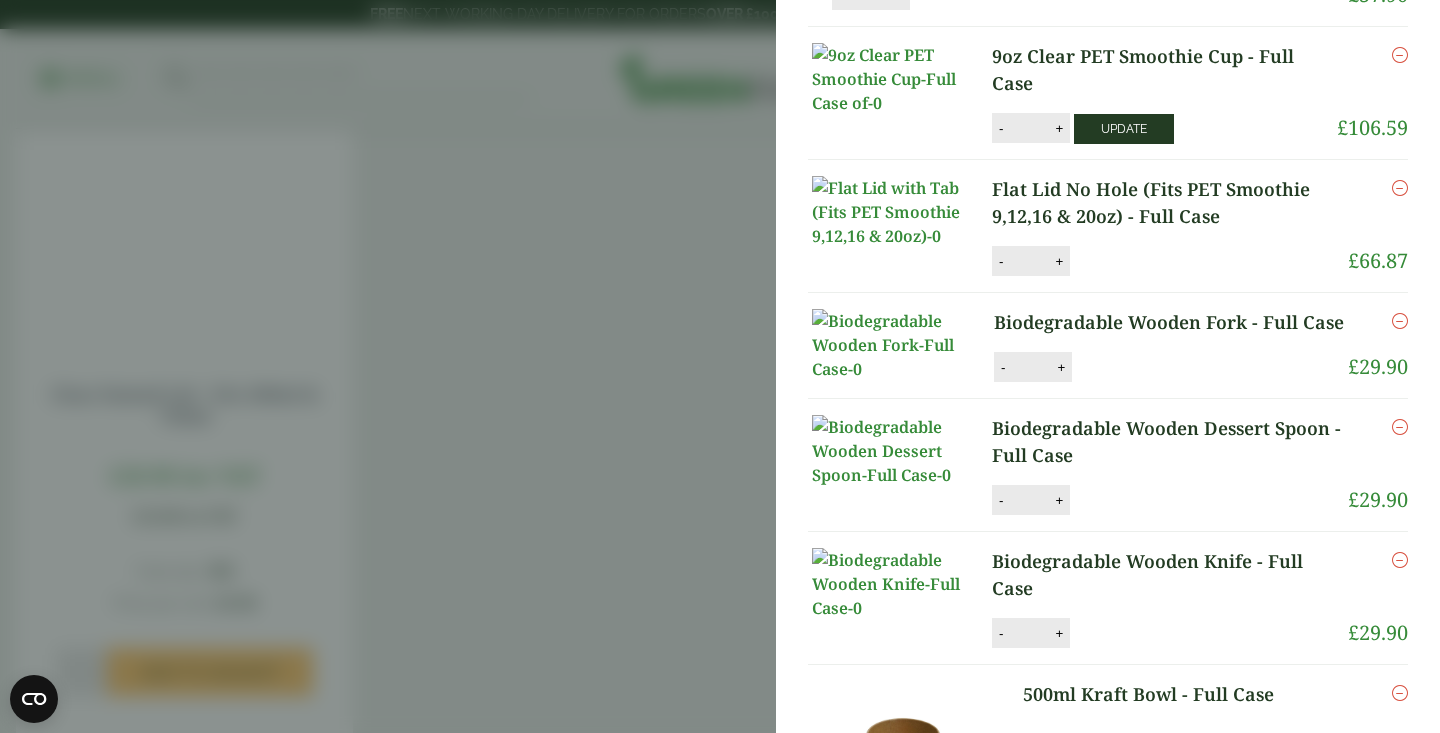 click on "Update" at bounding box center [1124, 129] 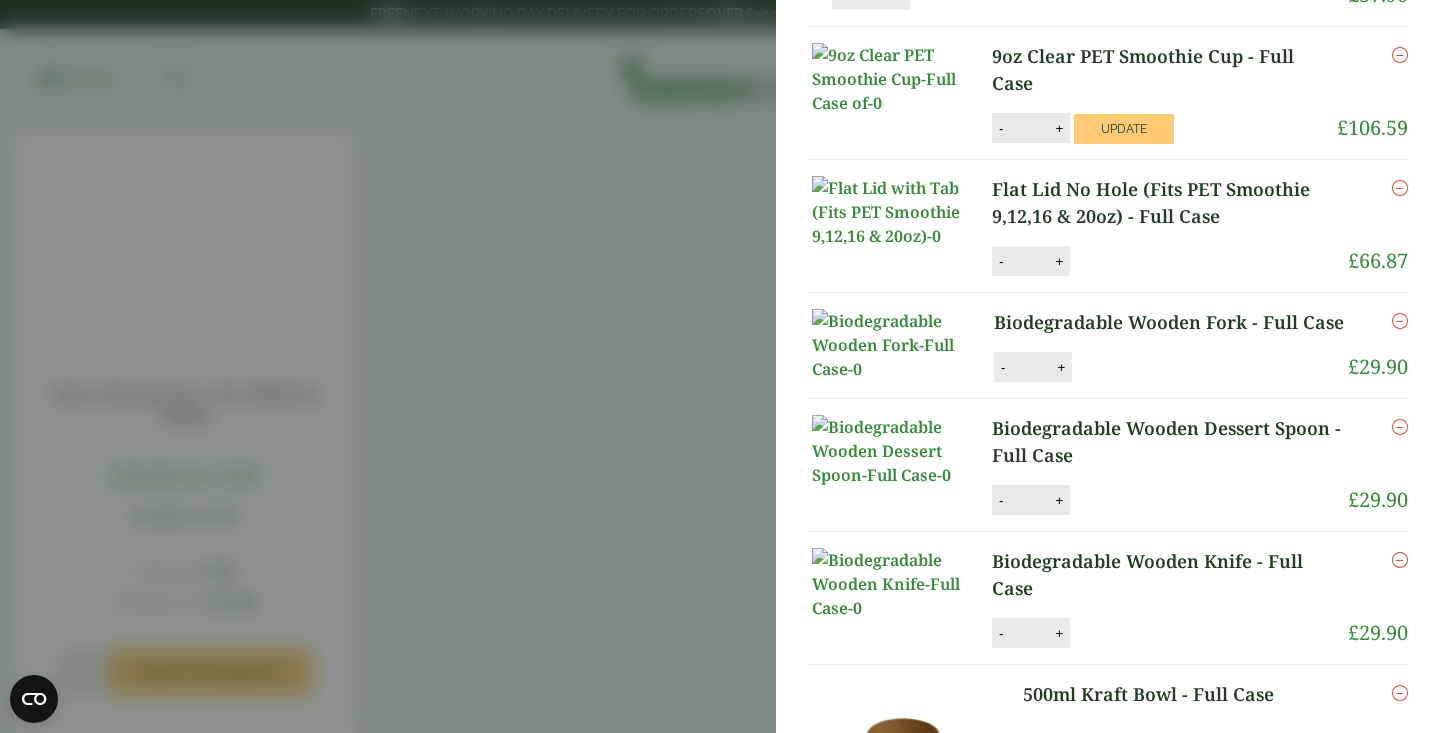 click on "+" at bounding box center (1059, 261) 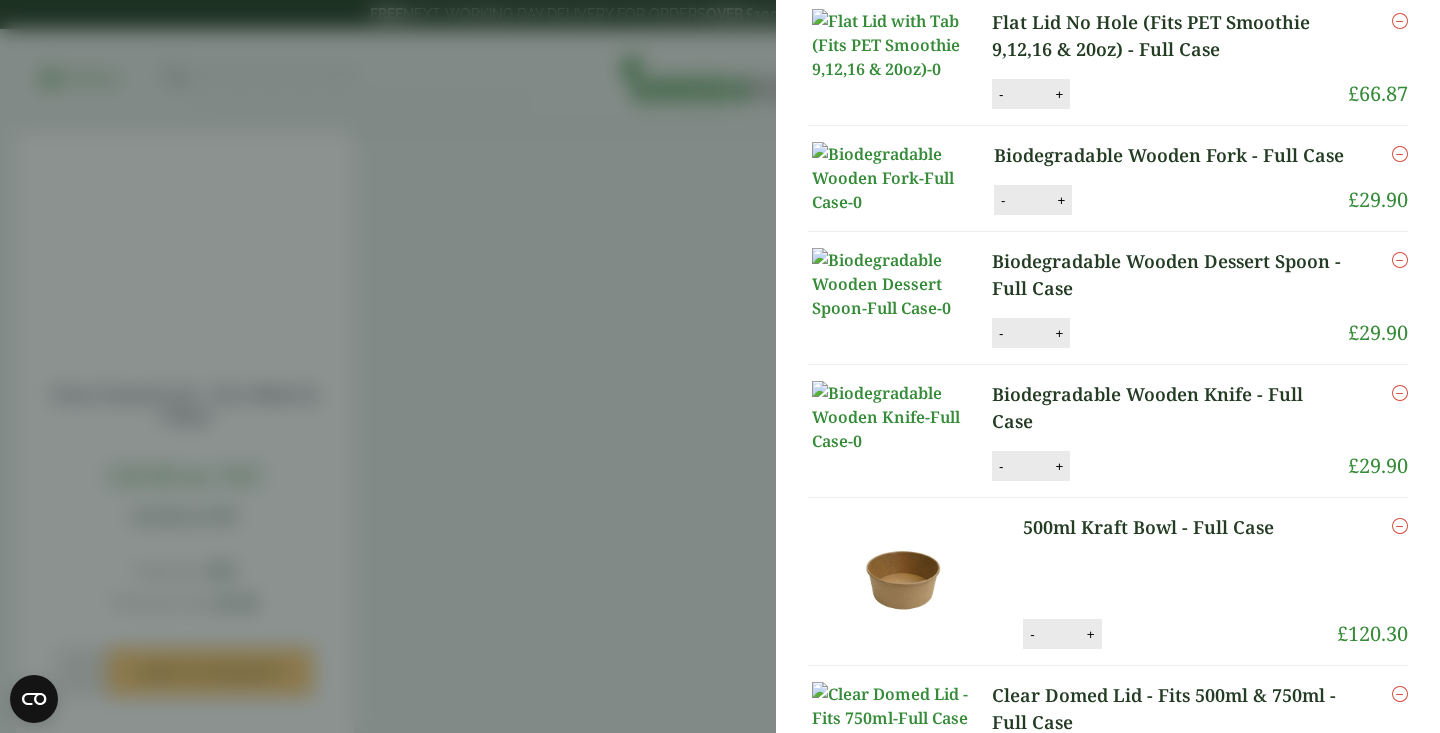 scroll, scrollTop: 614, scrollLeft: 0, axis: vertical 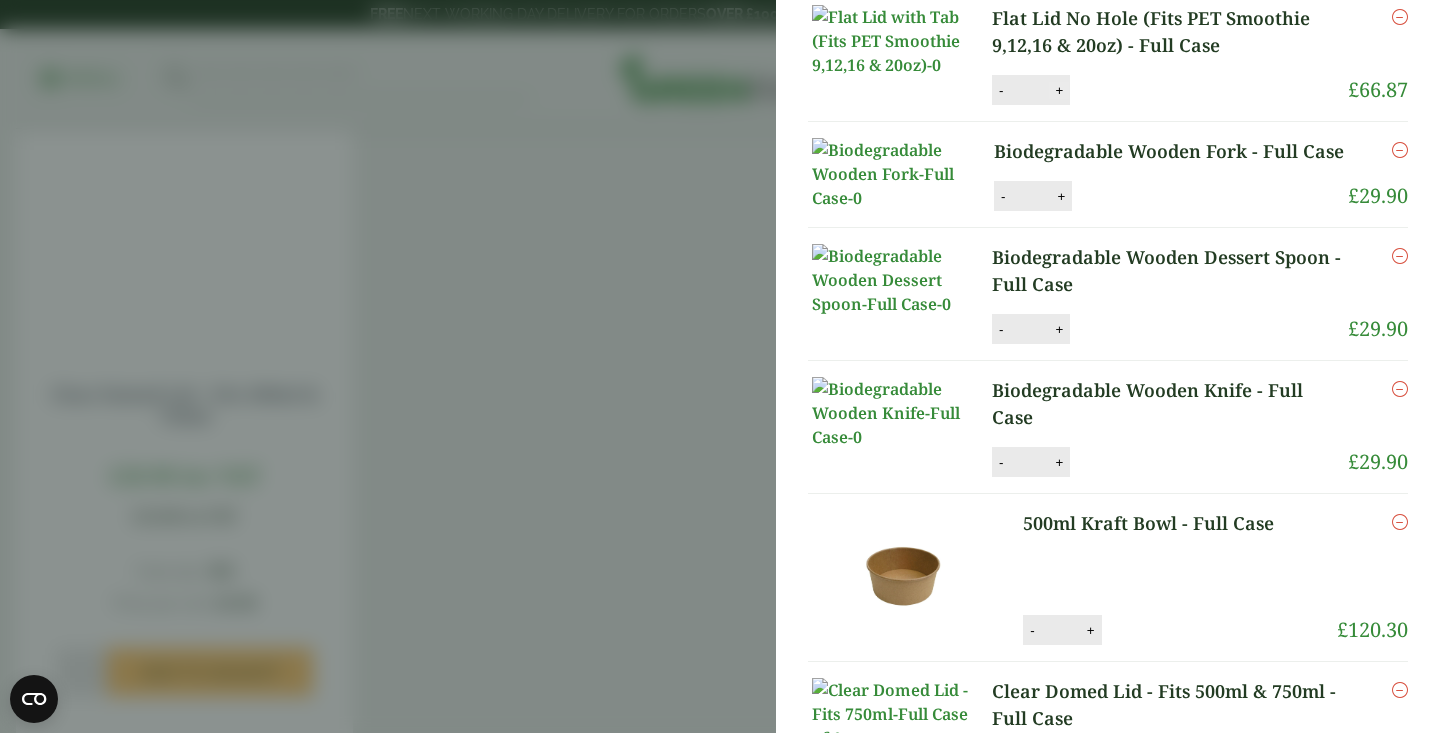 click on "+" at bounding box center (1059, 90) 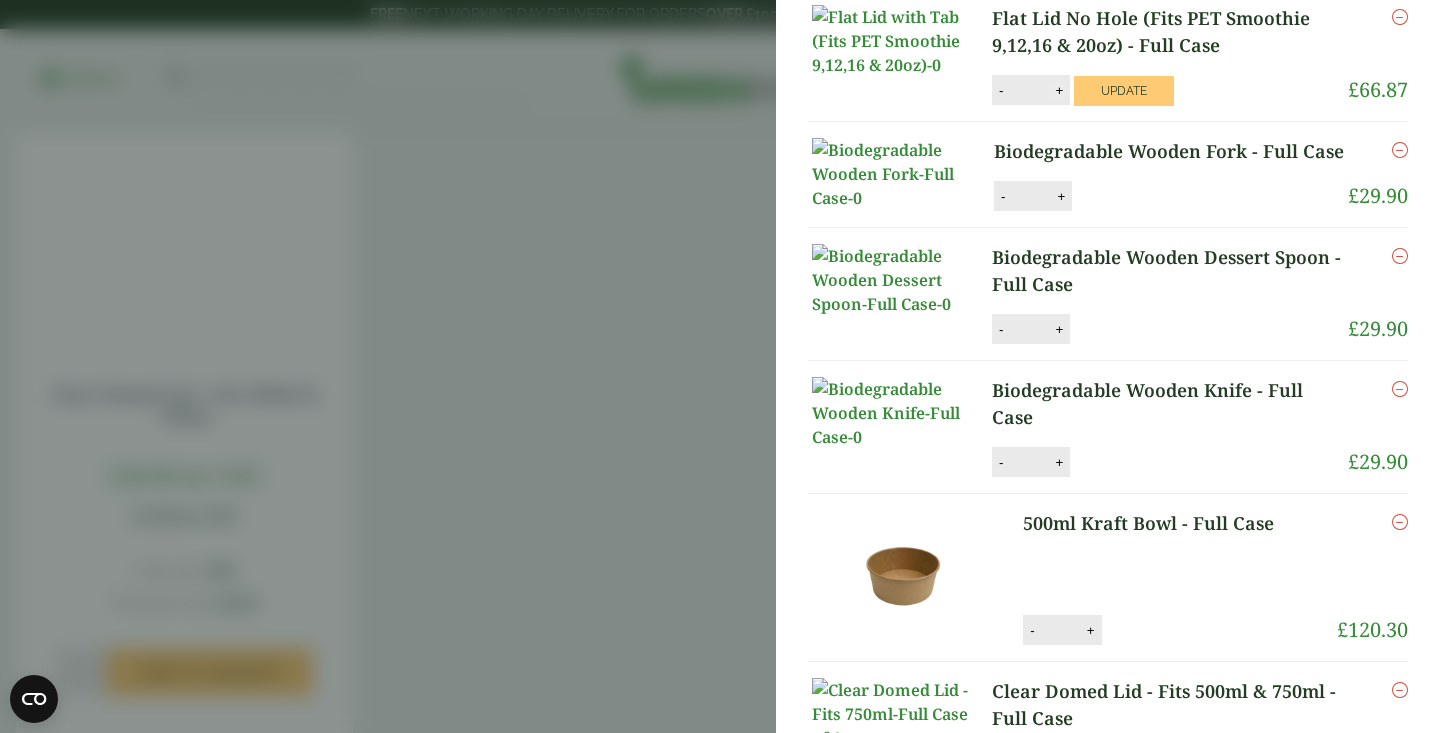 click on "+" at bounding box center [1059, 90] 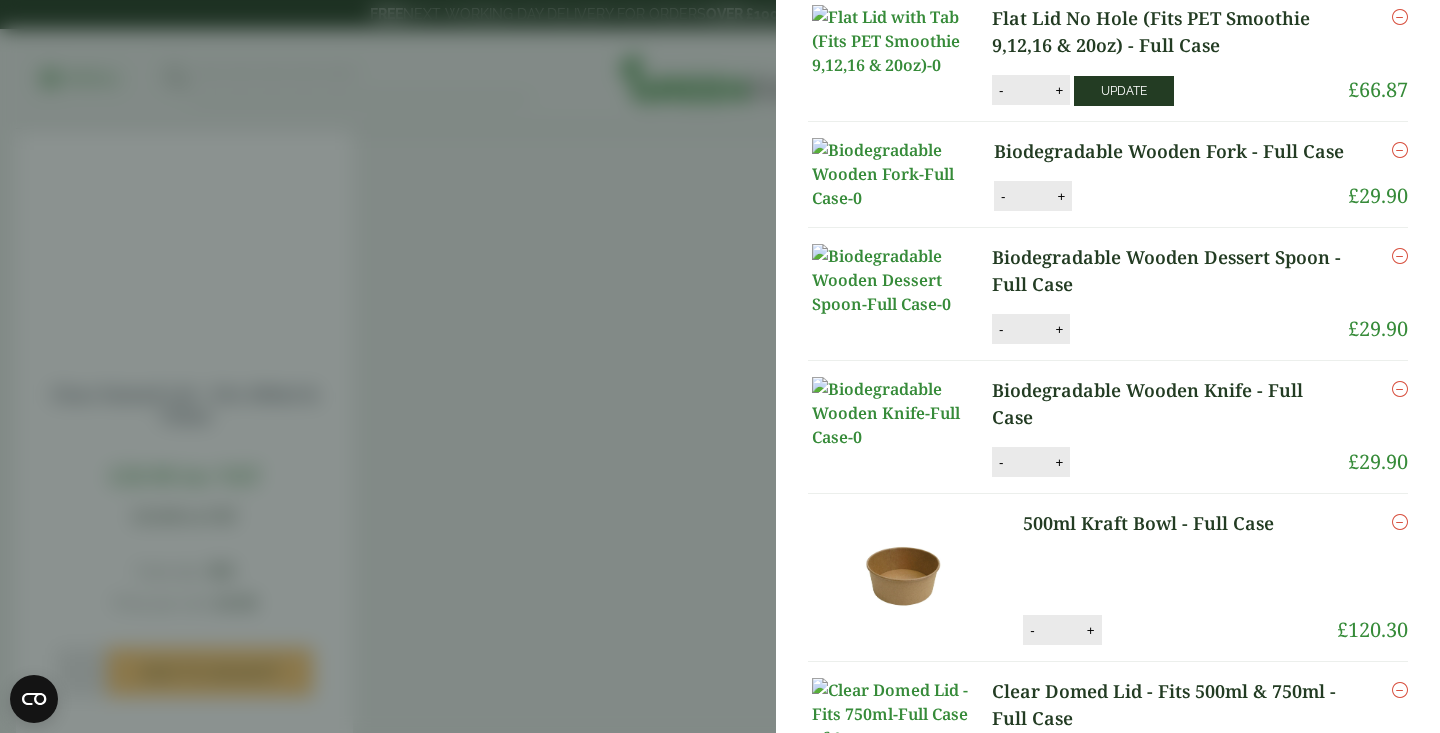 click on "Update" at bounding box center (1124, 91) 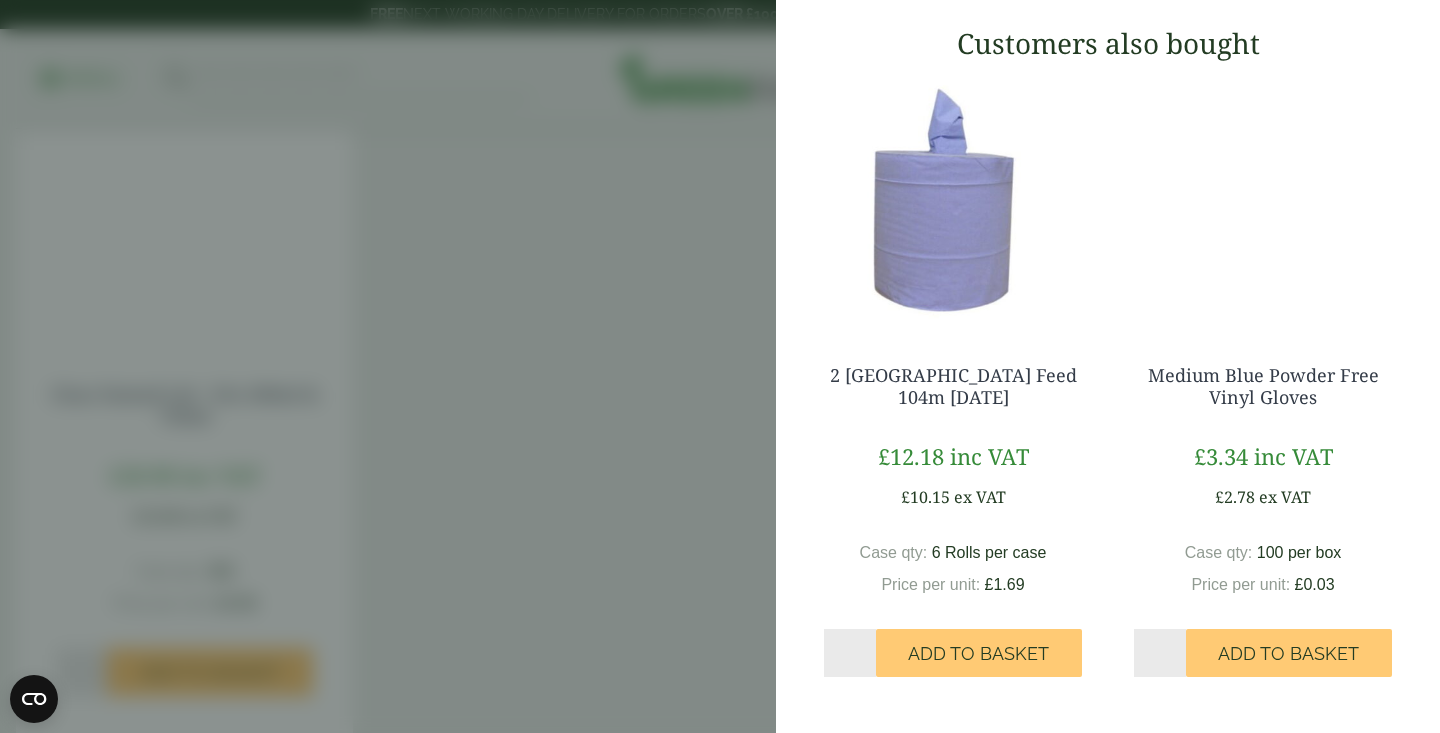 scroll, scrollTop: 1900, scrollLeft: 0, axis: vertical 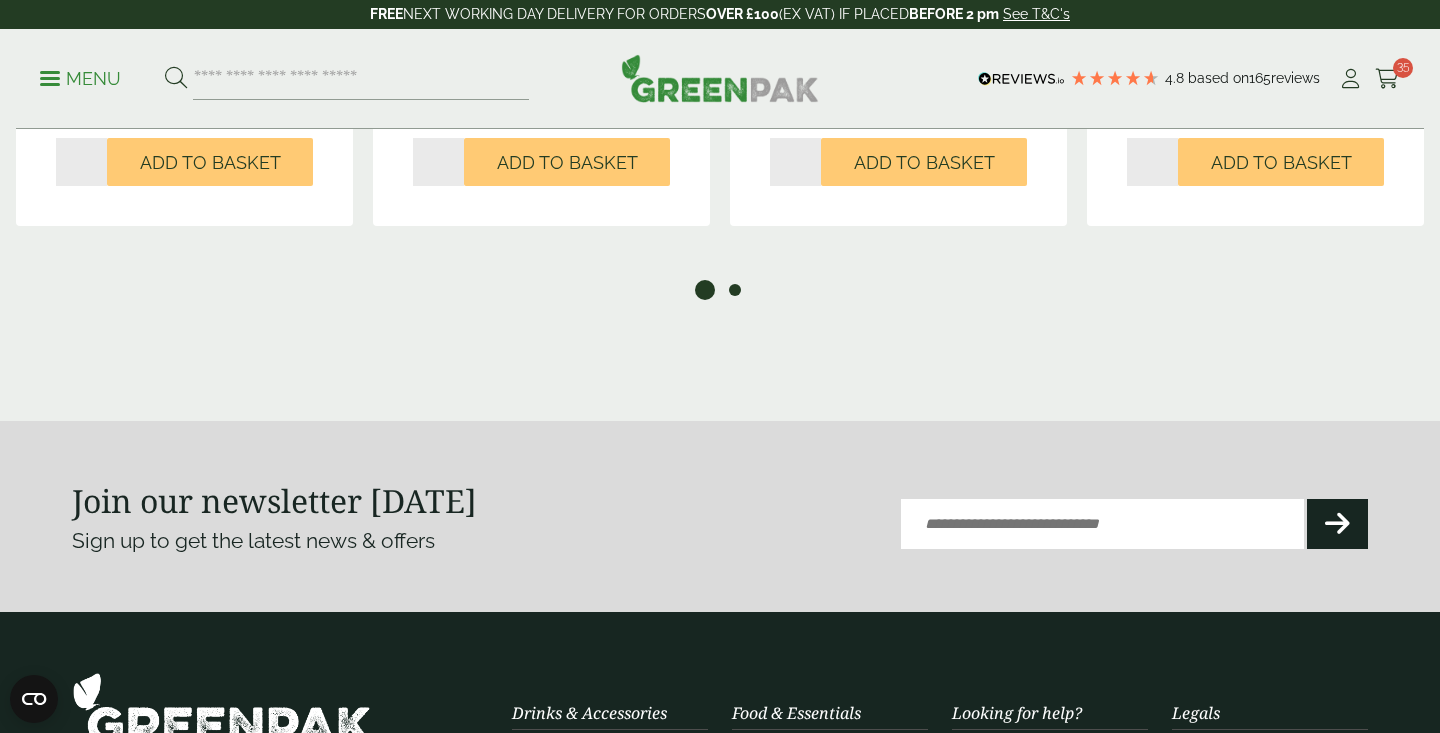 click on "2" at bounding box center (735, 290) 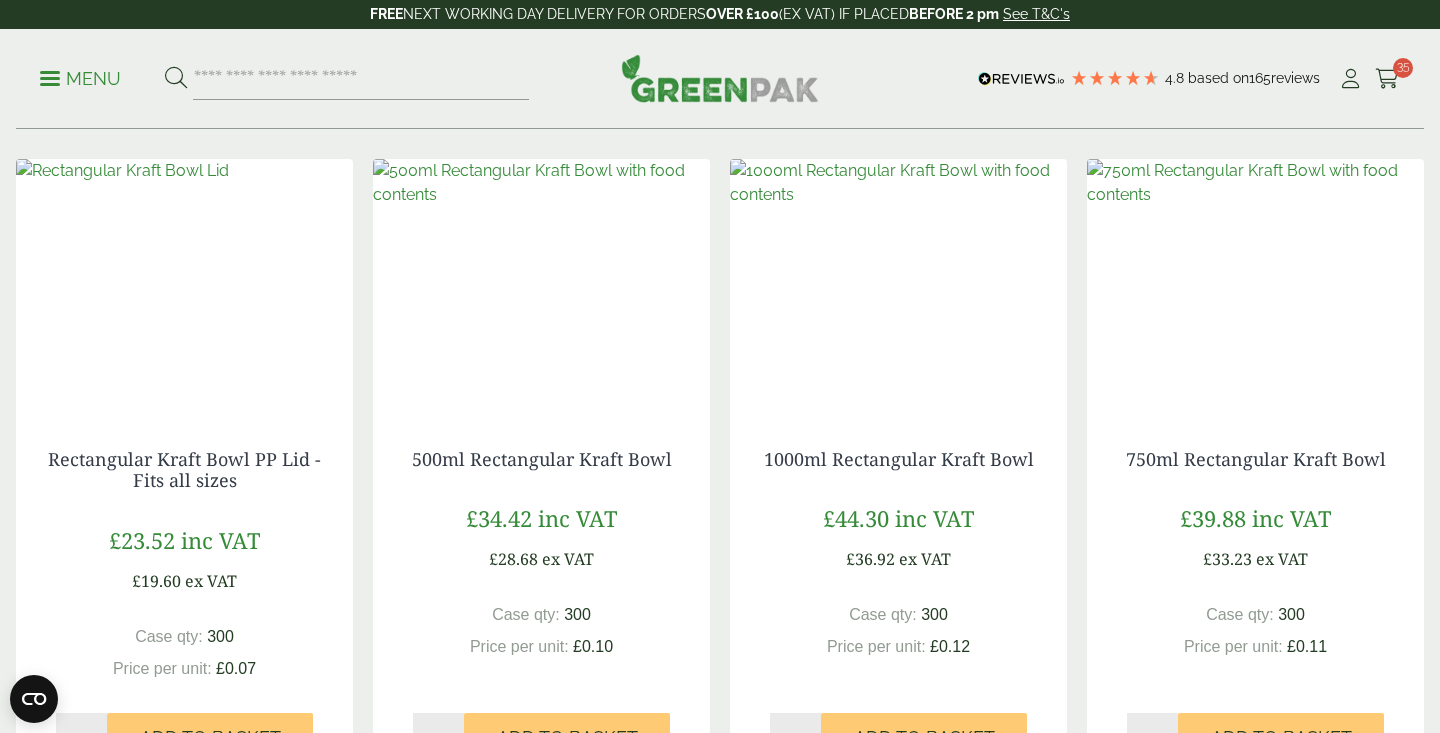 scroll, scrollTop: 2647, scrollLeft: 0, axis: vertical 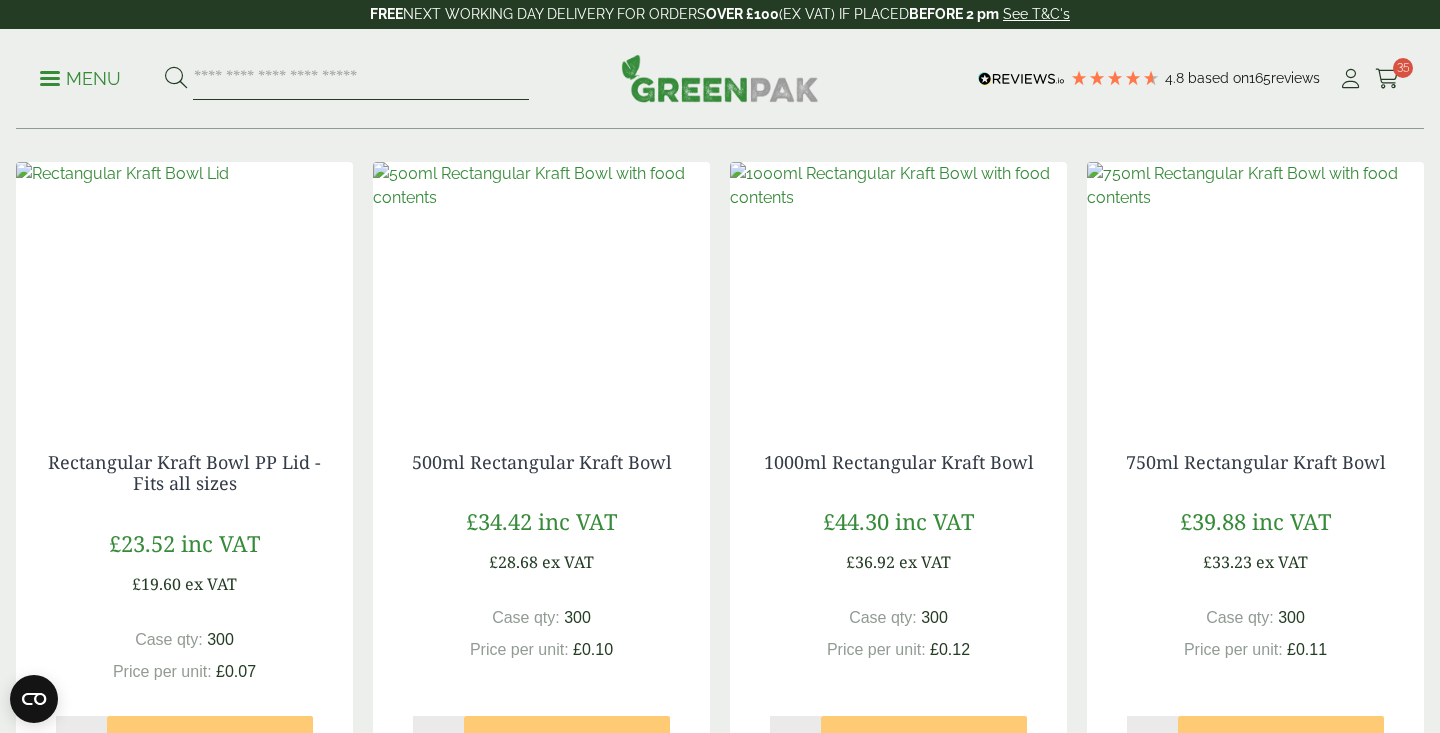 click at bounding box center (361, 79) 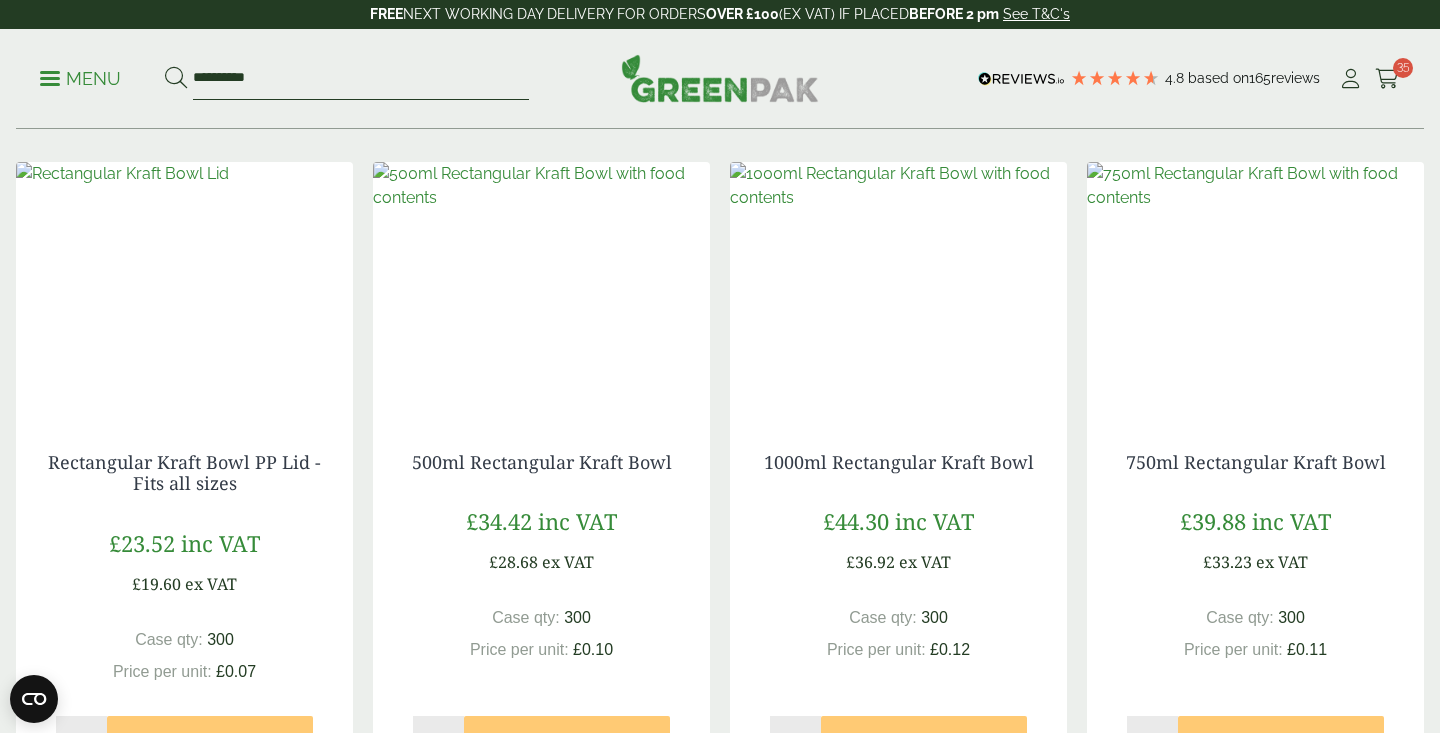 type on "**********" 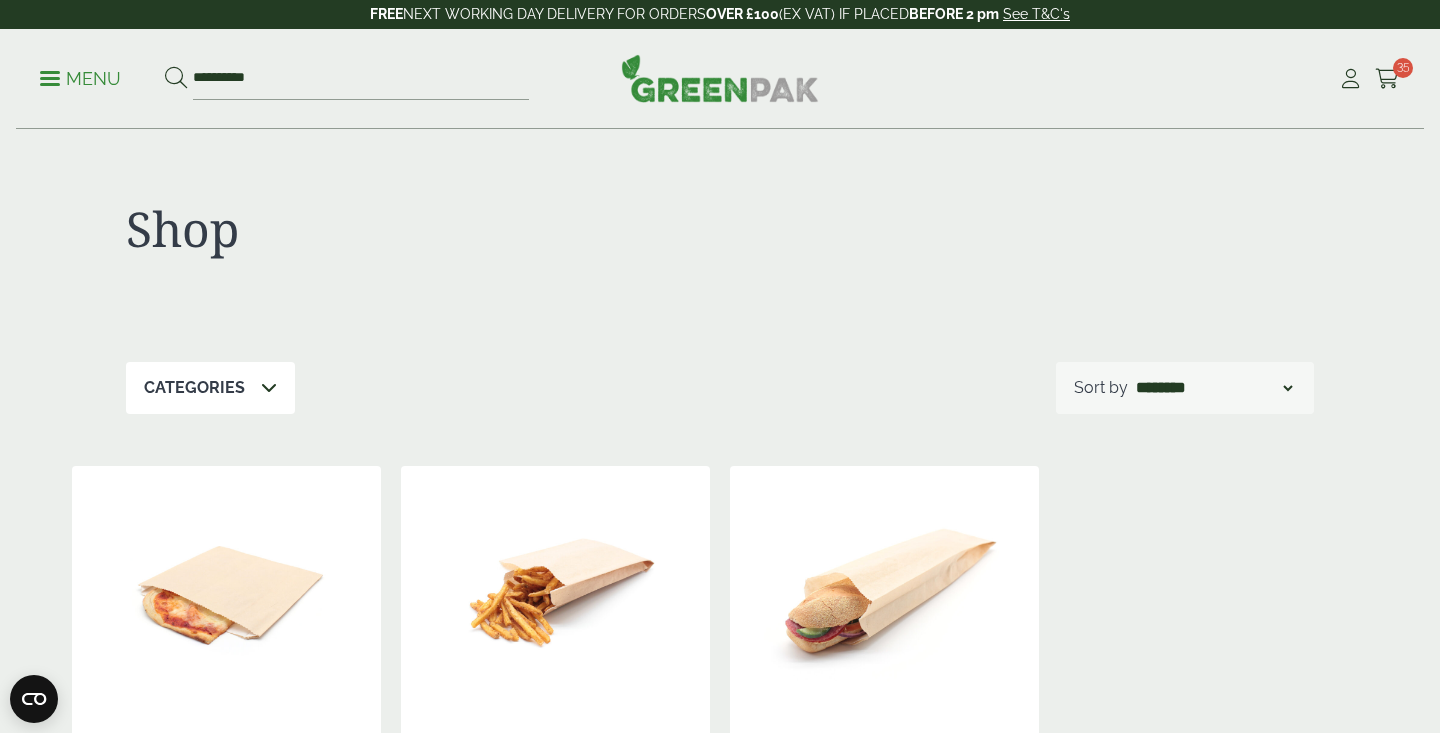 scroll, scrollTop: 0, scrollLeft: 0, axis: both 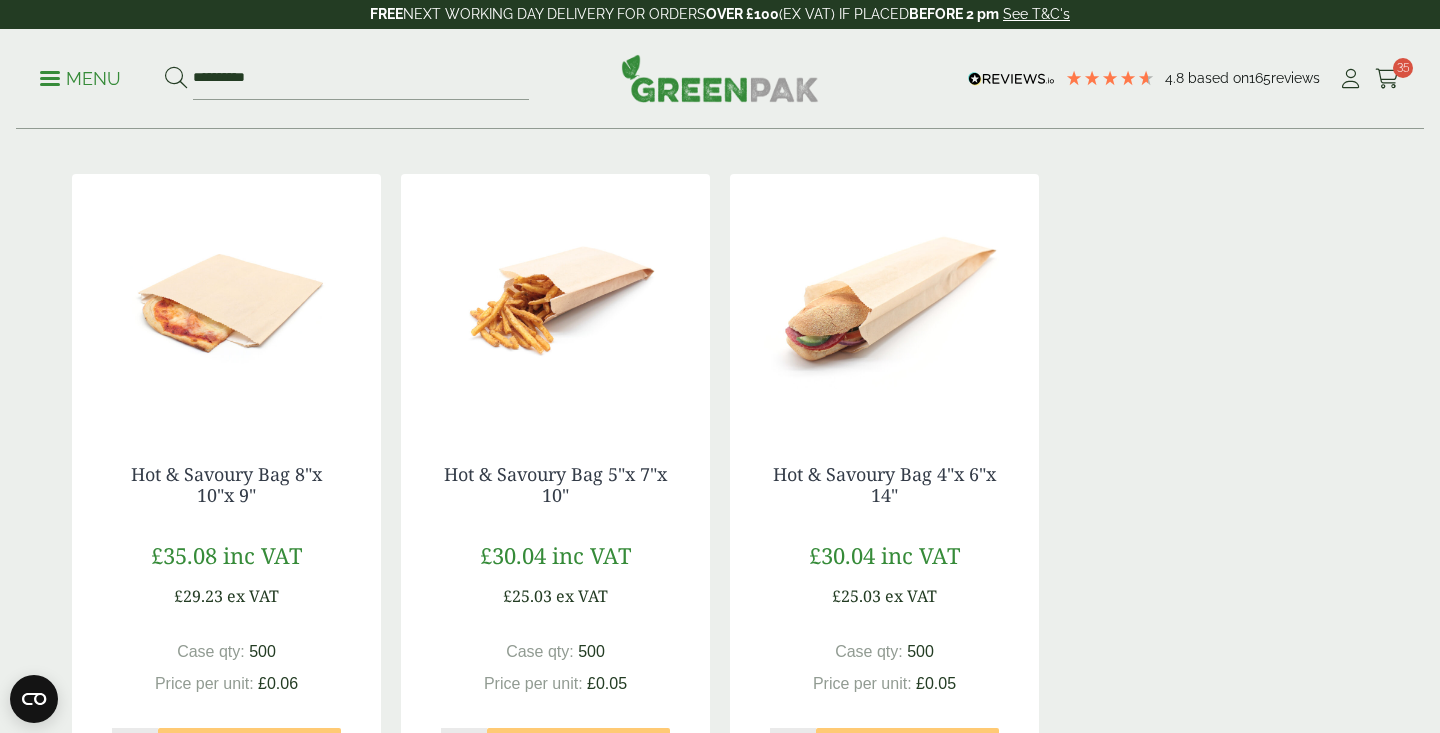 click at bounding box center [226, 299] 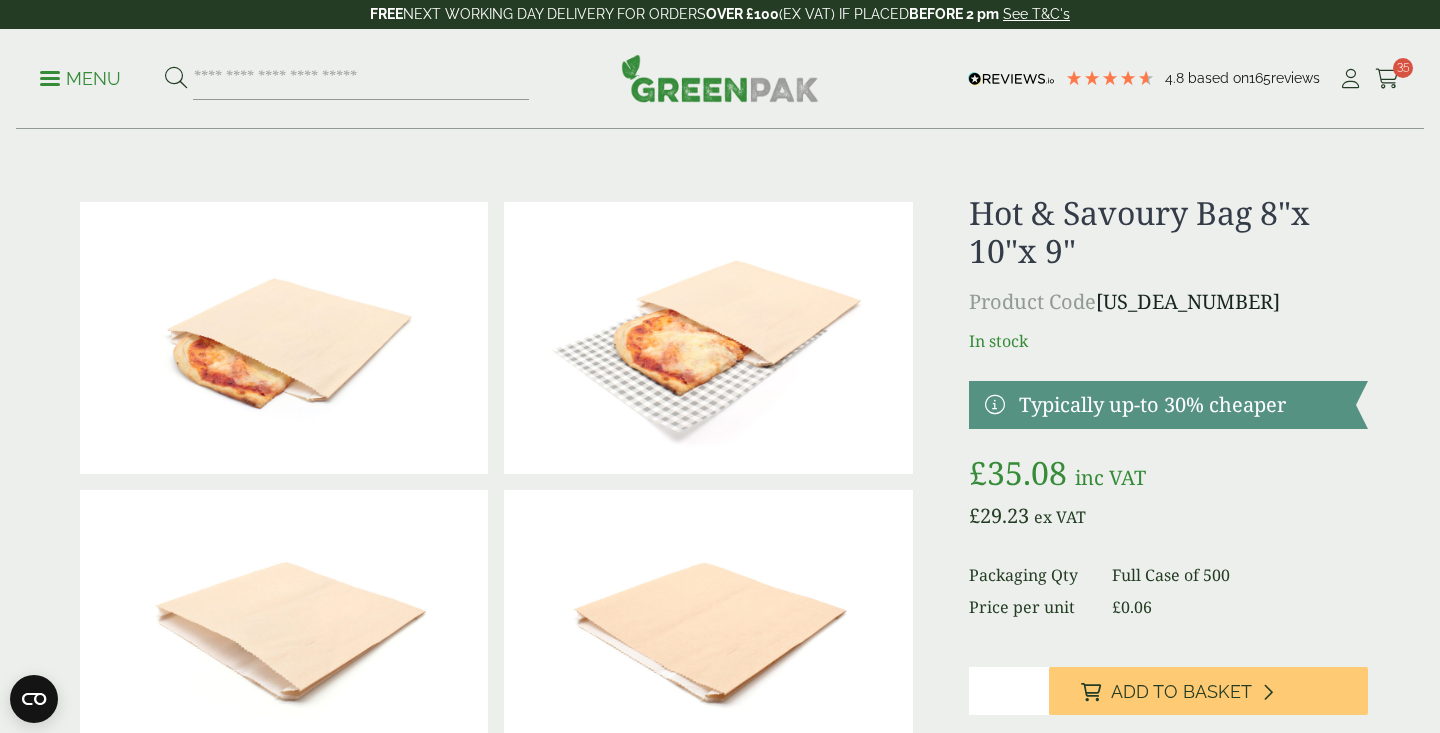 scroll, scrollTop: 0, scrollLeft: 0, axis: both 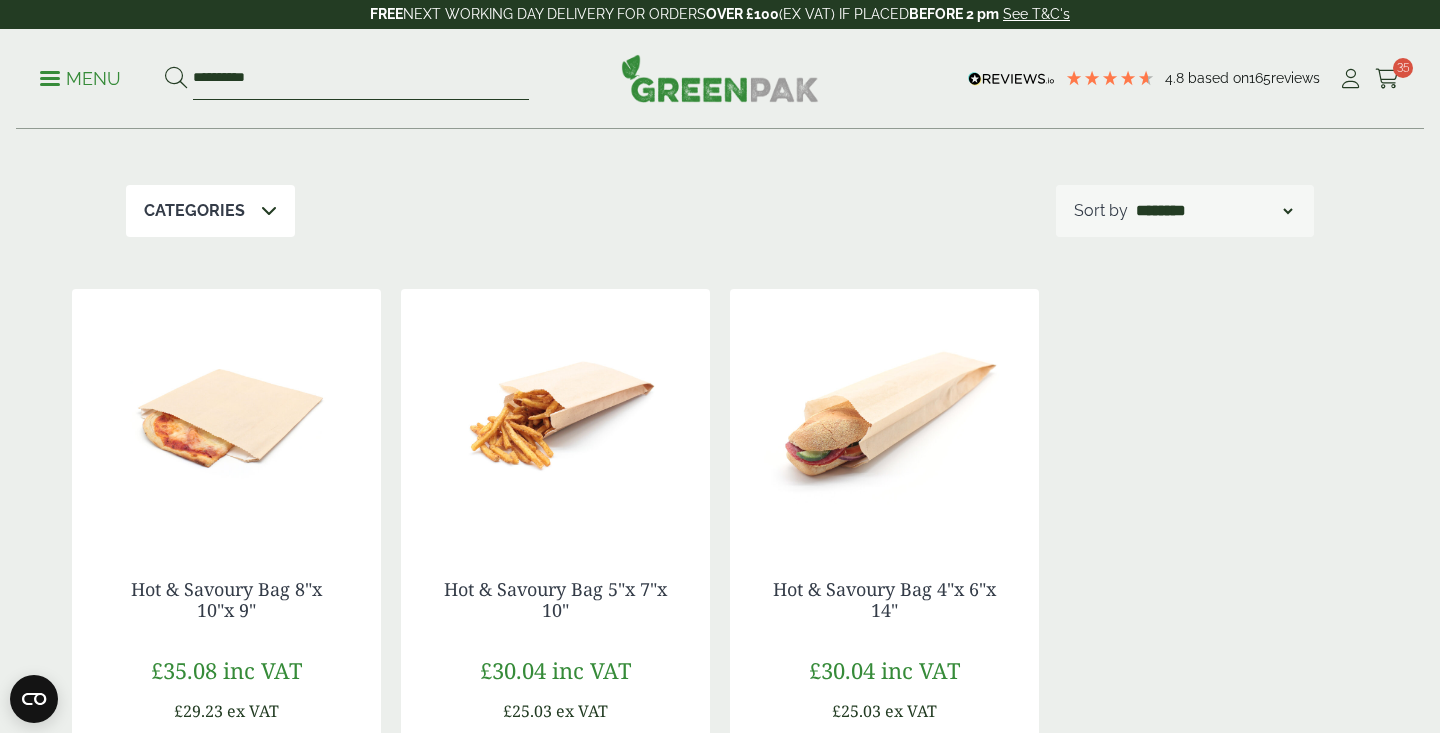 drag, startPoint x: 224, startPoint y: 71, endPoint x: 142, endPoint y: 51, distance: 84.40379 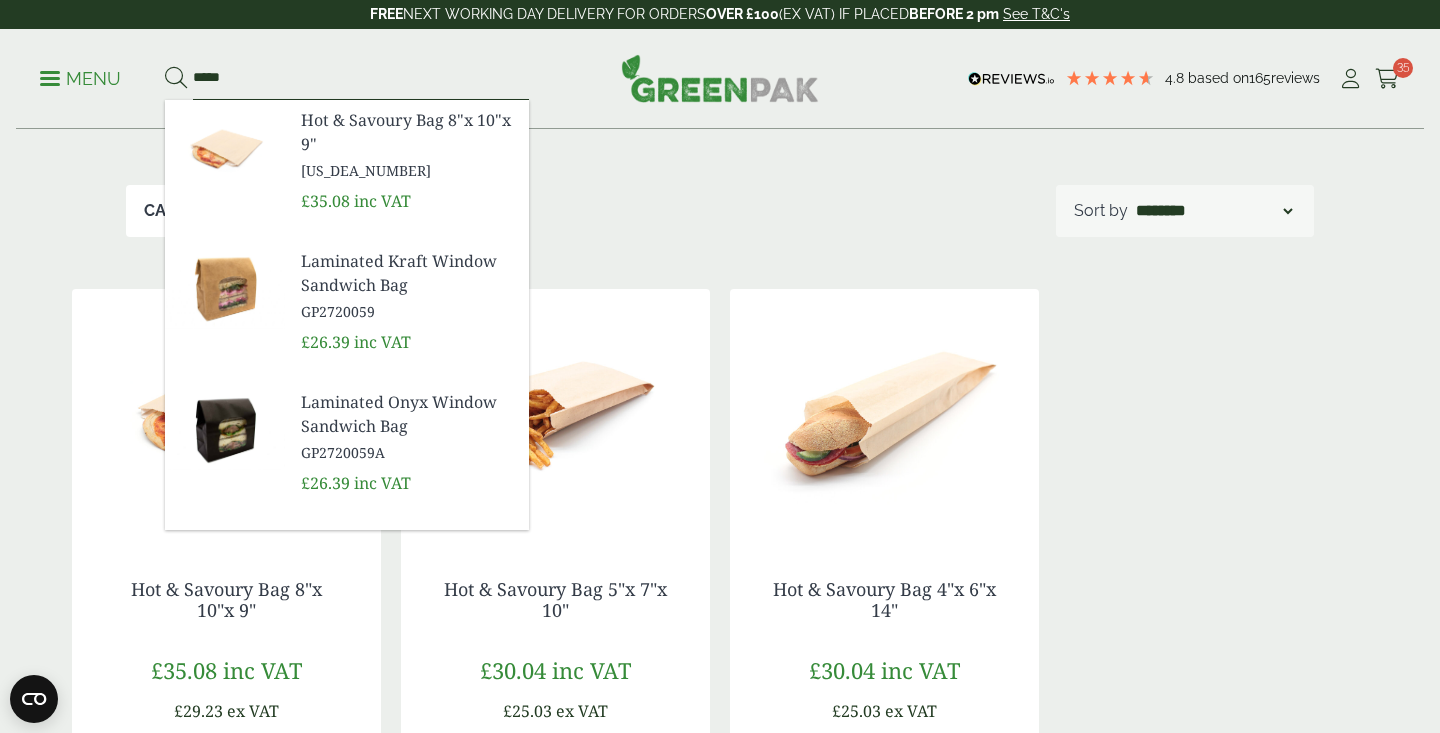 type on "****" 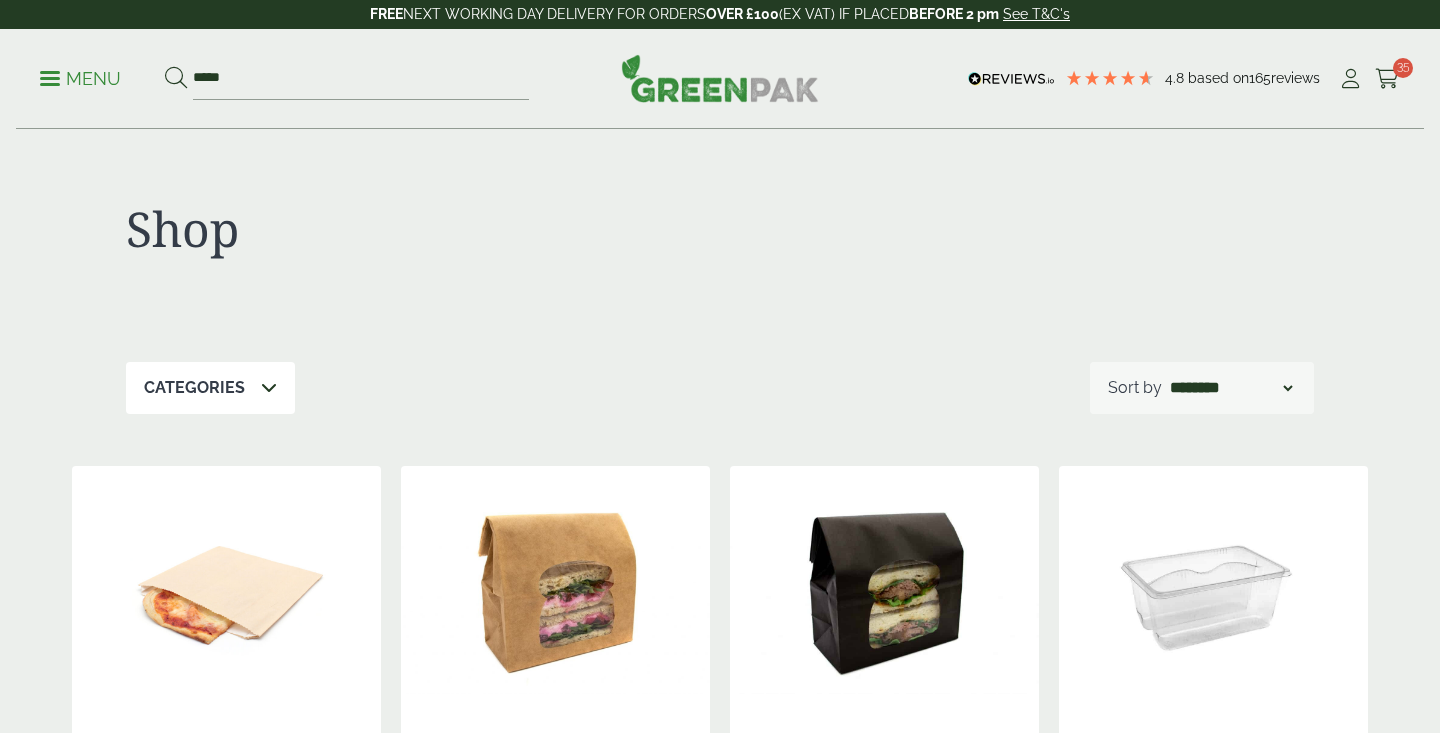 scroll, scrollTop: 0, scrollLeft: 0, axis: both 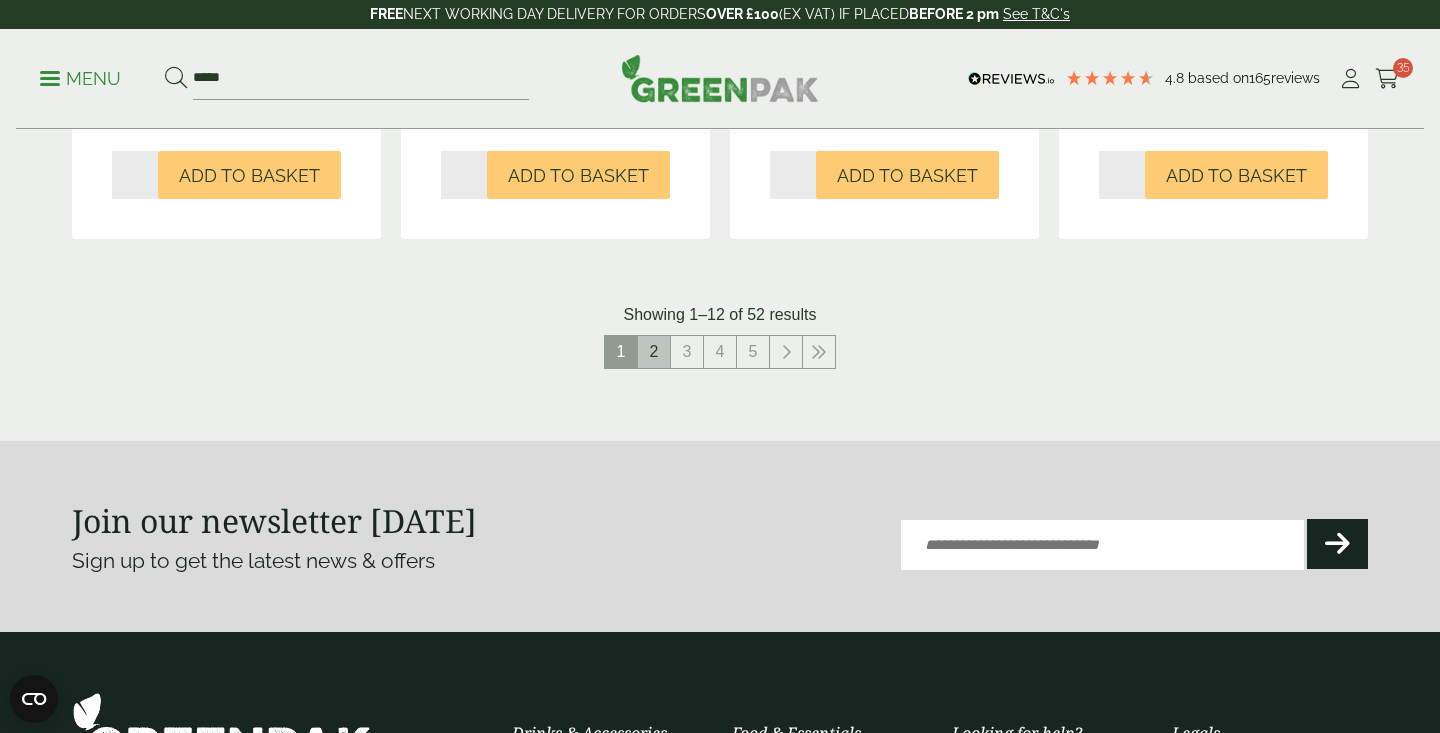 click on "2" at bounding box center [654, 352] 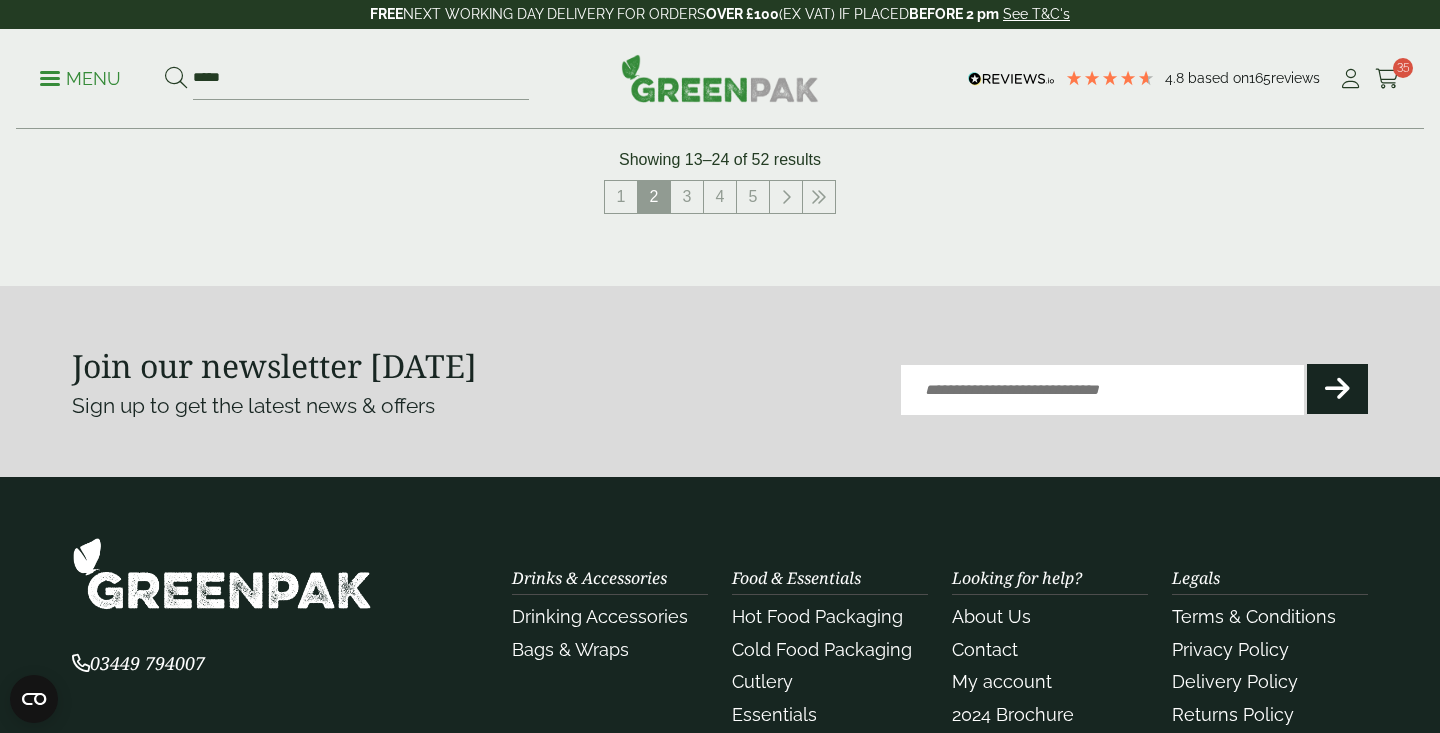 scroll, scrollTop: 2316, scrollLeft: 0, axis: vertical 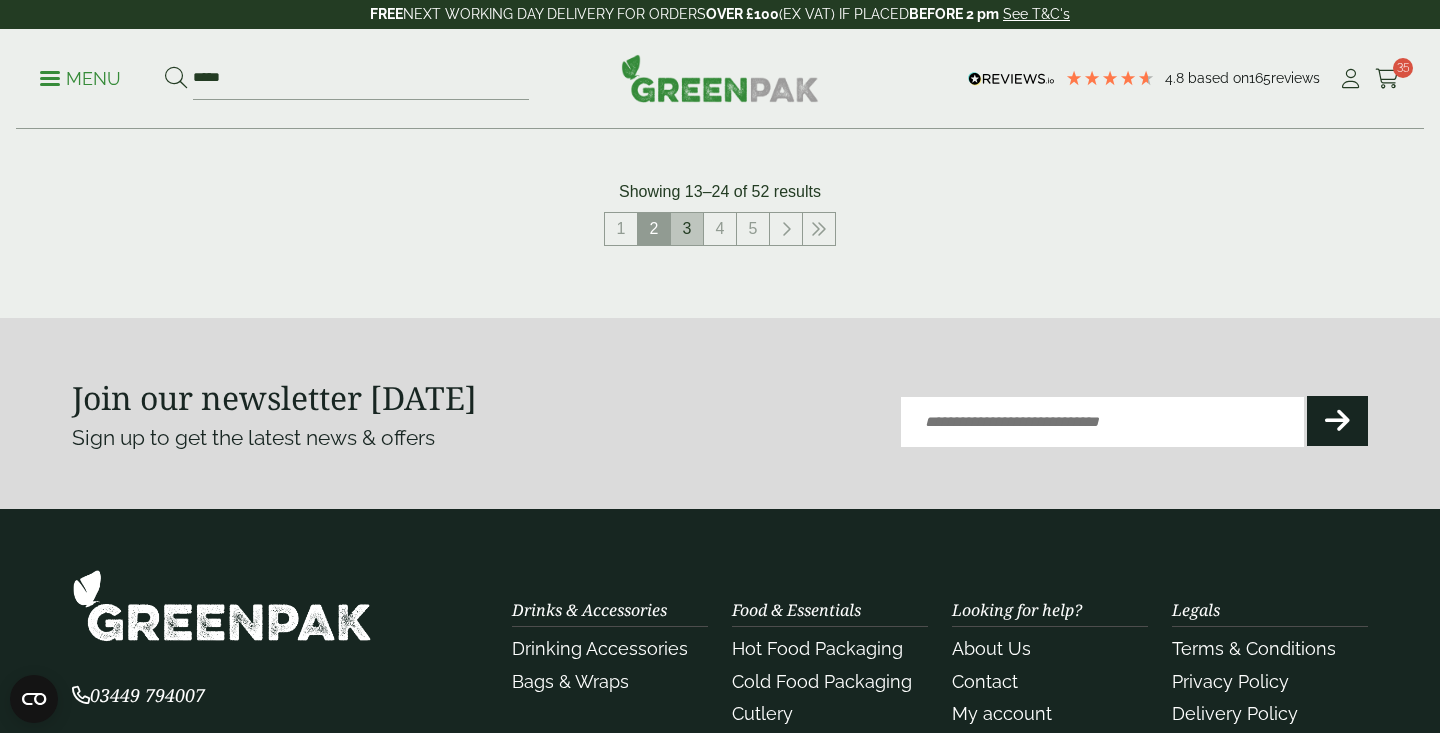 click on "3" at bounding box center (687, 229) 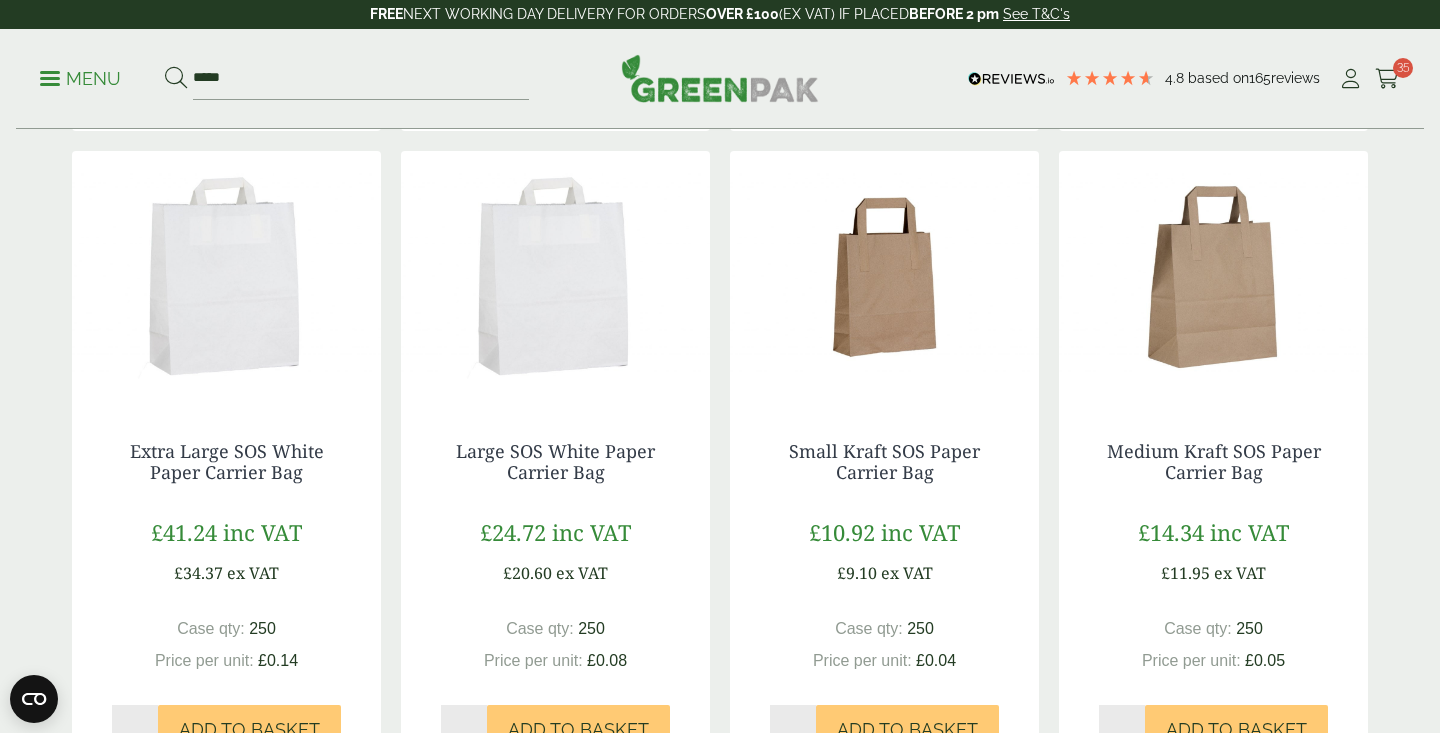 scroll, scrollTop: 977, scrollLeft: 0, axis: vertical 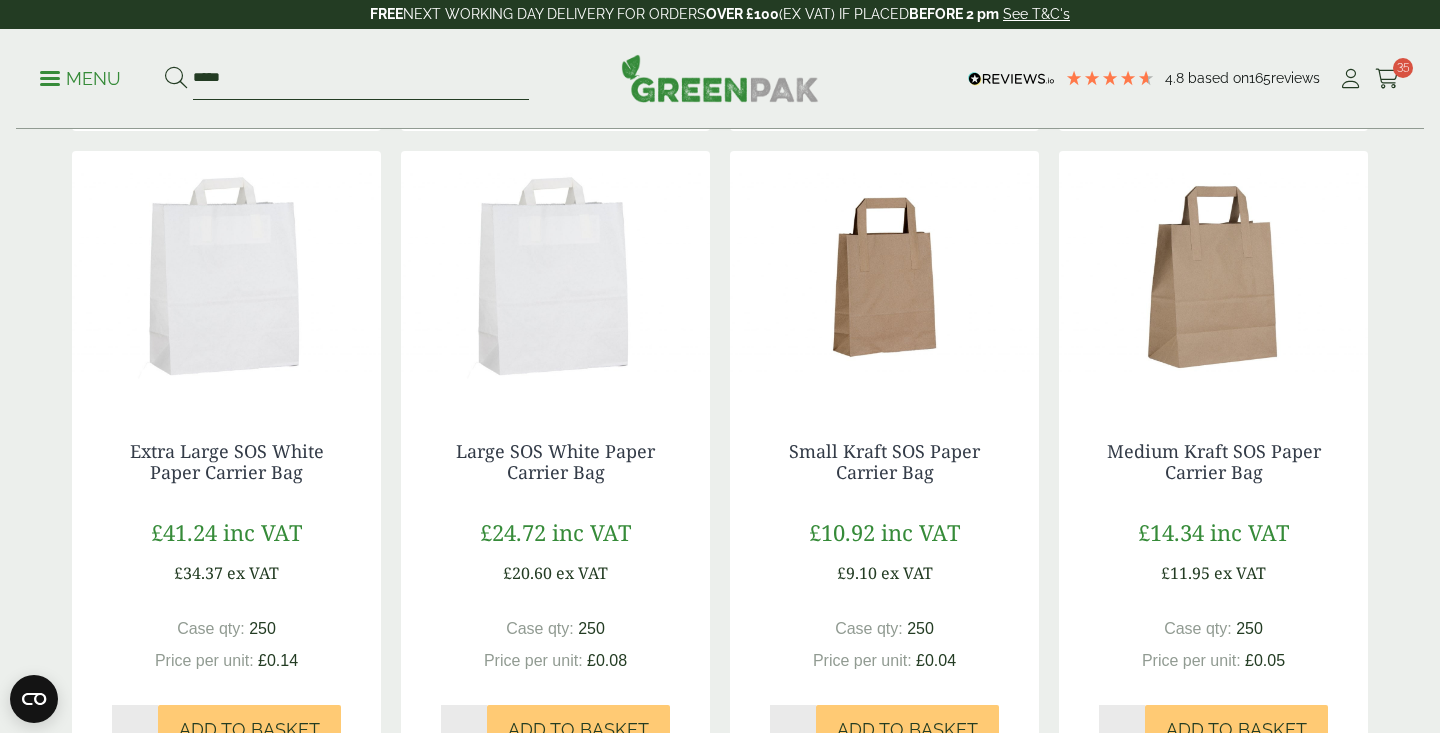 drag, startPoint x: 307, startPoint y: 80, endPoint x: 76, endPoint y: 58, distance: 232.04526 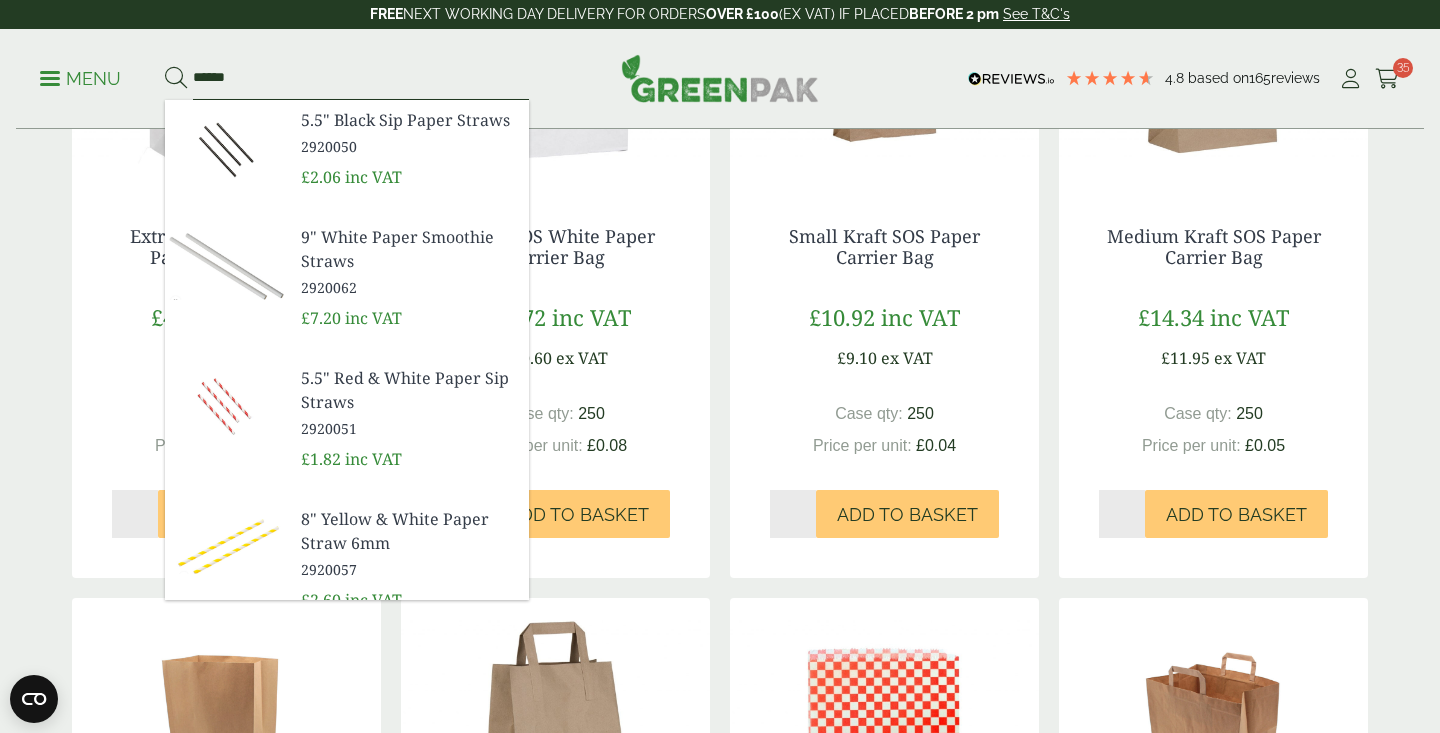 scroll, scrollTop: 1171, scrollLeft: 0, axis: vertical 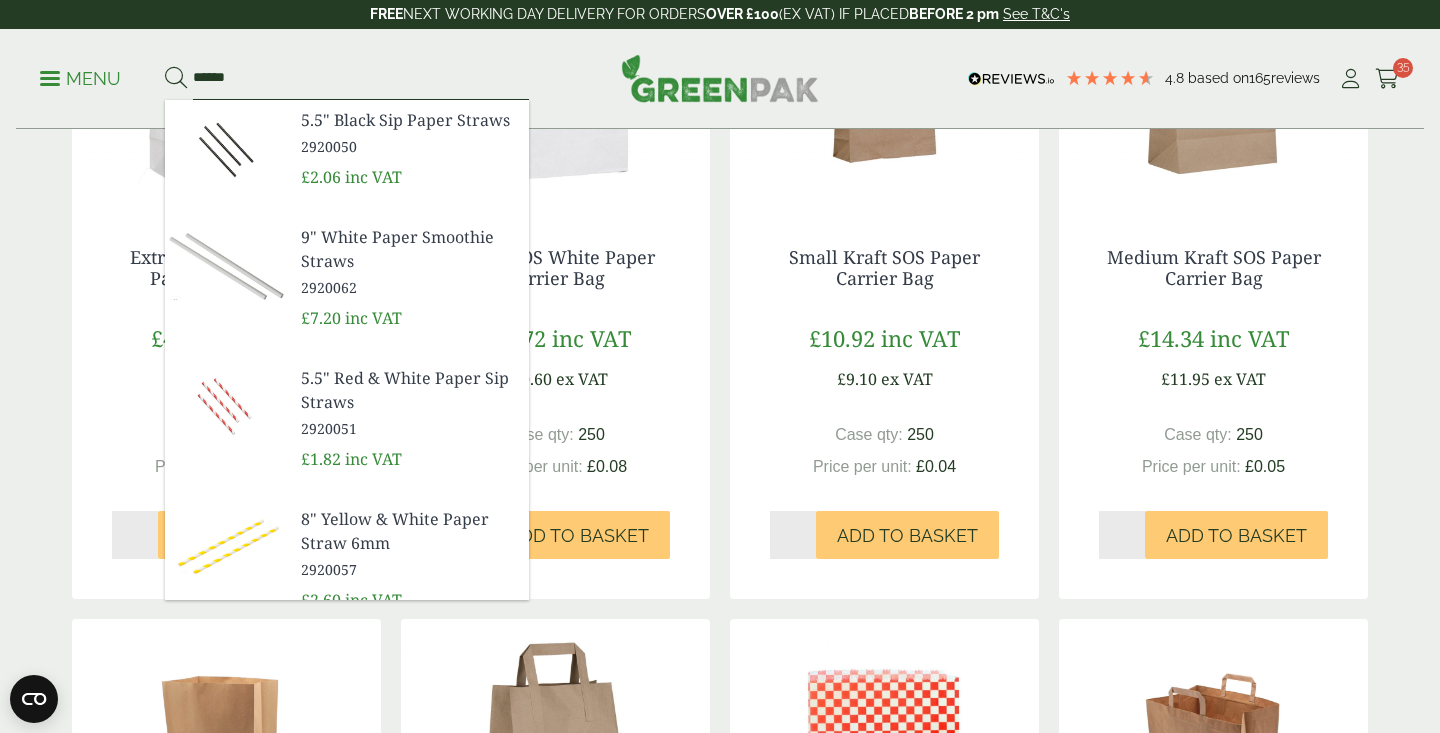 type on "******" 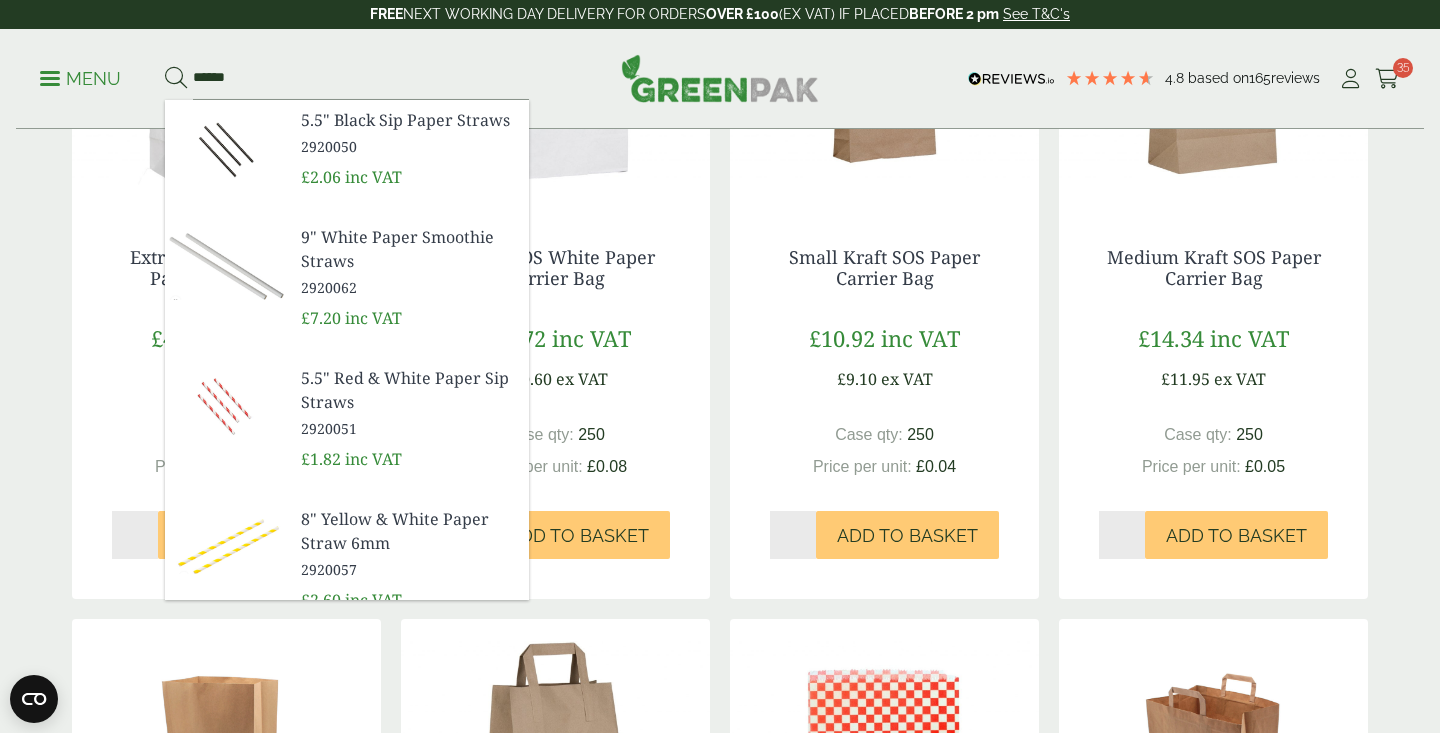 click on "Medium Kraft SOS Paper Carrier Bag
£14.34
inc VAT
£11.95
ex VAT
Case qty:
250
Price per unit:
£0.05
Qty * Add to Basket" at bounding box center (1213, 403) 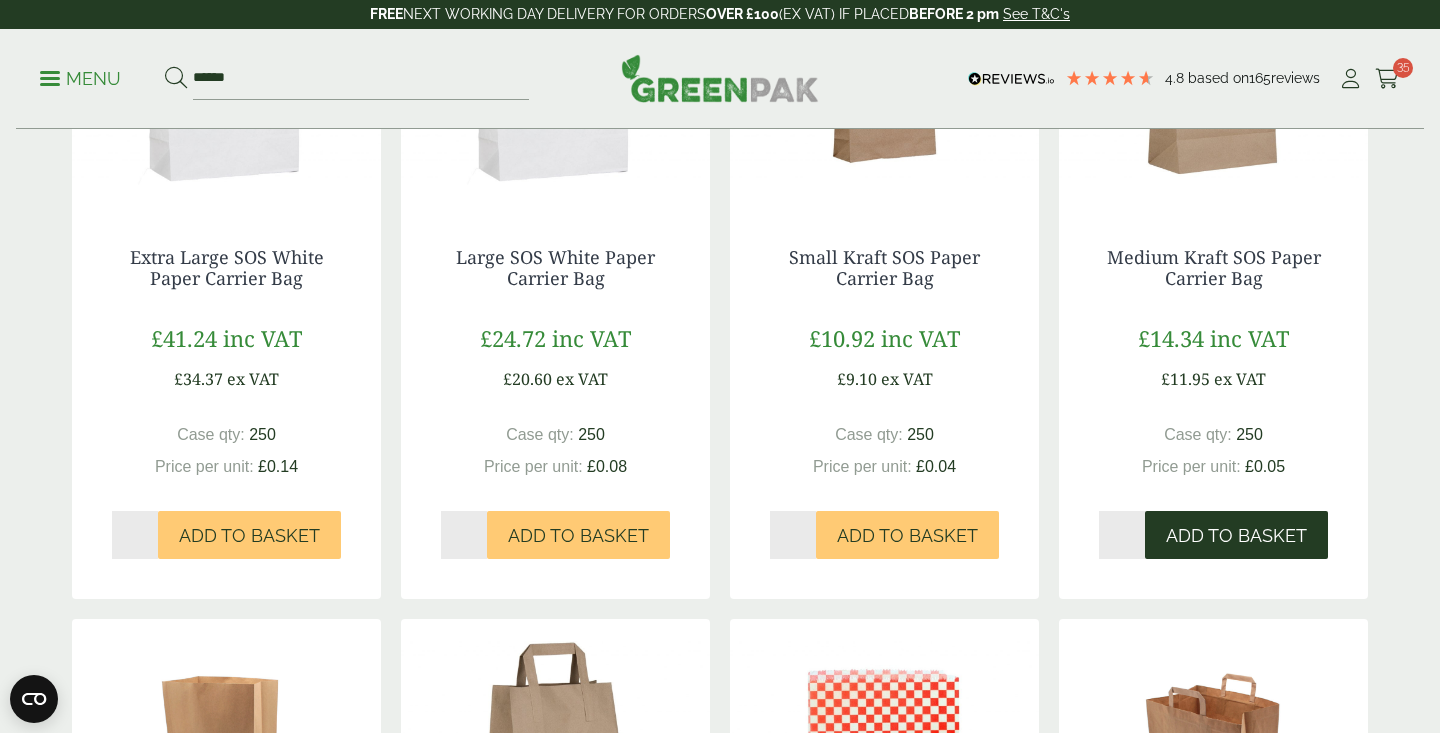 click on "Add to Basket" at bounding box center (1236, 536) 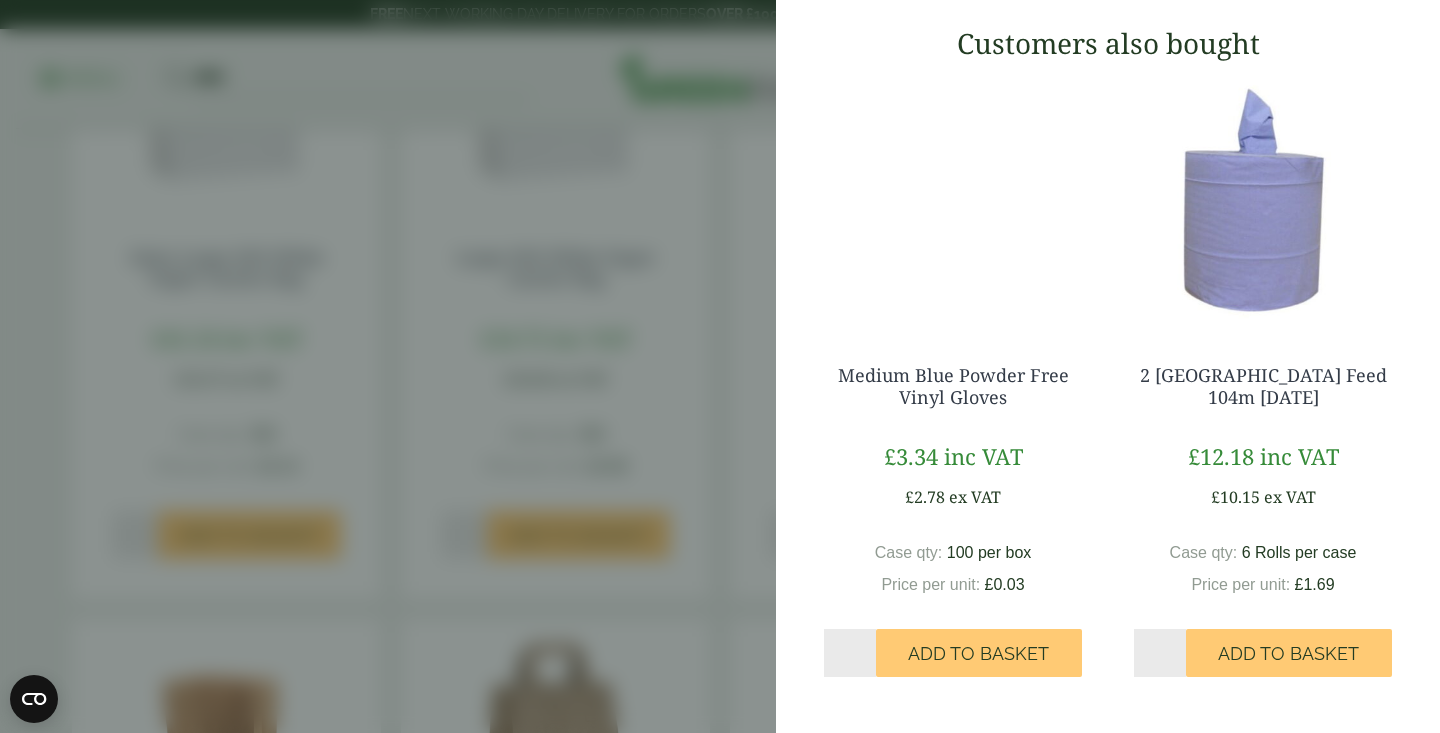 scroll, scrollTop: 2051, scrollLeft: 0, axis: vertical 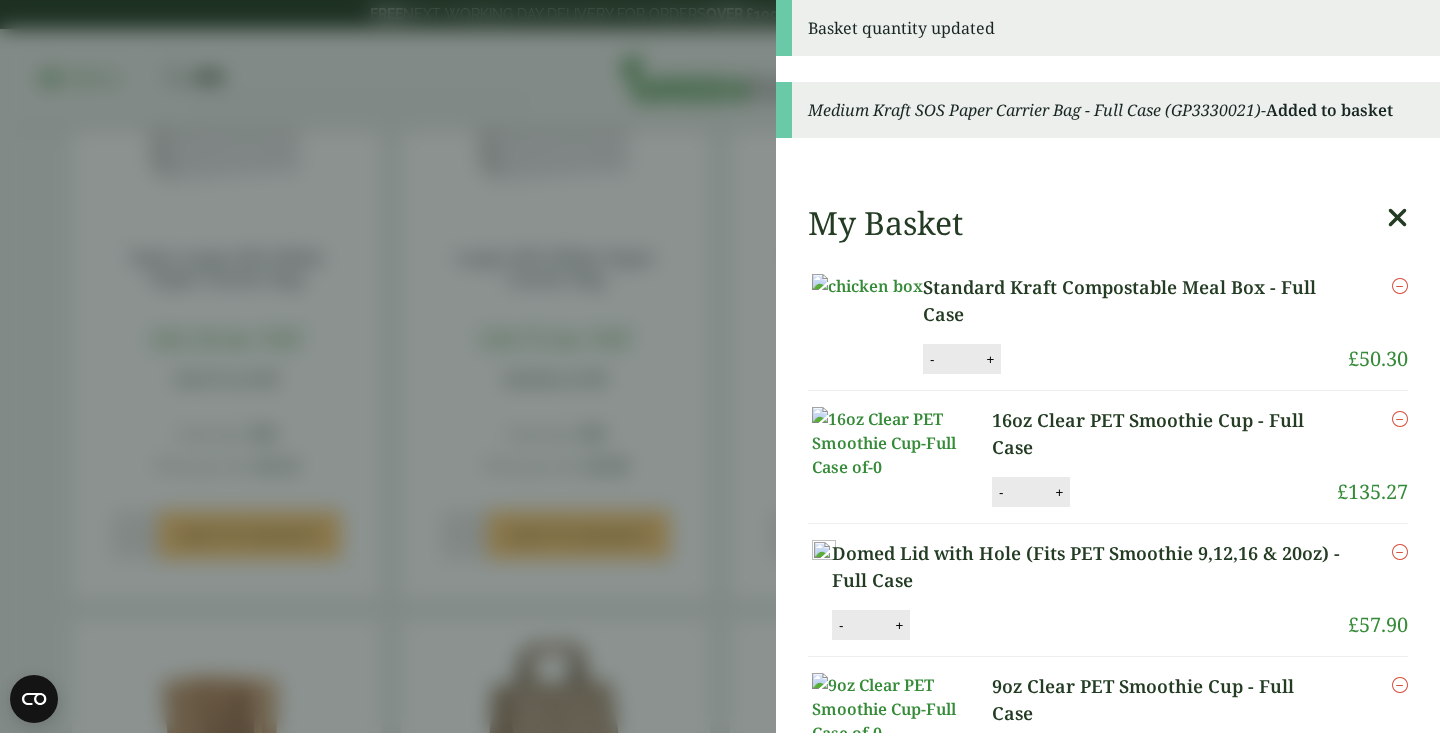 click on "Basket quantity updated Medium Kraft SOS Paper Carrier Bag - Full Case (GP3330021)  -  Added to basket
My Basket
Standard Kraft Compostable Meal Box - Full Case
Standard Kraft Compostable Meal Box - Full Case quantity
- * +
Update
£" at bounding box center [720, 366] 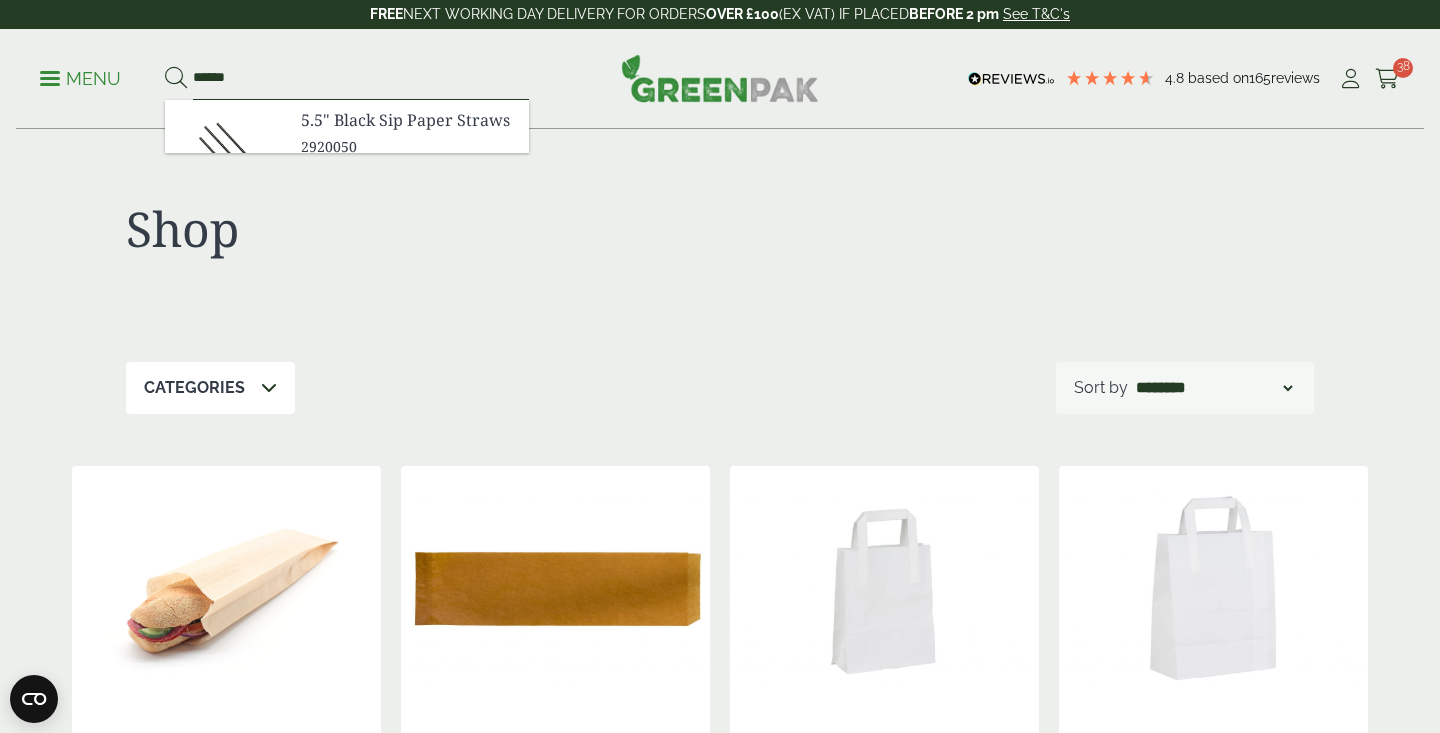 scroll, scrollTop: 0, scrollLeft: 0, axis: both 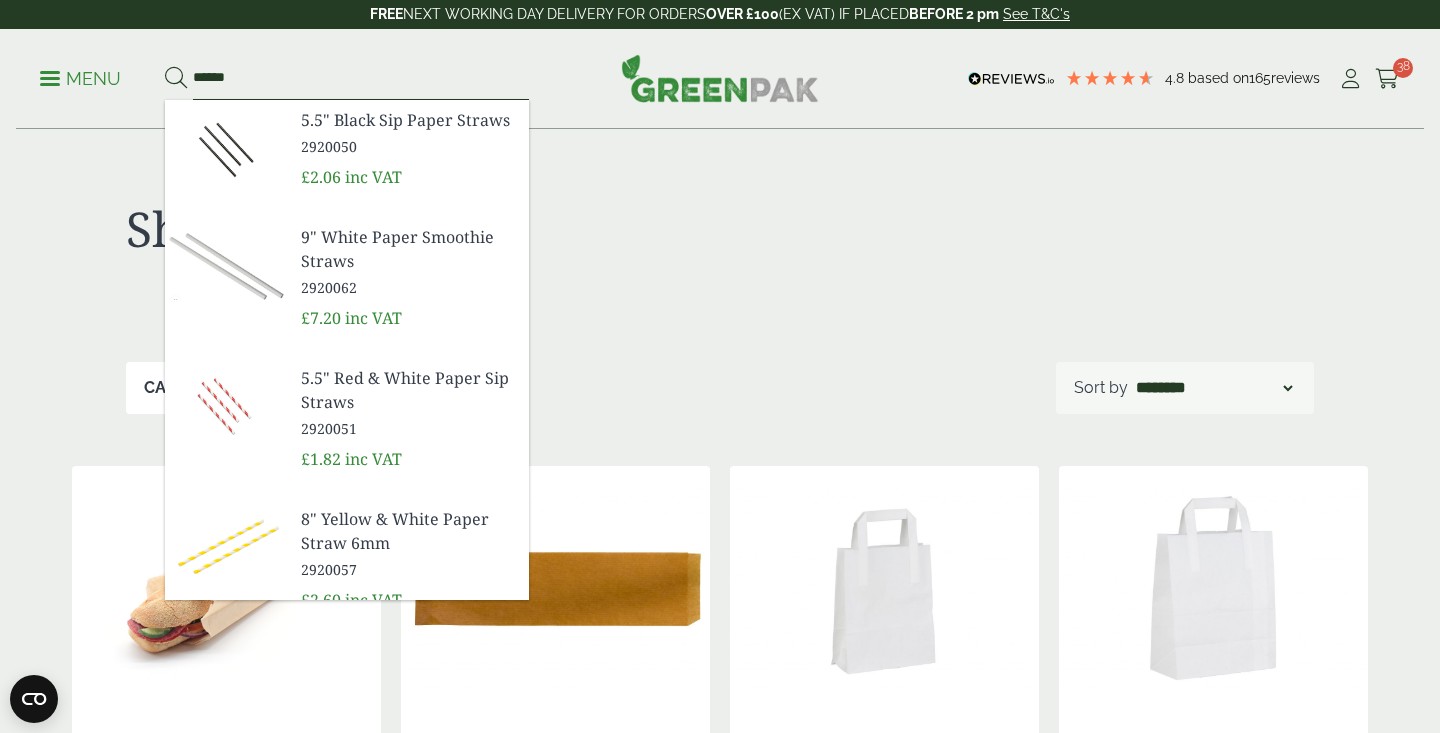drag, startPoint x: 331, startPoint y: 79, endPoint x: 138, endPoint y: 62, distance: 193.74725 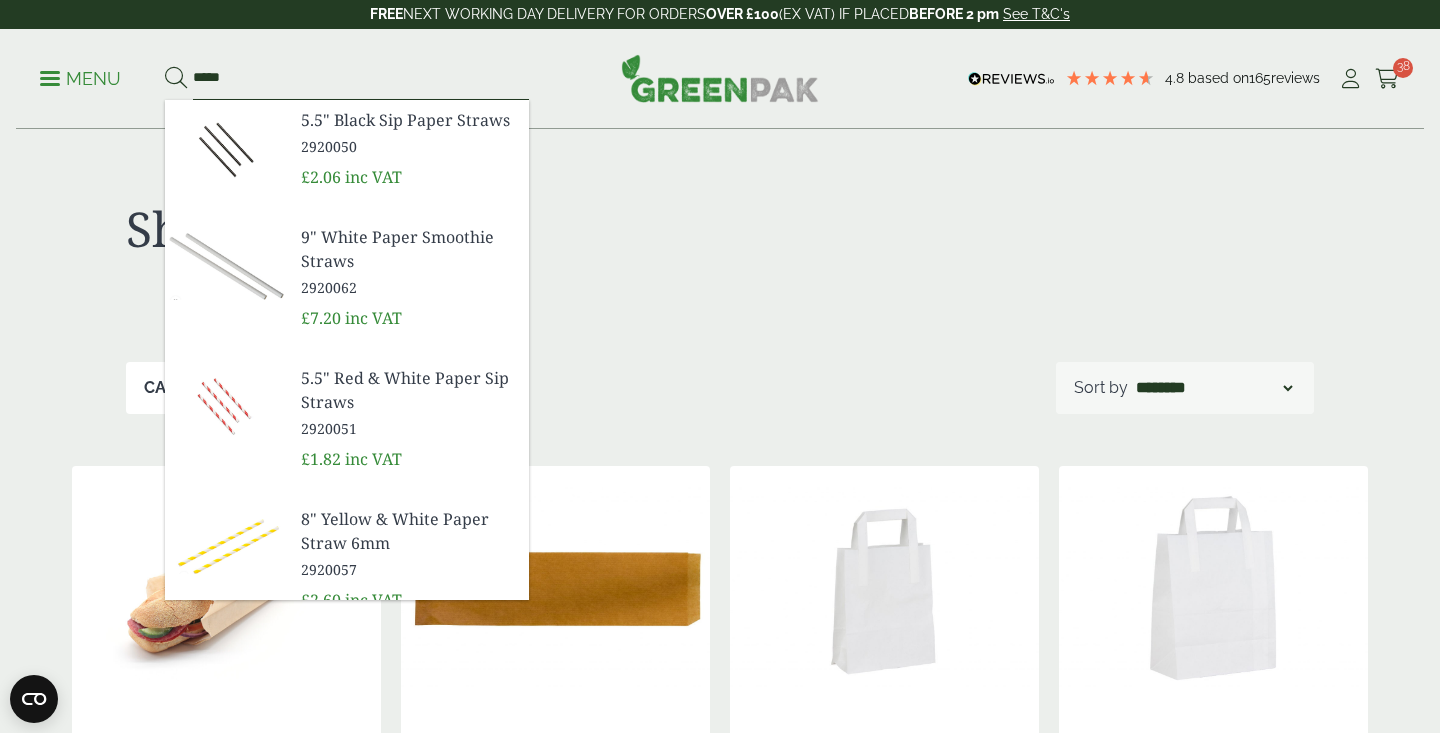 type on "******" 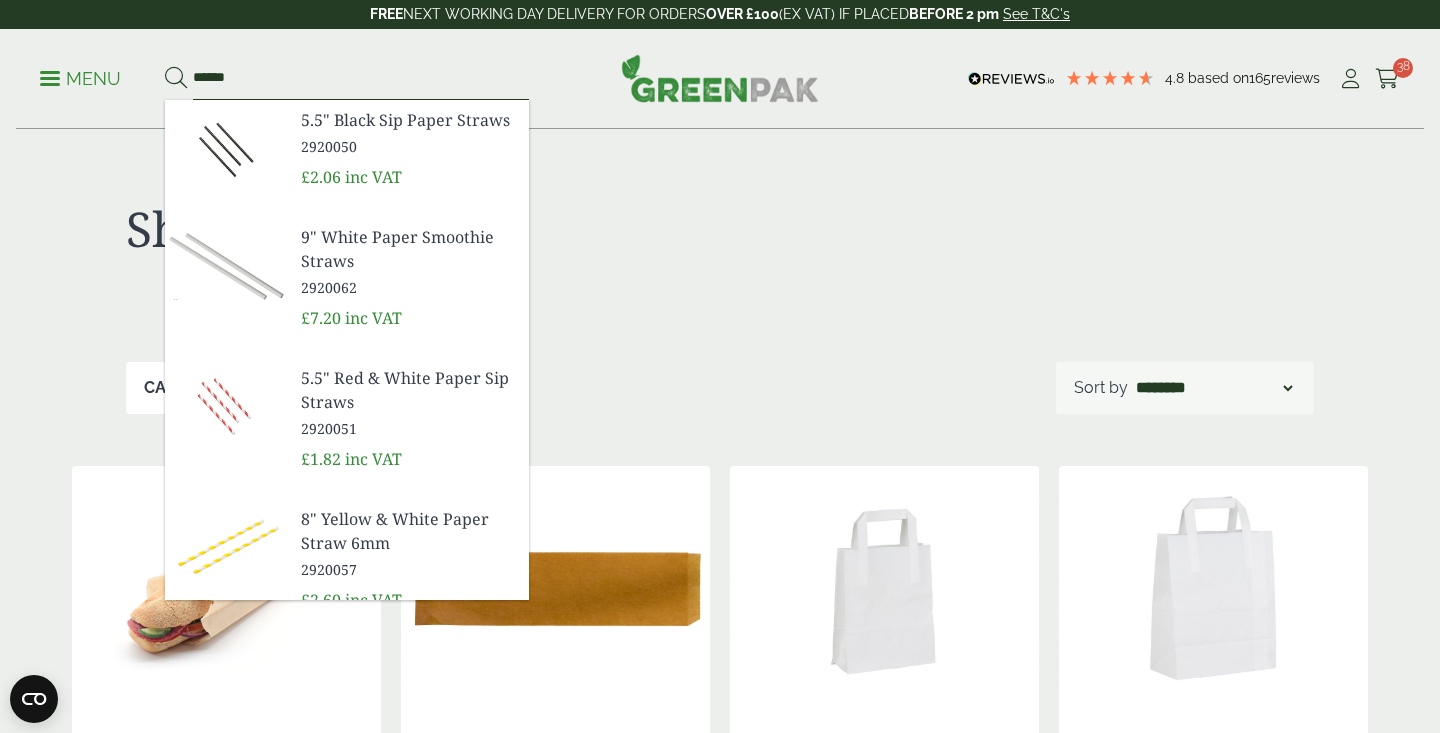 click at bounding box center (176, 79) 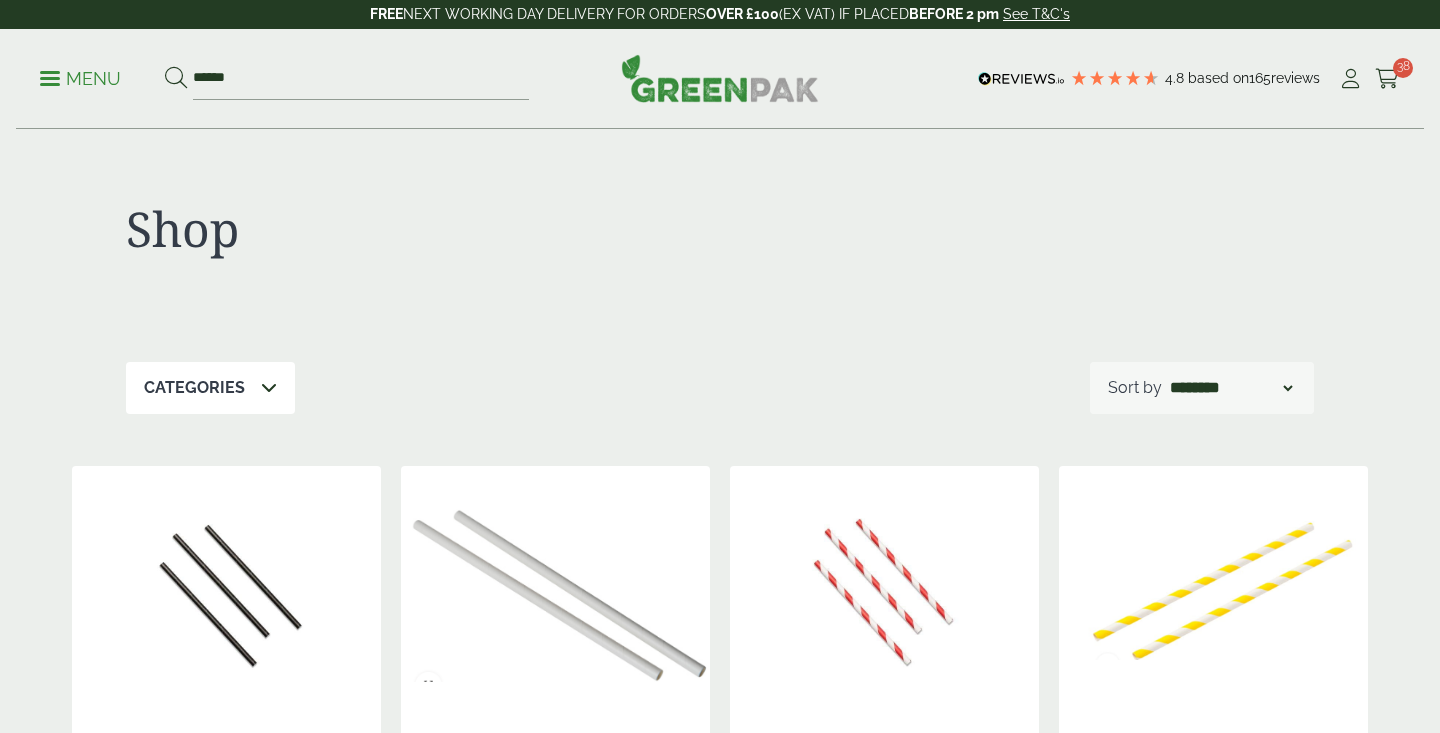 scroll, scrollTop: 0, scrollLeft: 0, axis: both 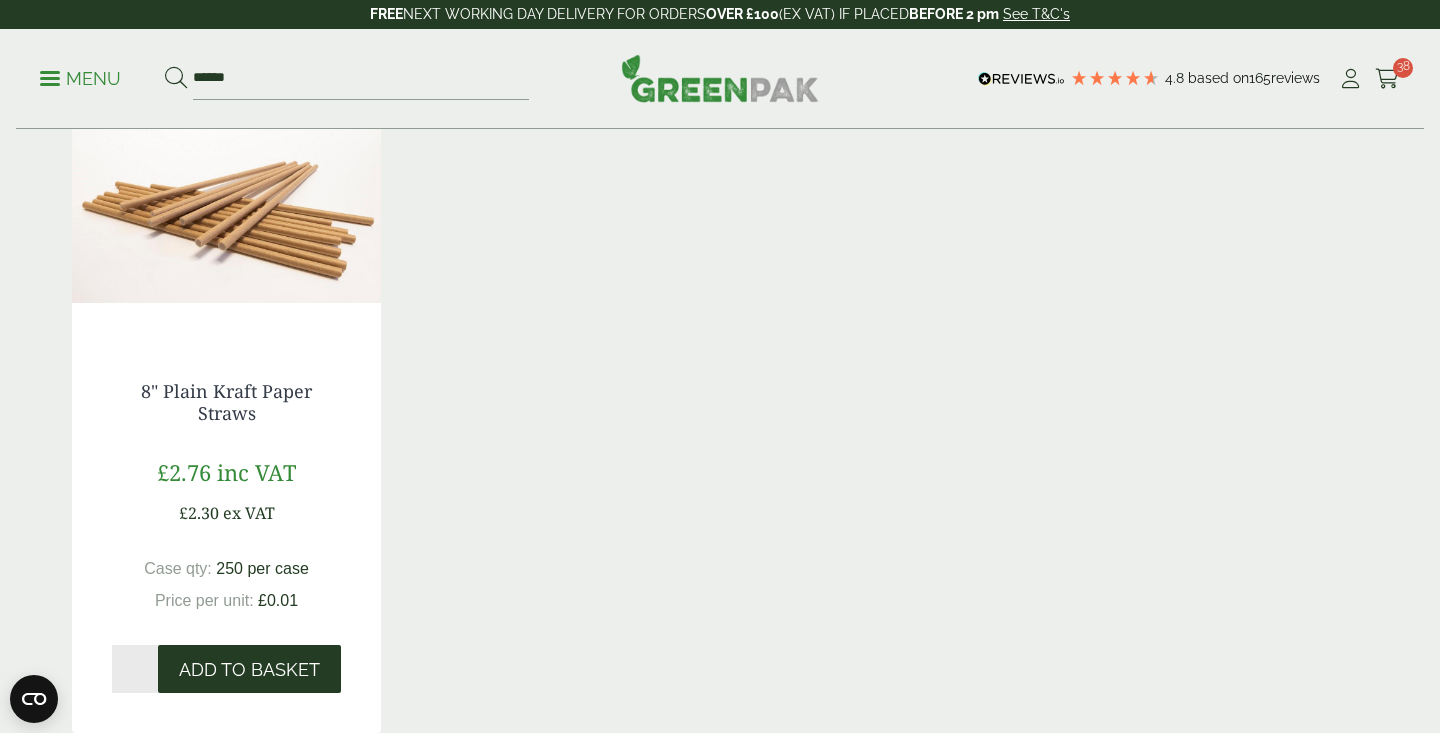 click on "Add to Basket" at bounding box center [249, 670] 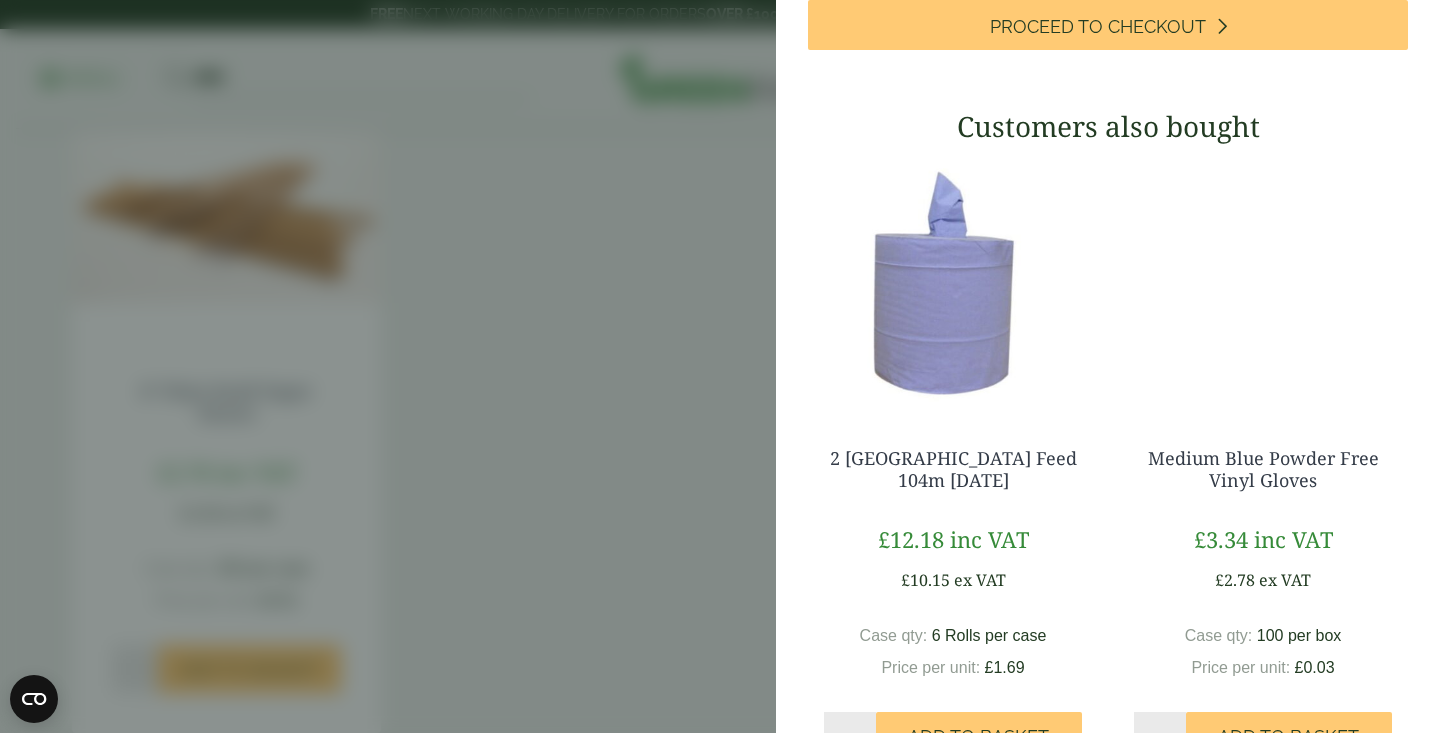 scroll, scrollTop: 1874, scrollLeft: 0, axis: vertical 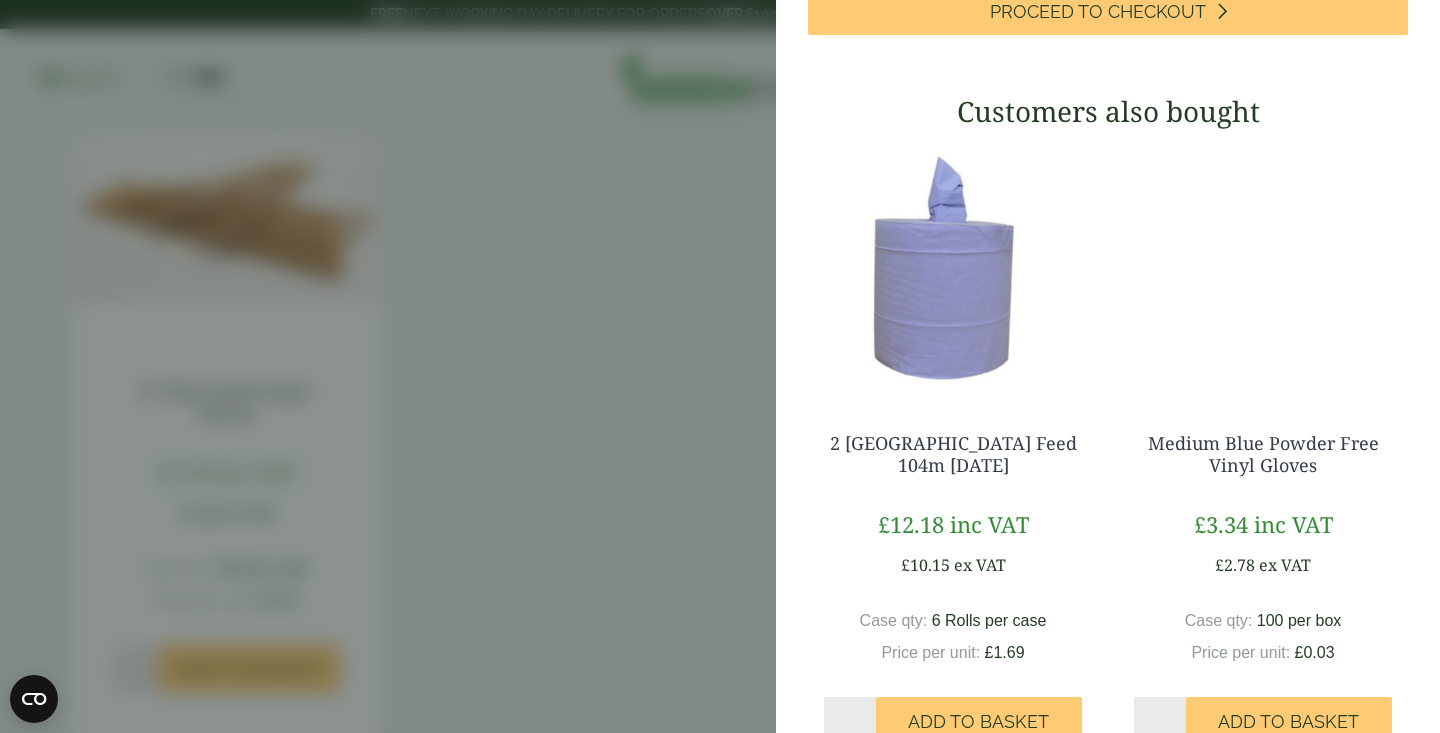 click on "8" Plain Kraft Paper Straws - Full Case (2920058)  -  Added to basket
My Basket
Standard Kraft Compostable Meal Box - Full Case
Standard Kraft Compostable Meal Box - Full Case quantity
- * +
Update
Remove
£" at bounding box center (720, 366) 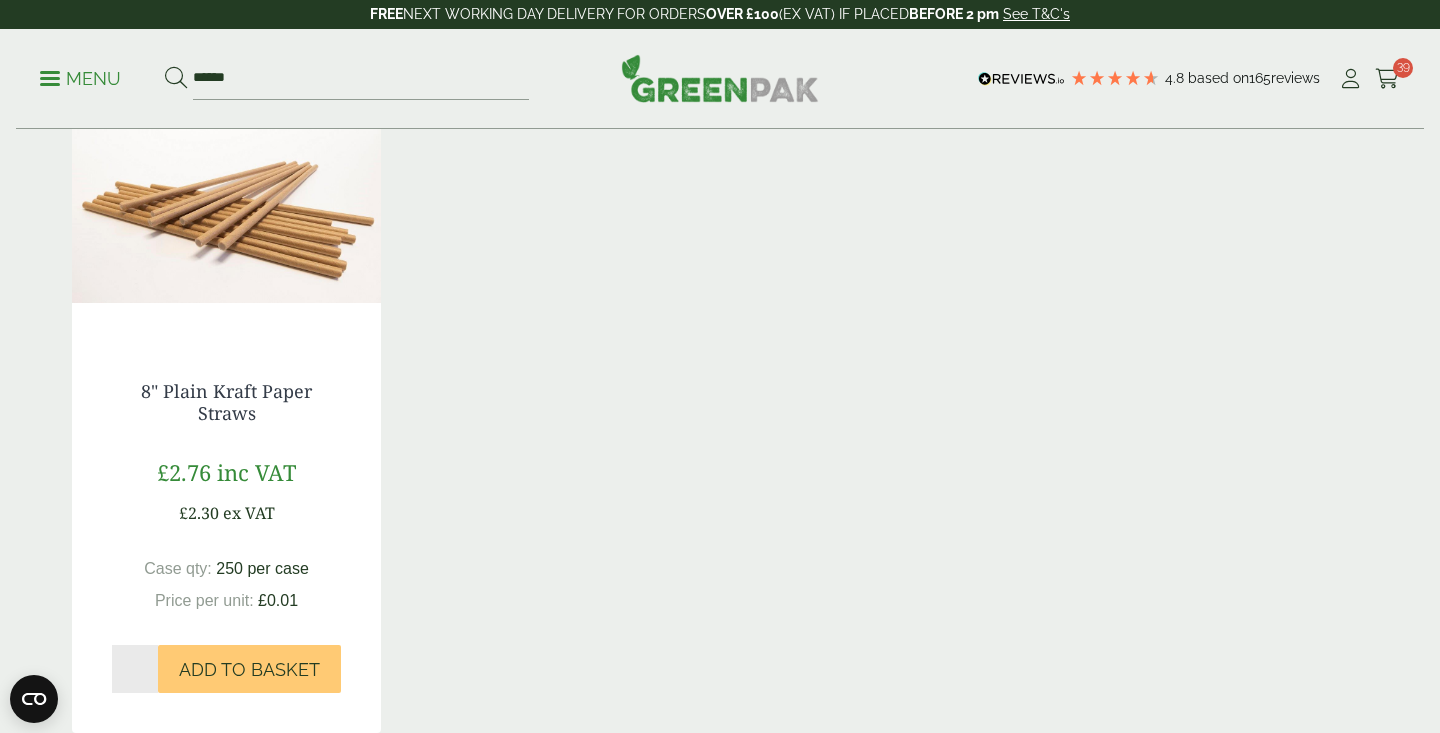click at bounding box center (226, 216) 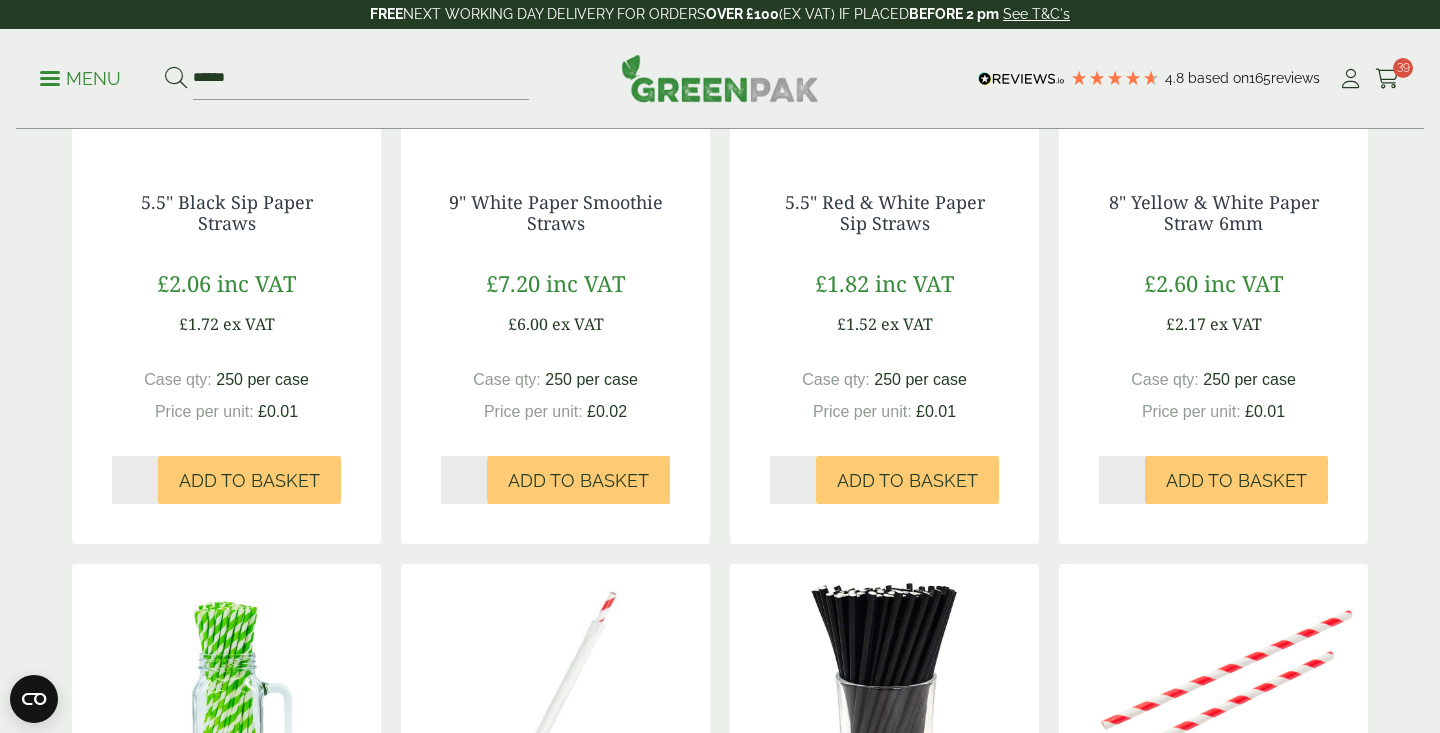 scroll, scrollTop: 1179, scrollLeft: 0, axis: vertical 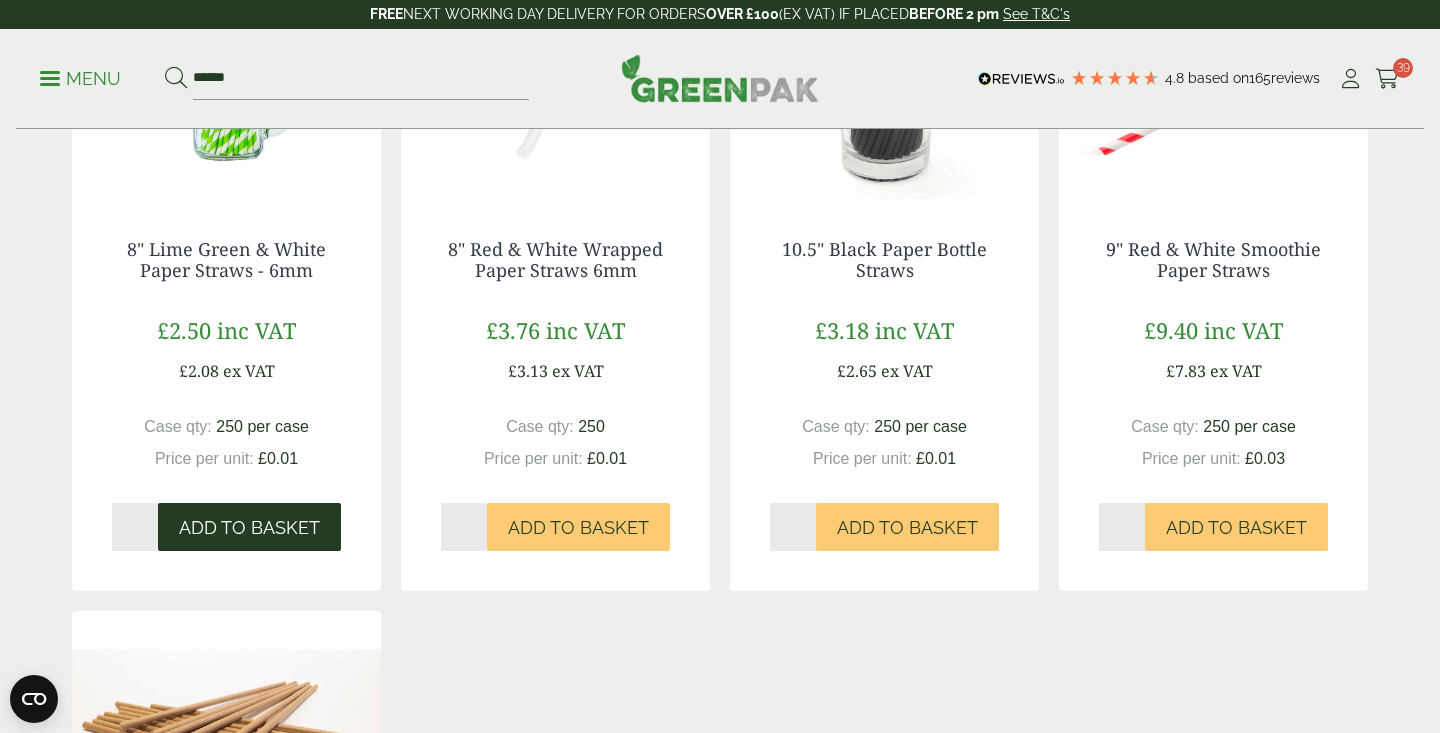 click on "Add to Basket" at bounding box center [249, 528] 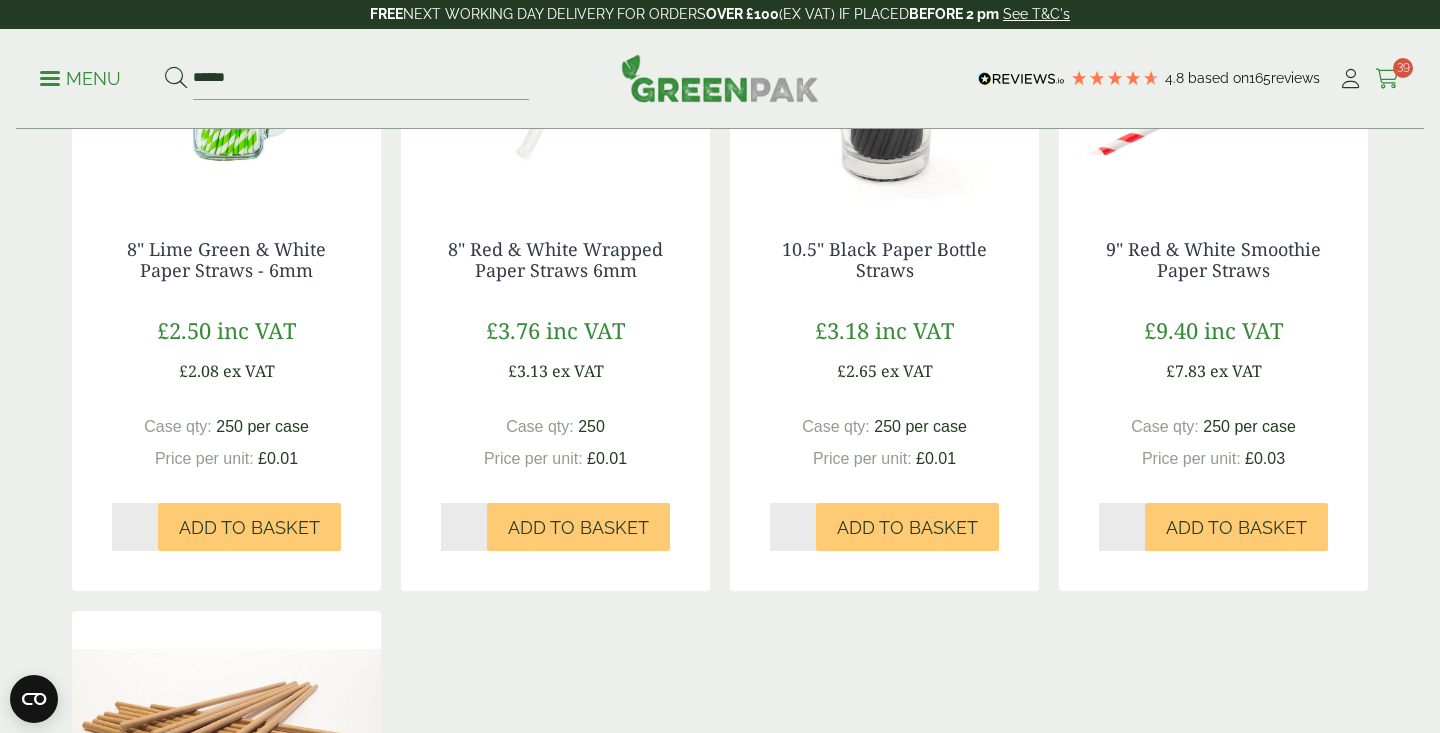 click at bounding box center (1387, 79) 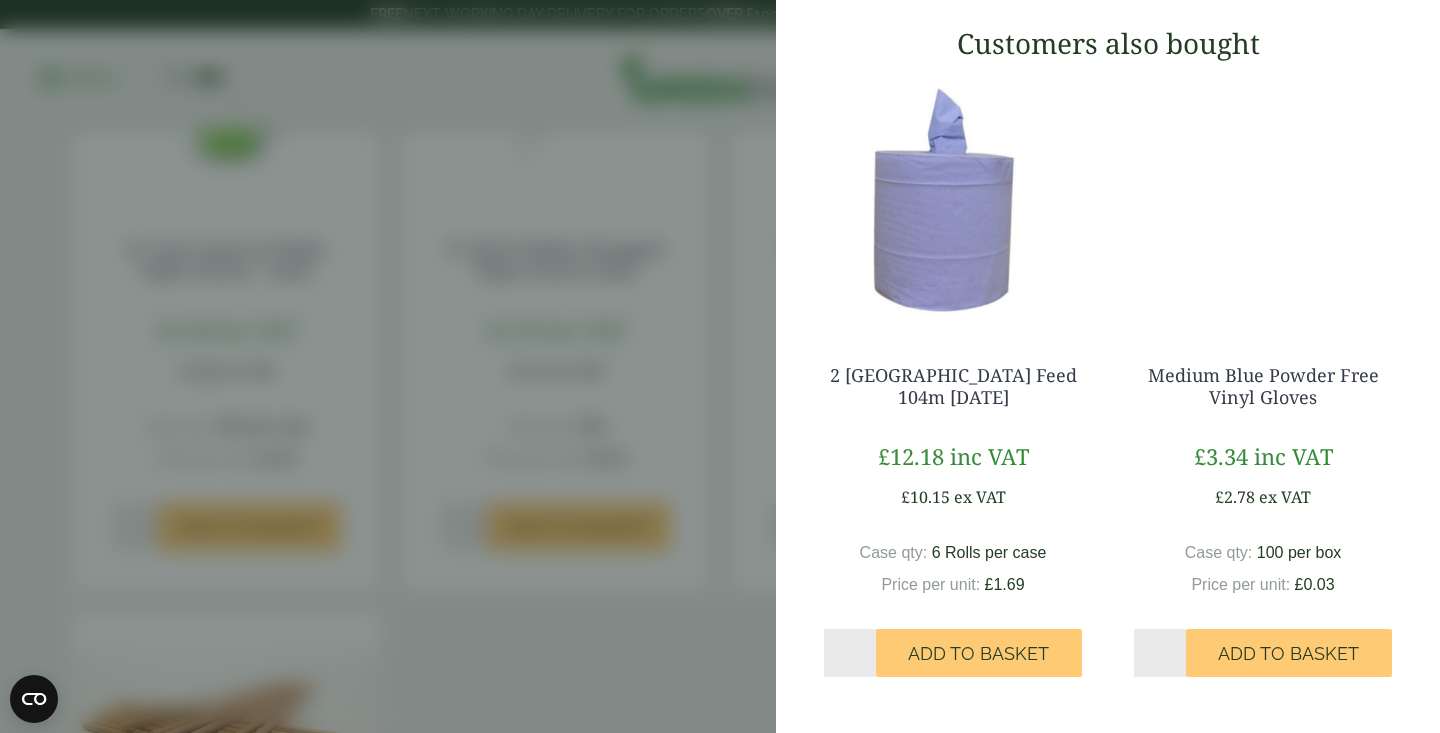 scroll, scrollTop: 2094, scrollLeft: 0, axis: vertical 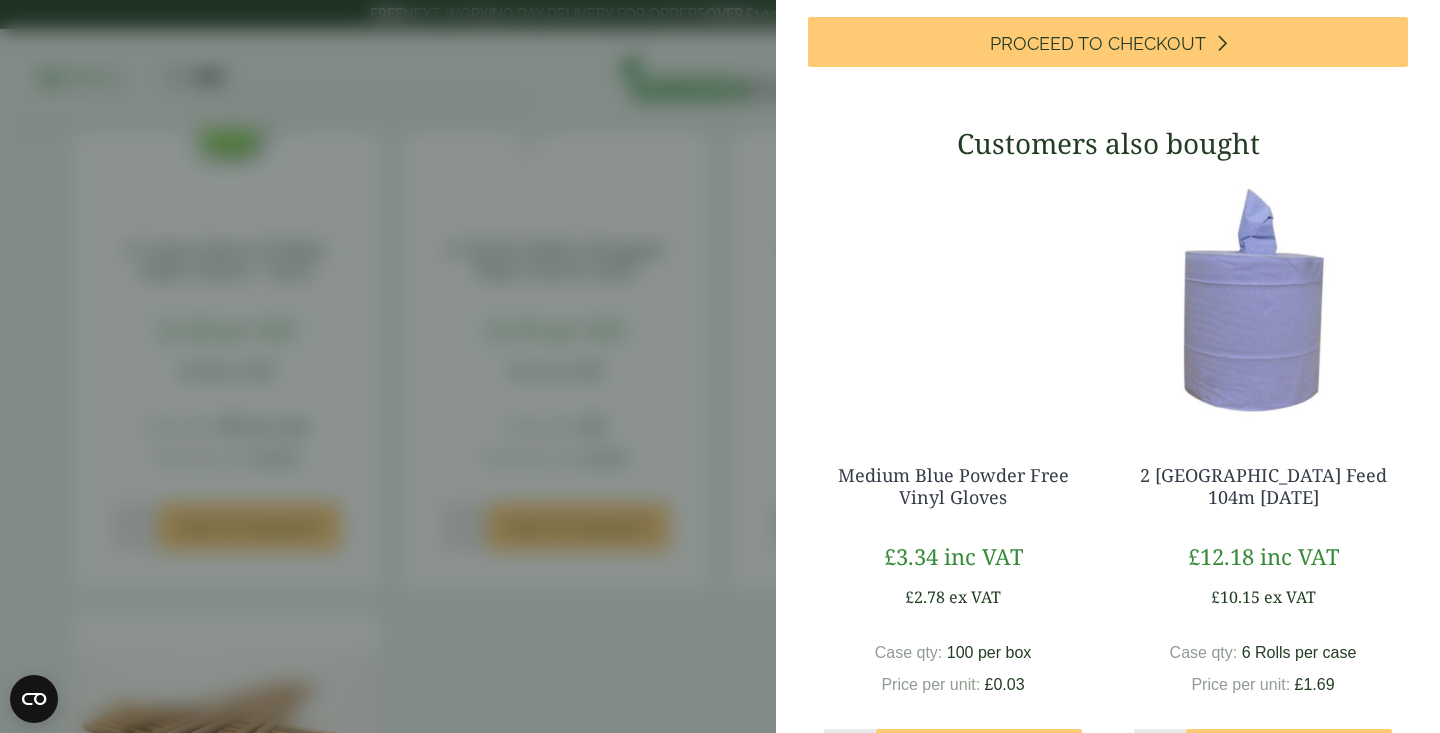 click on "Item removed 8" Lime Green & White Paper Straws - 6mm - Full Case (2920052)  -  Added to basket
My Basket
Standard Kraft Compostable Meal Box - Full Case
Standard Kraft Compostable Meal Box - Full Case quantity
- * +
Update
Remove £" at bounding box center (720, 366) 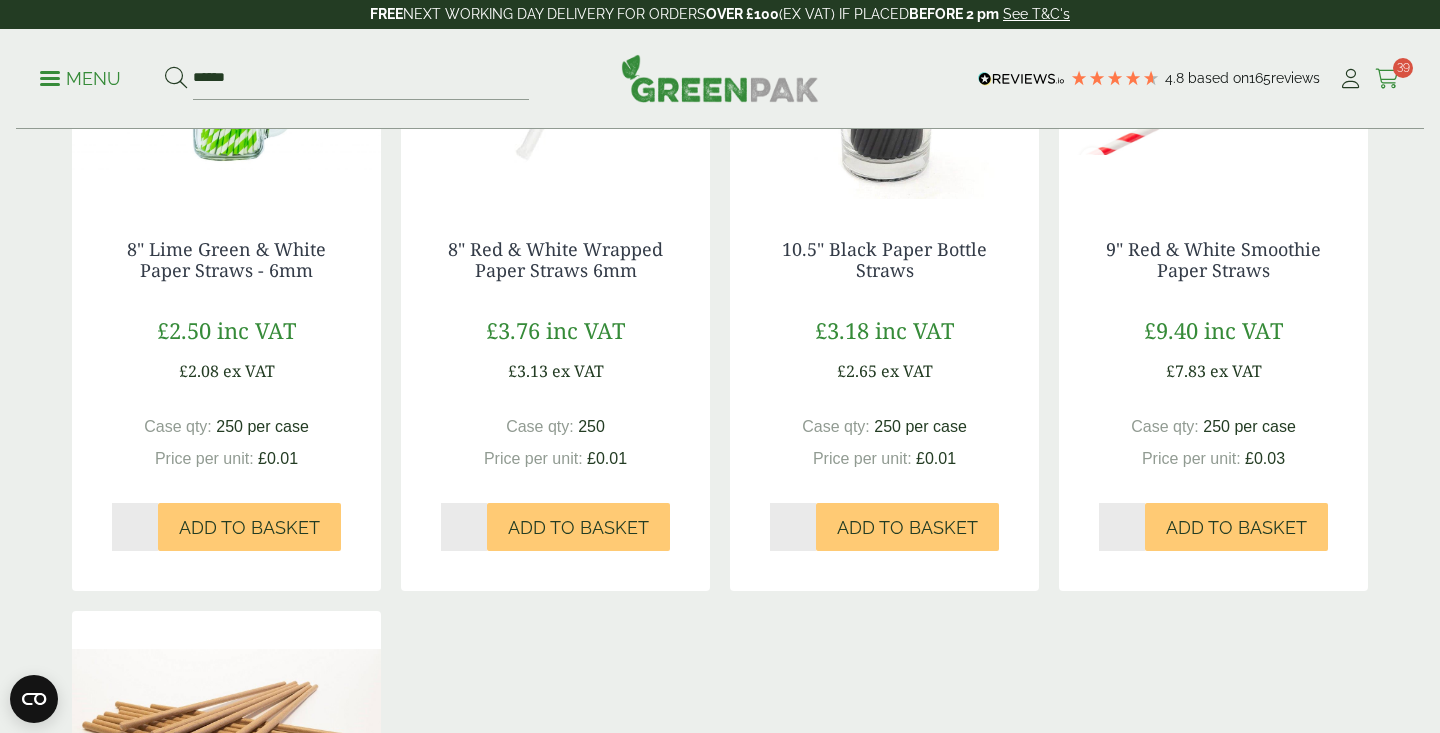 click at bounding box center (1387, 79) 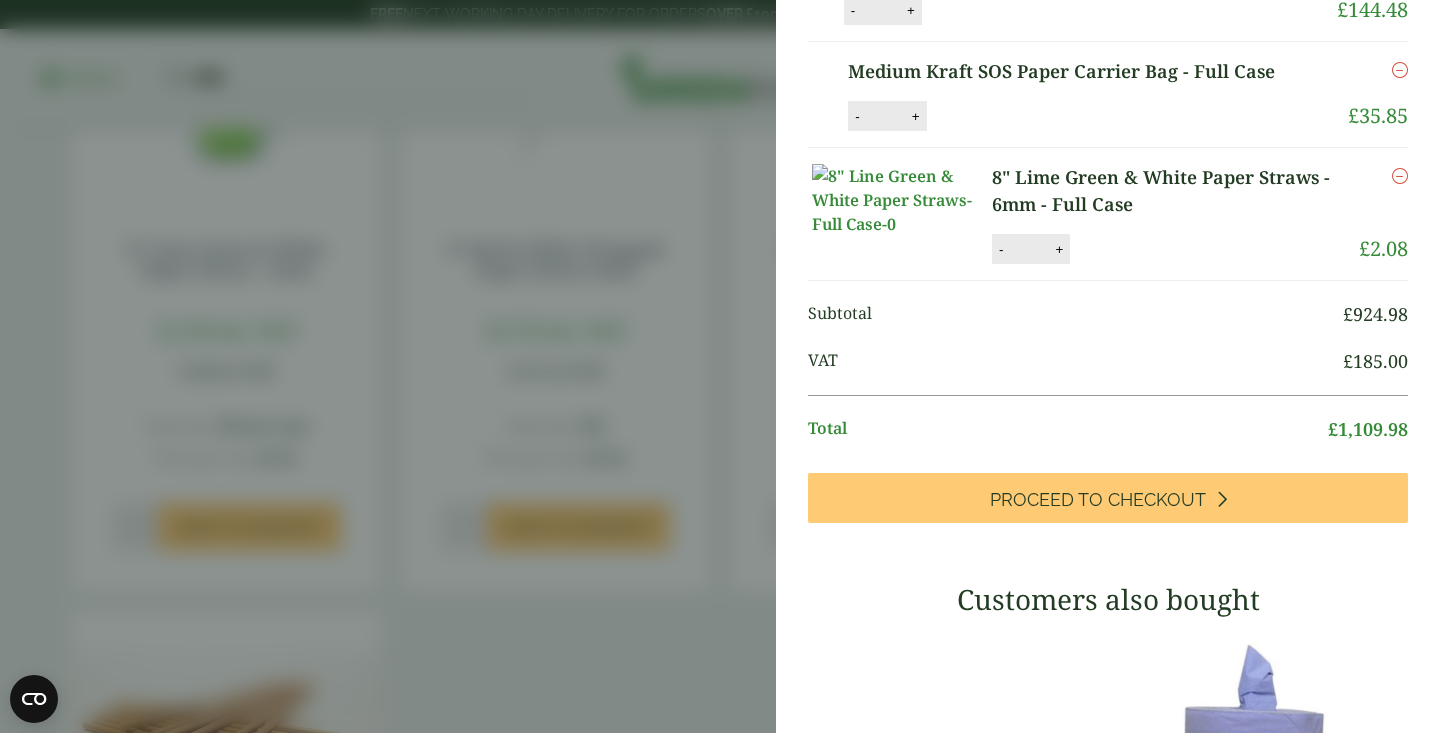 scroll, scrollTop: 1974, scrollLeft: 0, axis: vertical 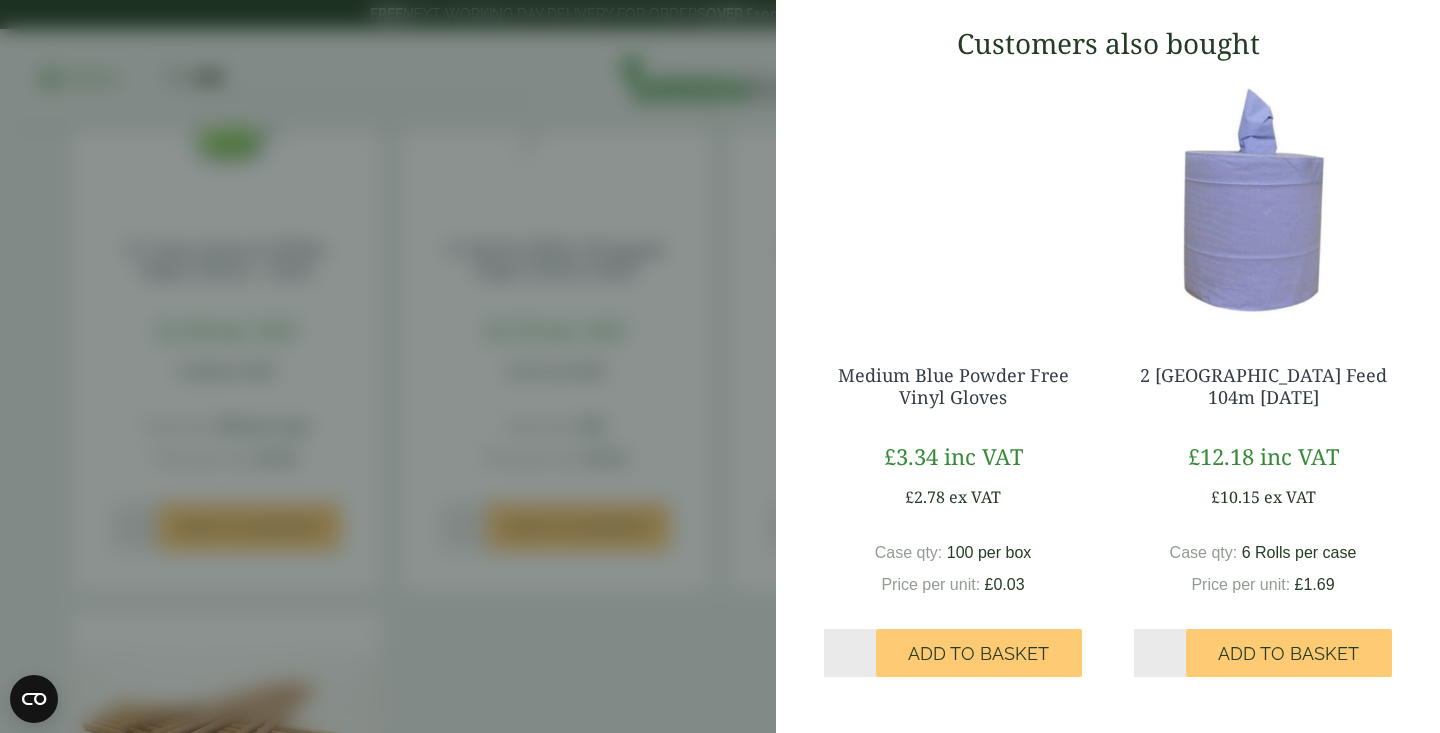 click on "+" at bounding box center [1059, -307] 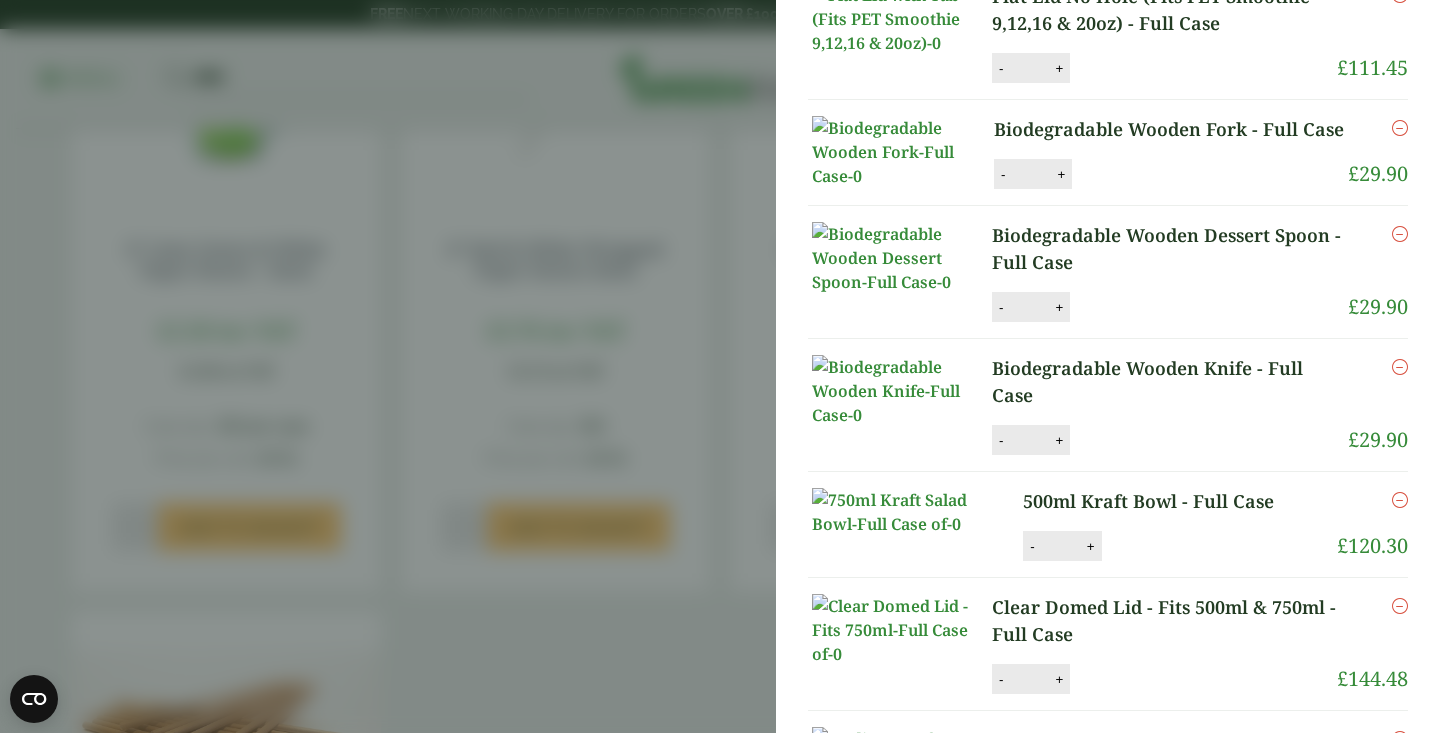 scroll, scrollTop: 699, scrollLeft: 0, axis: vertical 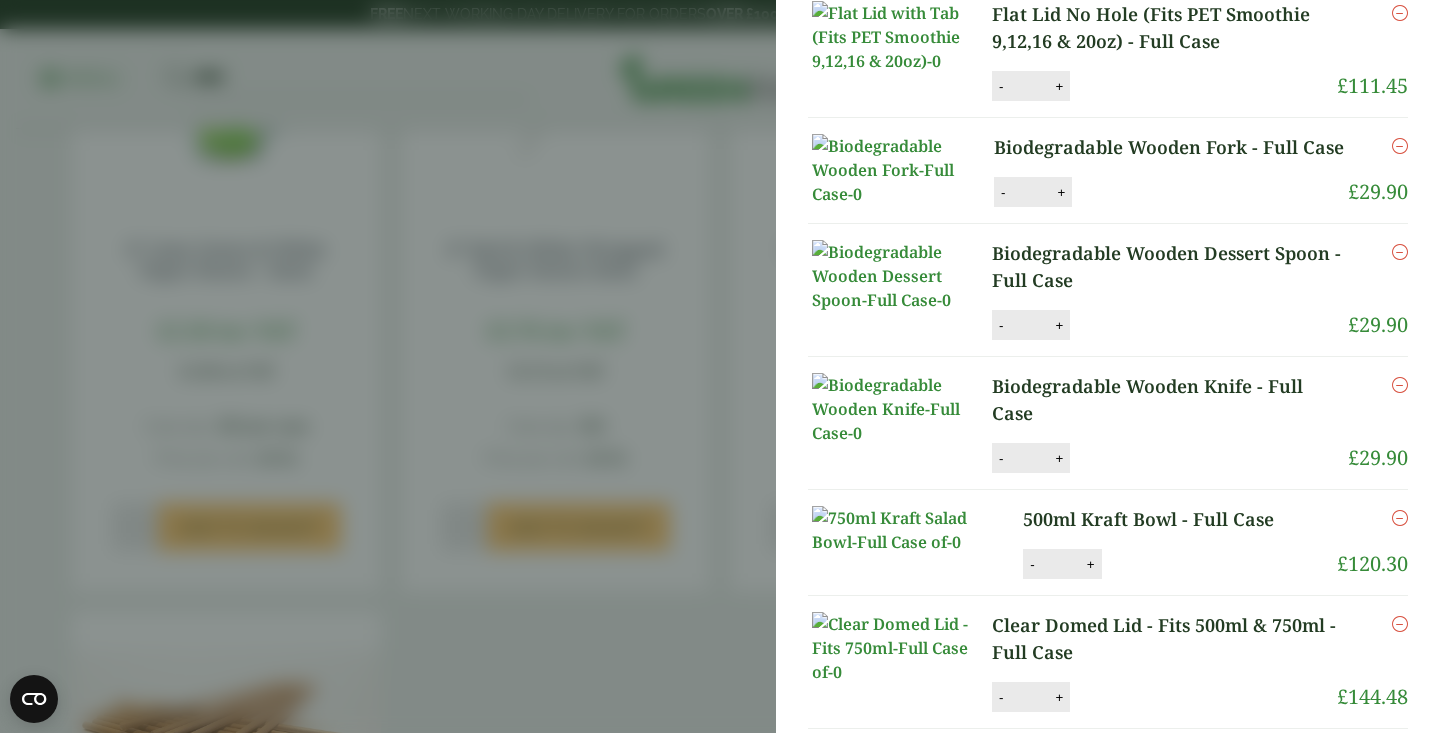 click on "Basket quantity updated
My Basket
Standard Kraft Compostable Meal Box - Full Case
Standard Kraft Compostable Meal Box - Full Case quantity
- * +
Update
Remove
£" at bounding box center [720, 366] 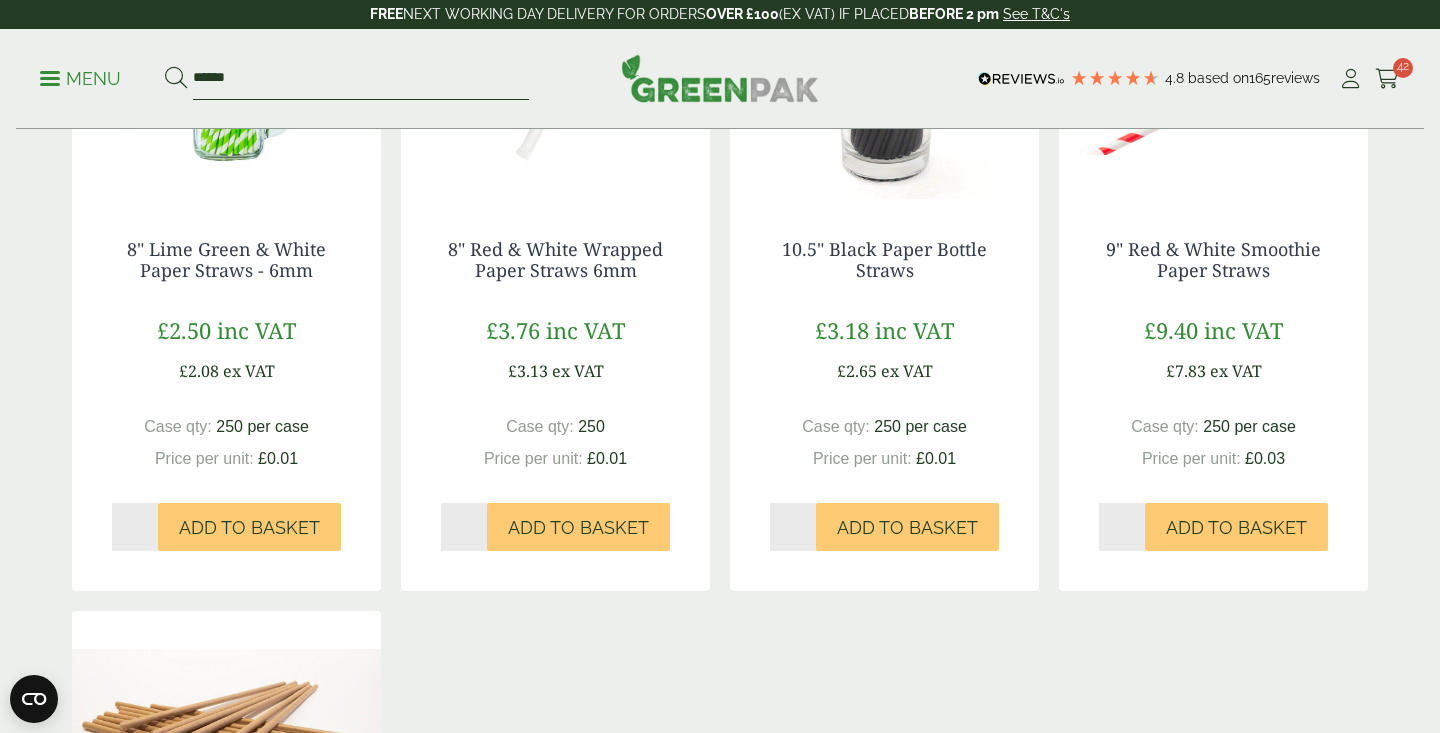 drag, startPoint x: 364, startPoint y: 80, endPoint x: 138, endPoint y: 75, distance: 226.0553 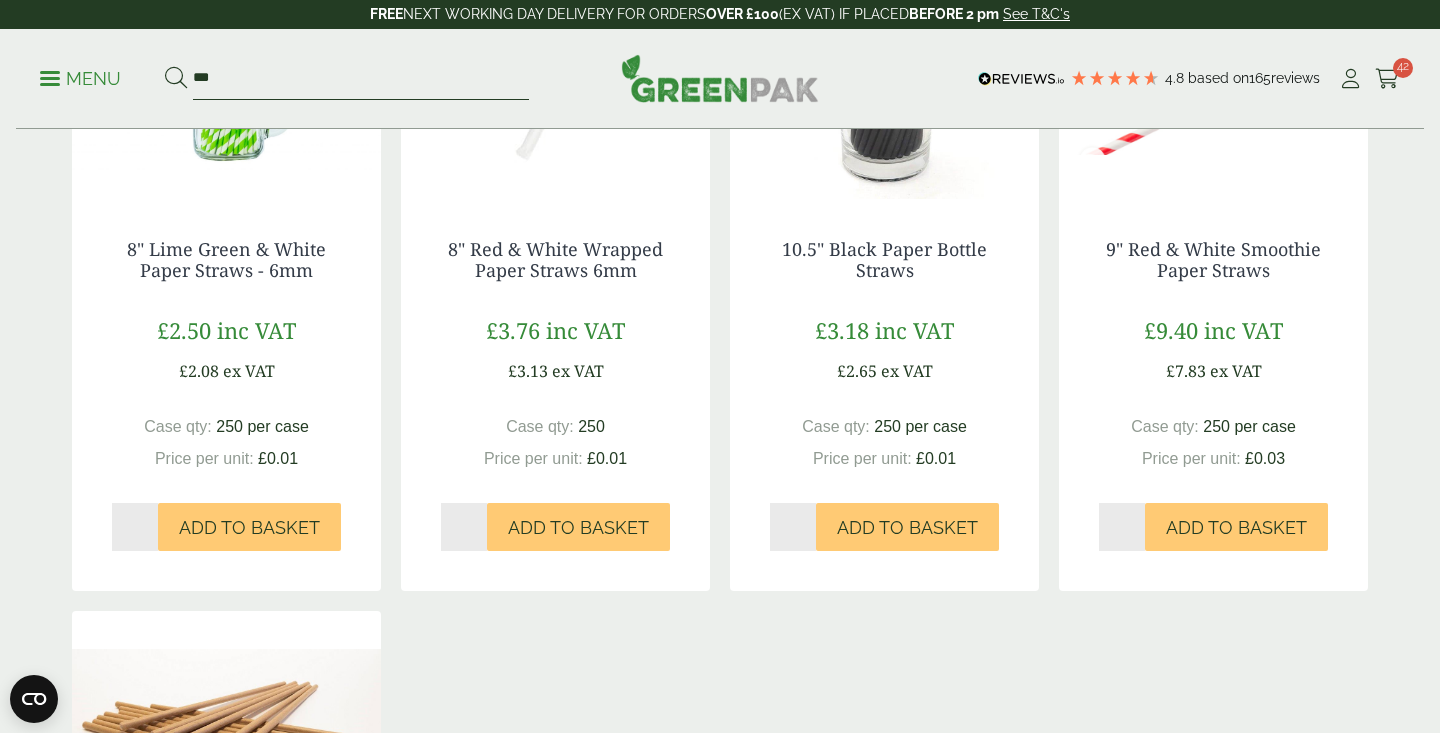 type on "***" 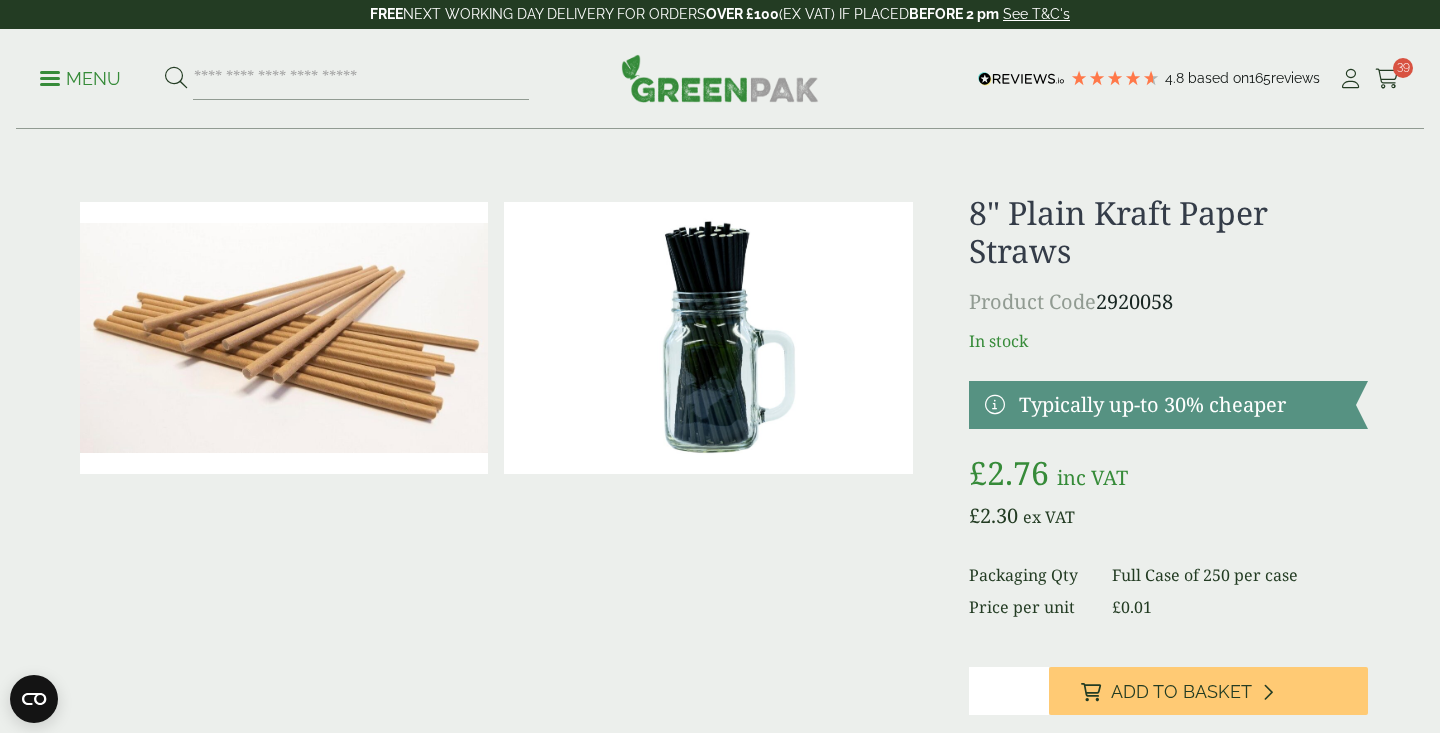 scroll, scrollTop: 0, scrollLeft: 0, axis: both 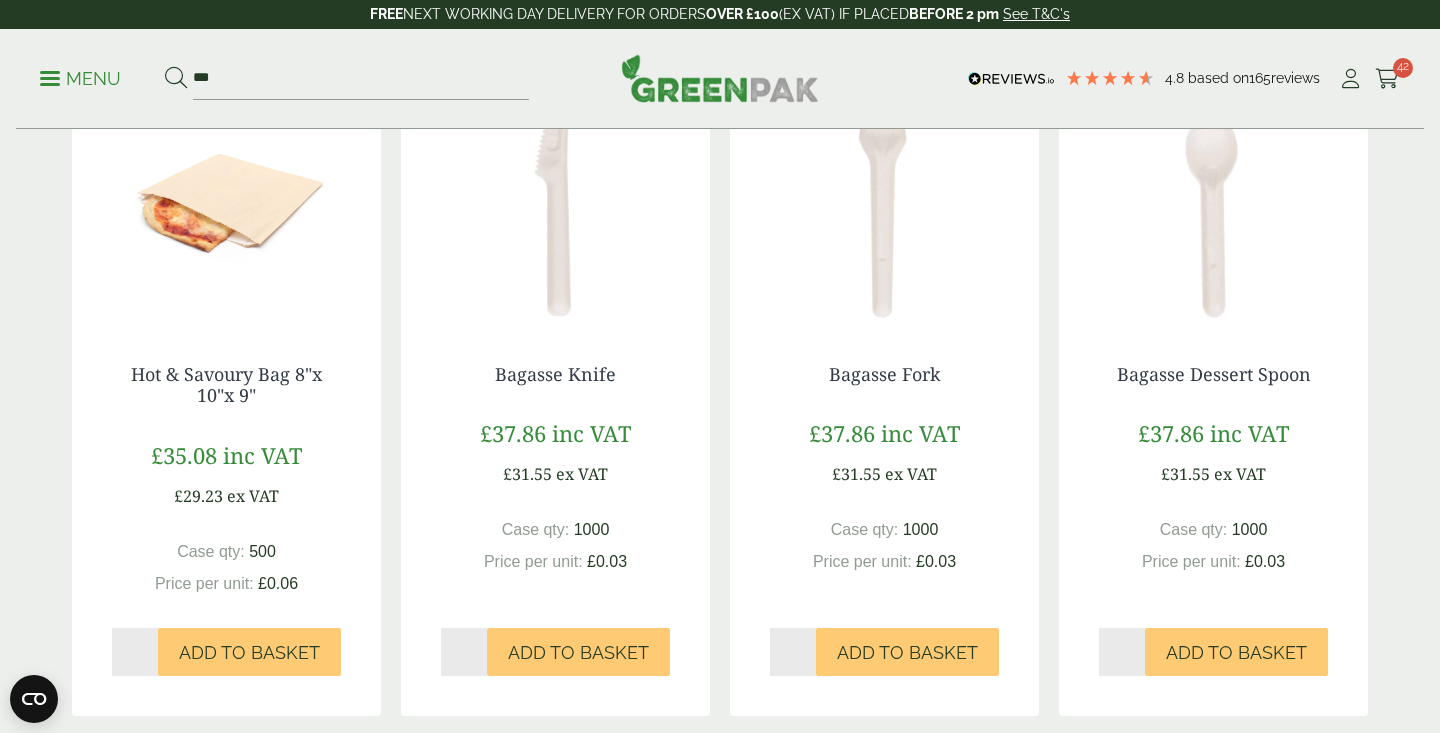 click at bounding box center (226, 199) 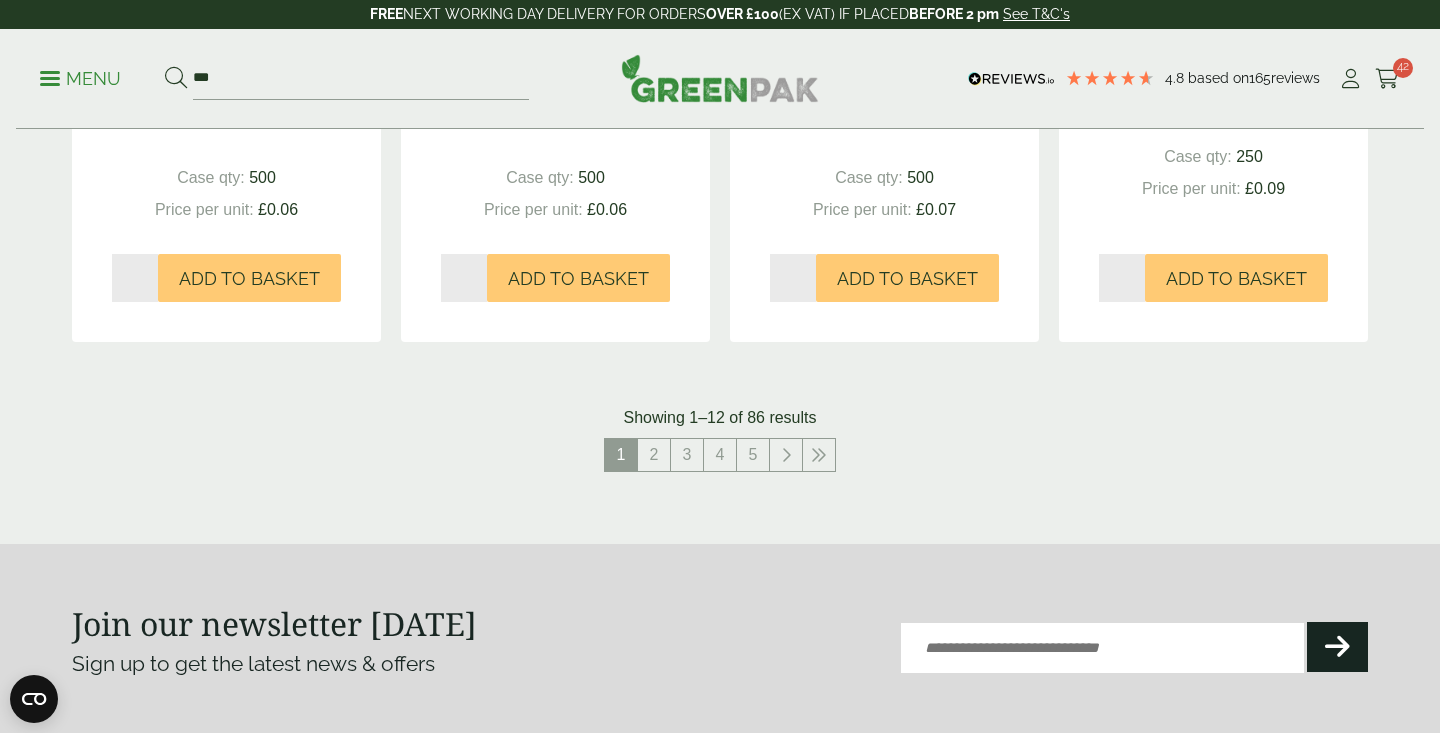 scroll, scrollTop: 2456, scrollLeft: 0, axis: vertical 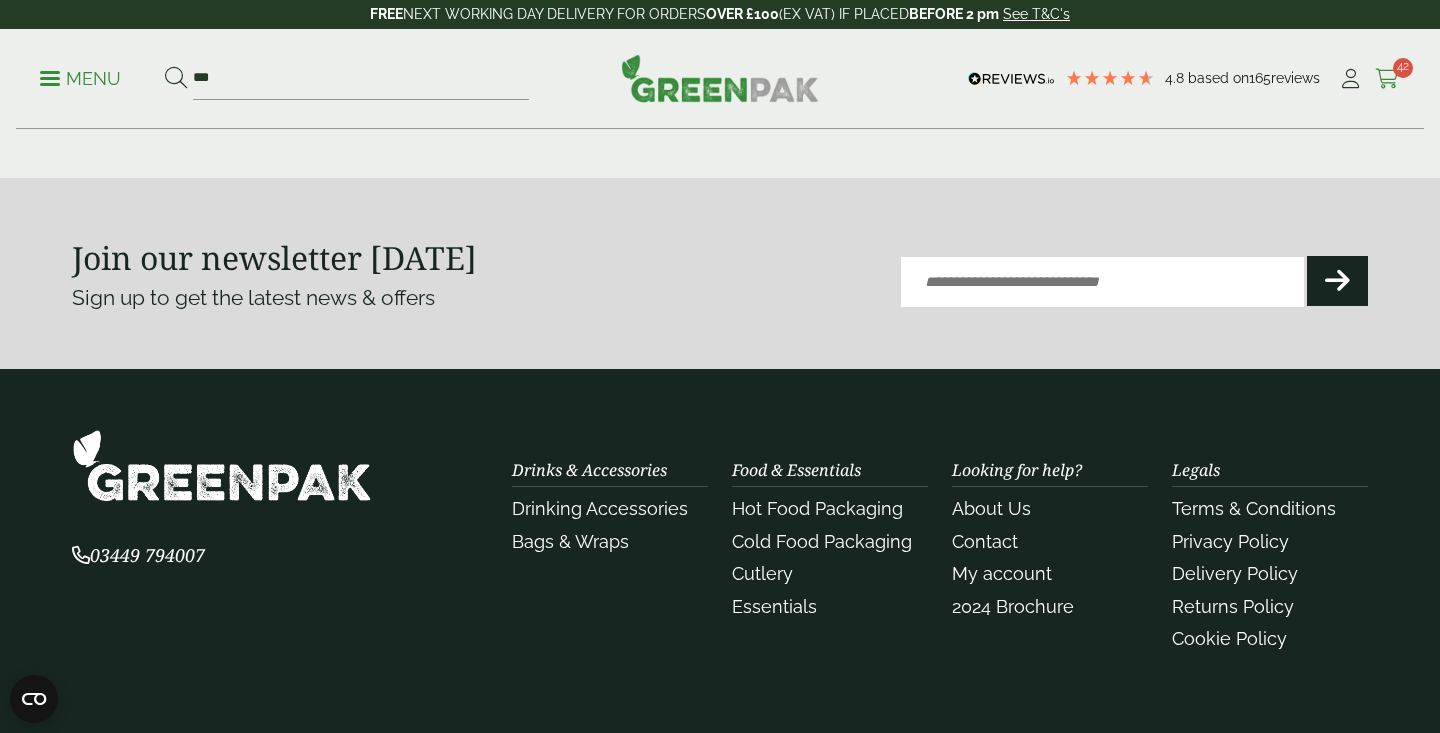 click on "42" at bounding box center [1403, 68] 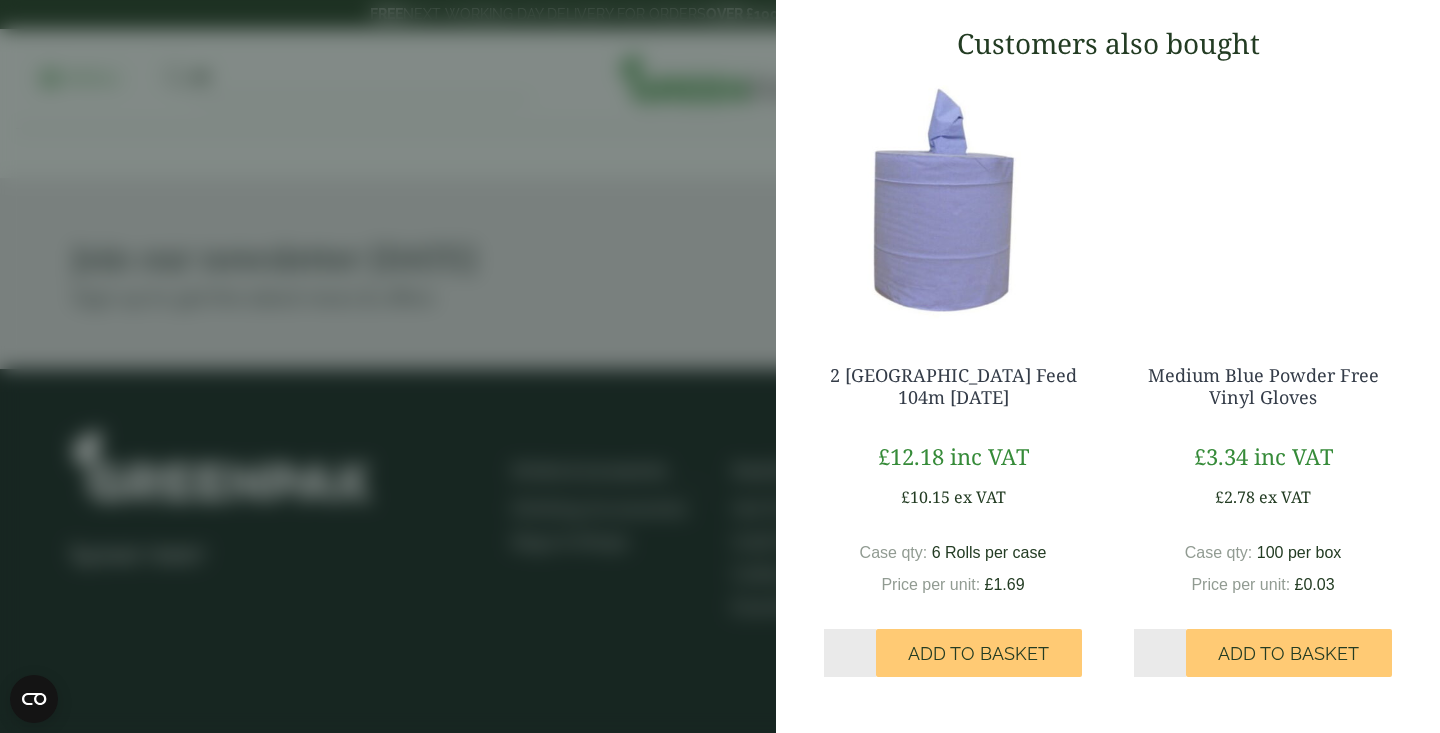 scroll, scrollTop: 2355, scrollLeft: 0, axis: vertical 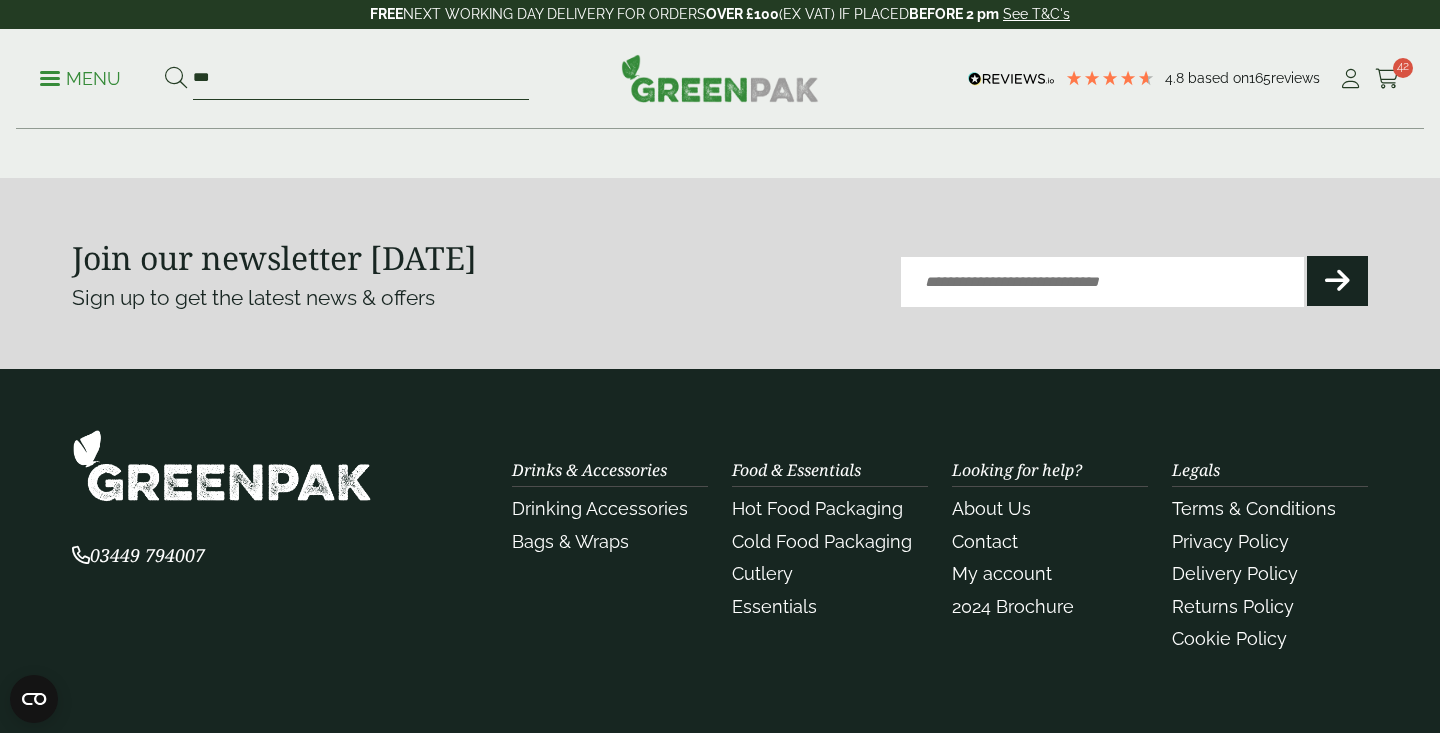 drag, startPoint x: 318, startPoint y: 78, endPoint x: 119, endPoint y: 72, distance: 199.09044 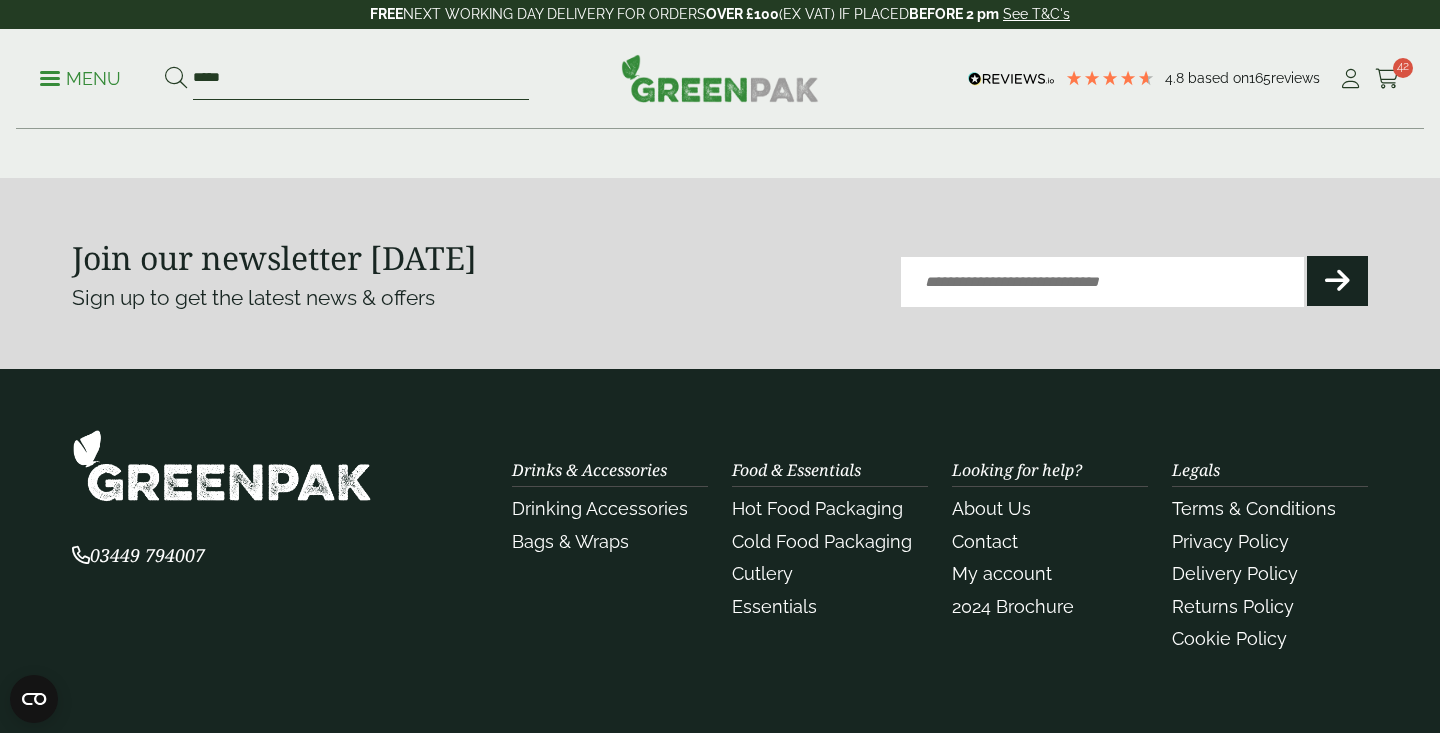 type on "*****" 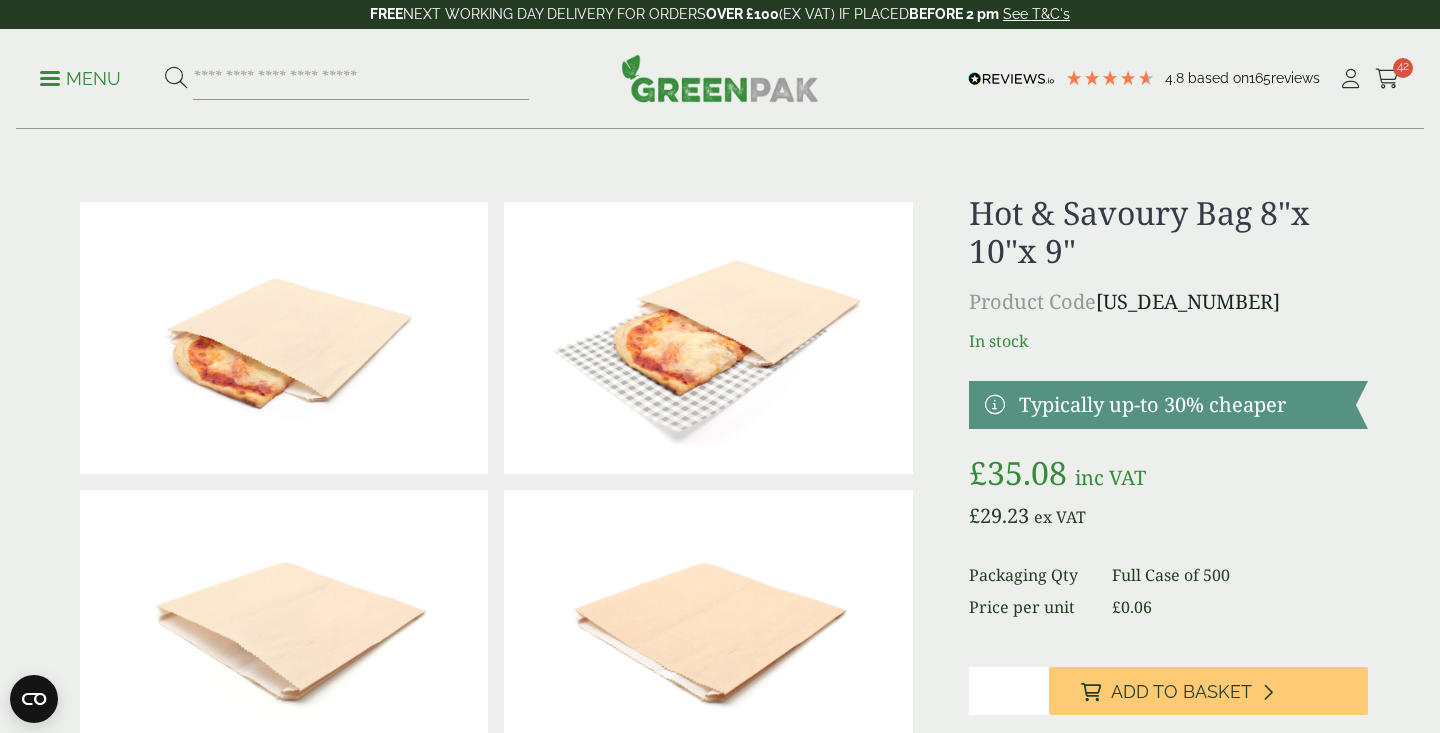 scroll, scrollTop: 0, scrollLeft: 0, axis: both 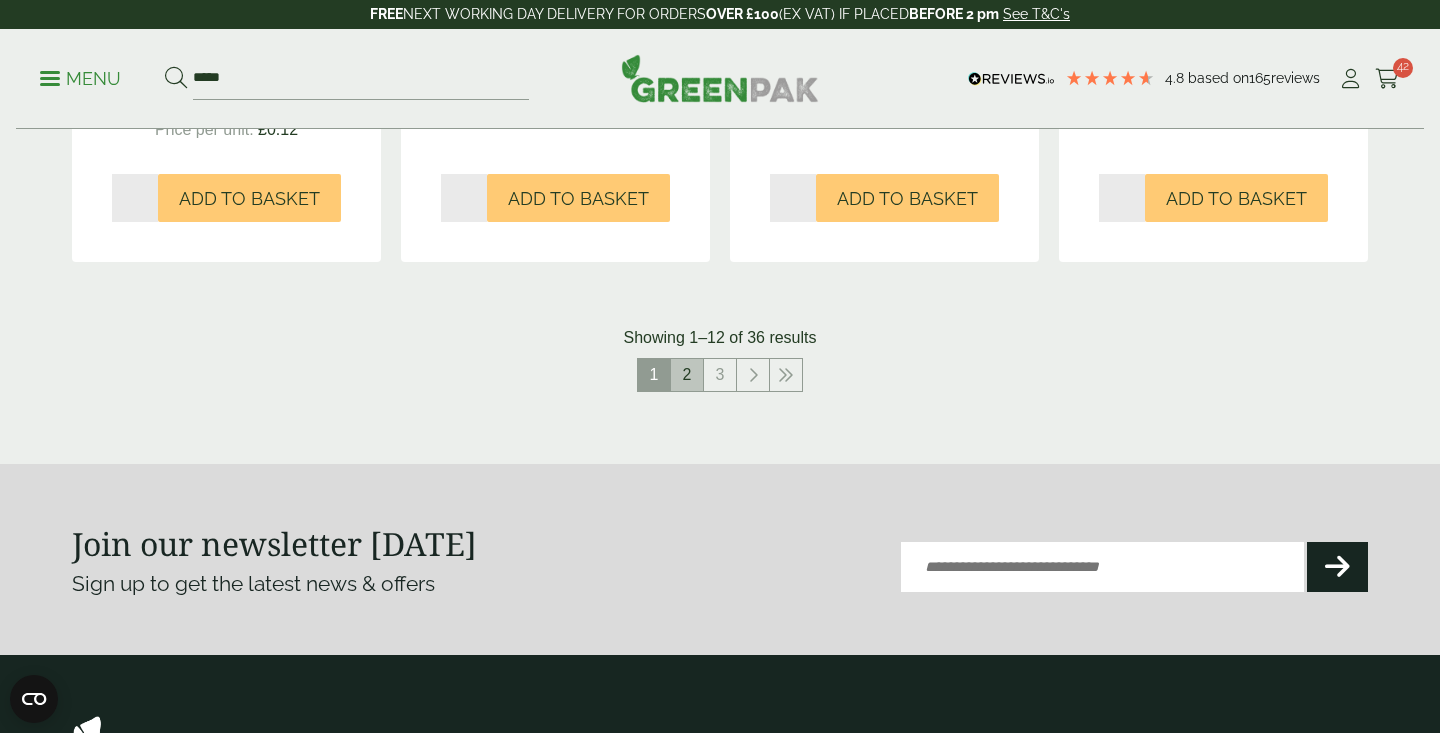 click on "2" at bounding box center (687, 375) 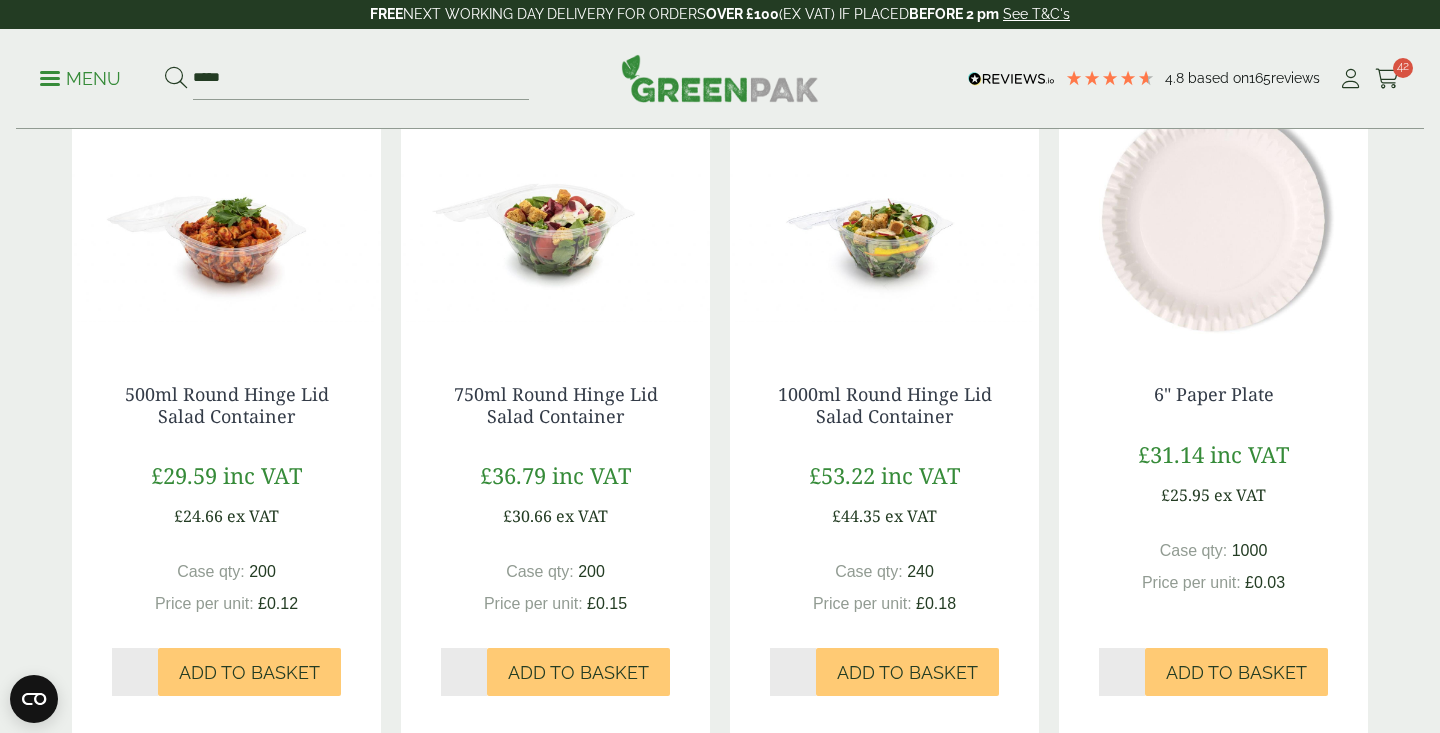 scroll, scrollTop: 2356, scrollLeft: 0, axis: vertical 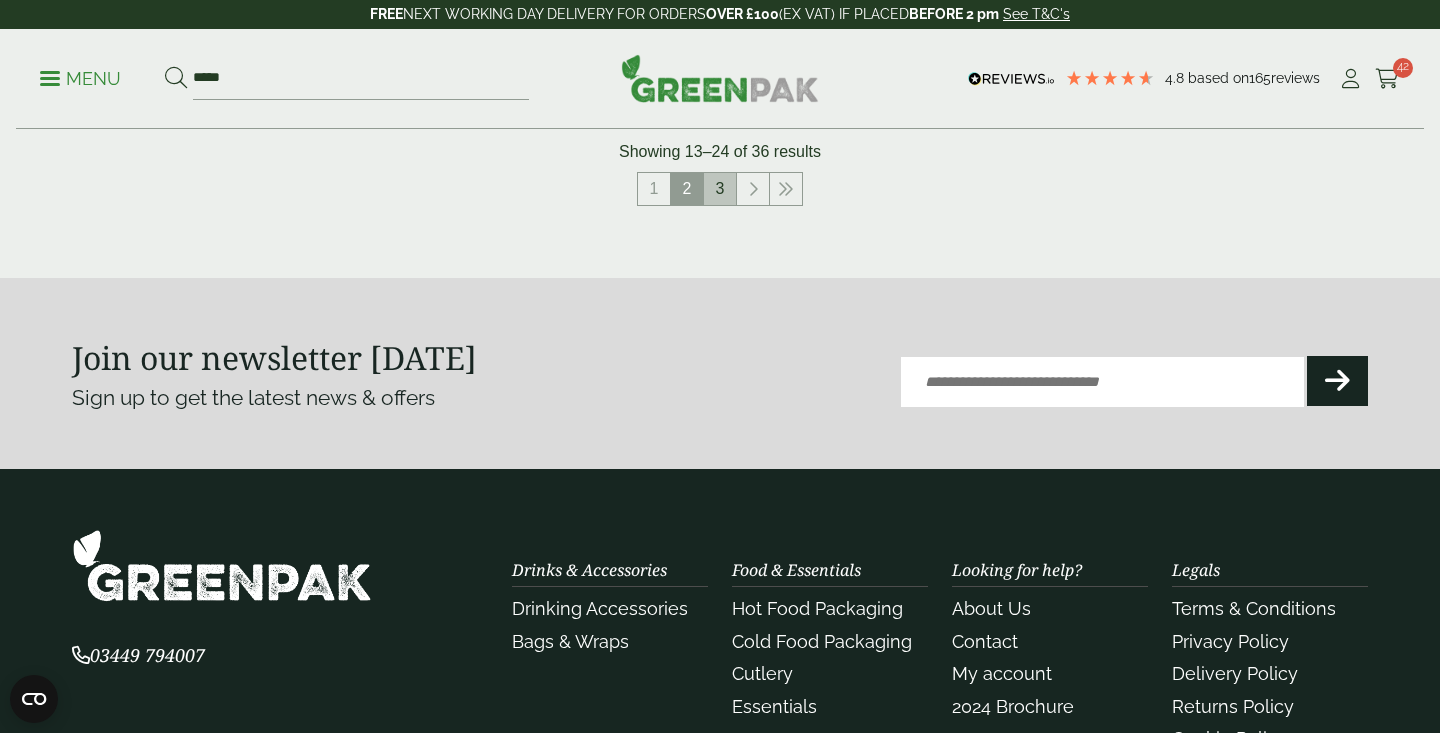 click on "3" at bounding box center [720, 189] 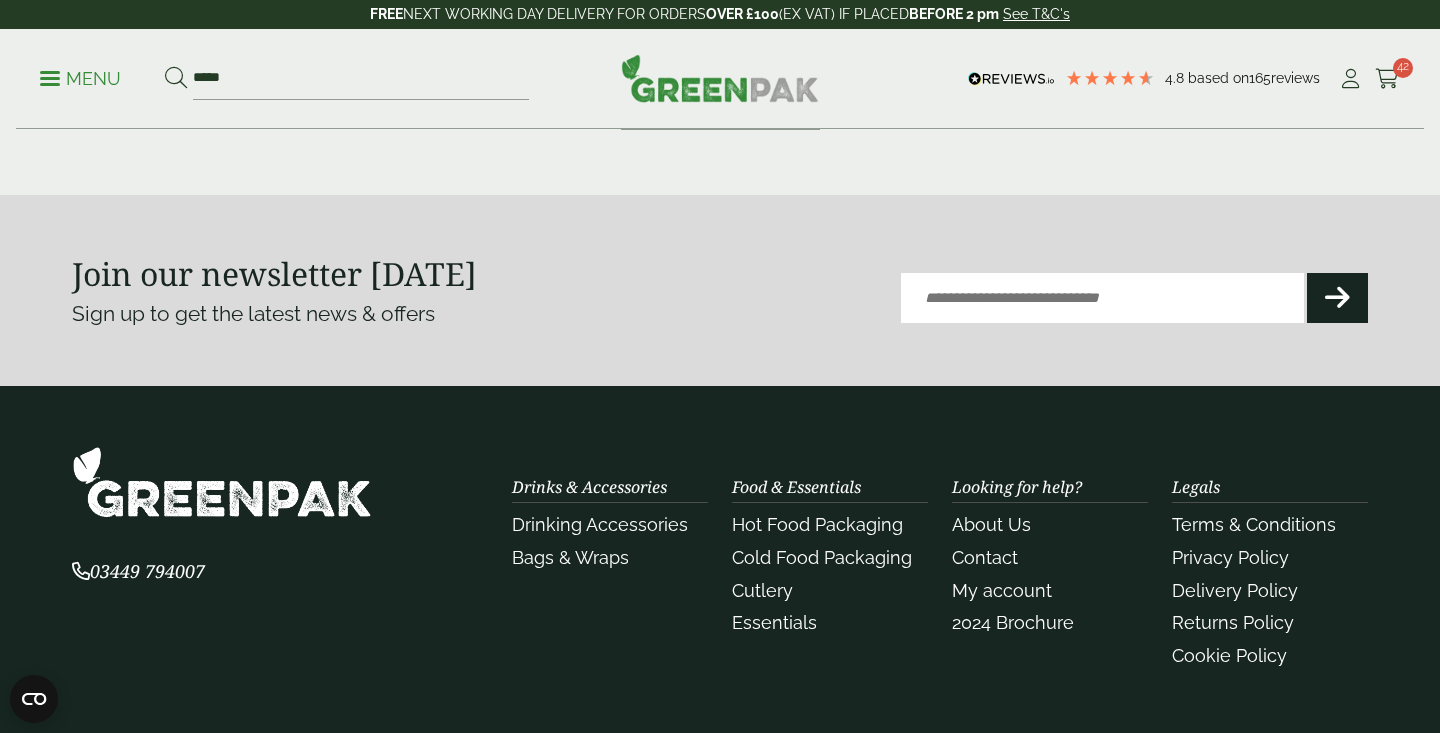 scroll, scrollTop: 2351, scrollLeft: 0, axis: vertical 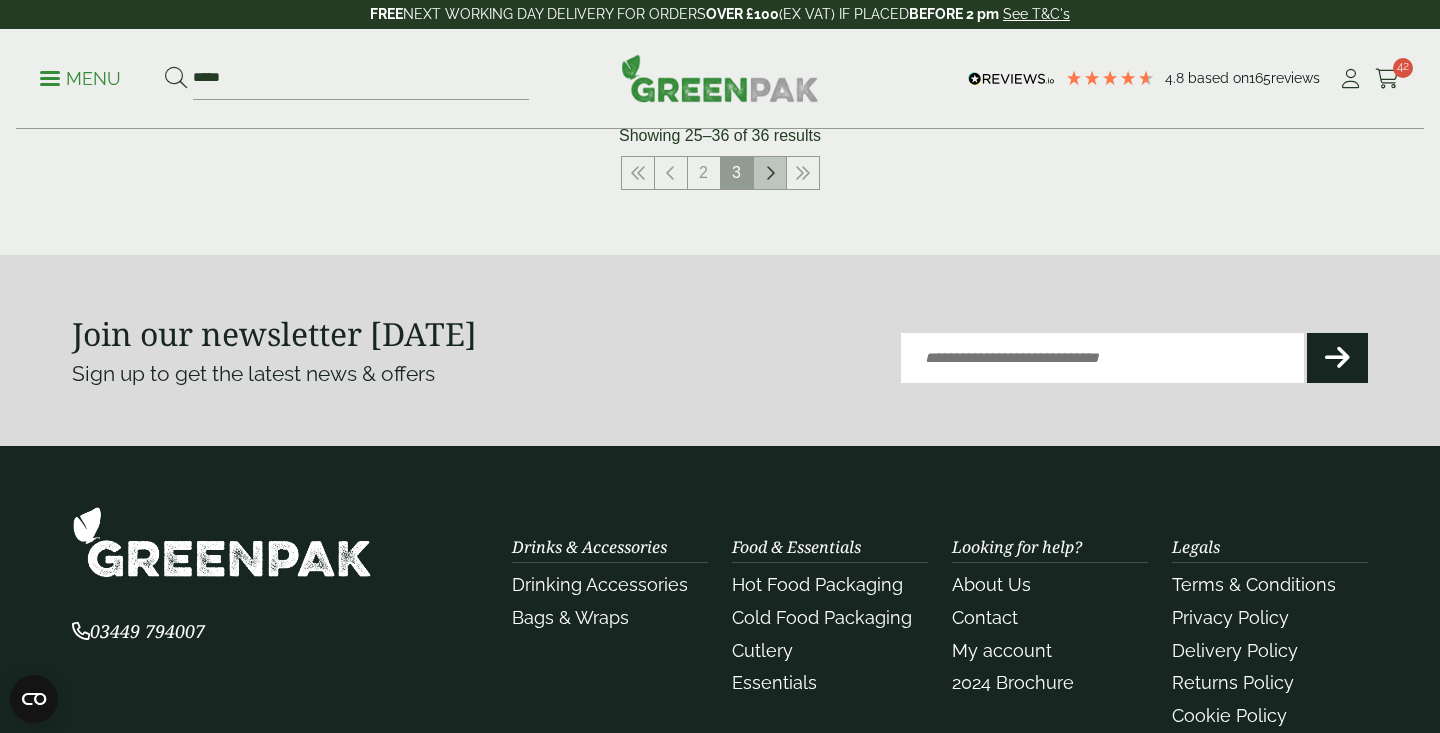 click at bounding box center (770, 173) 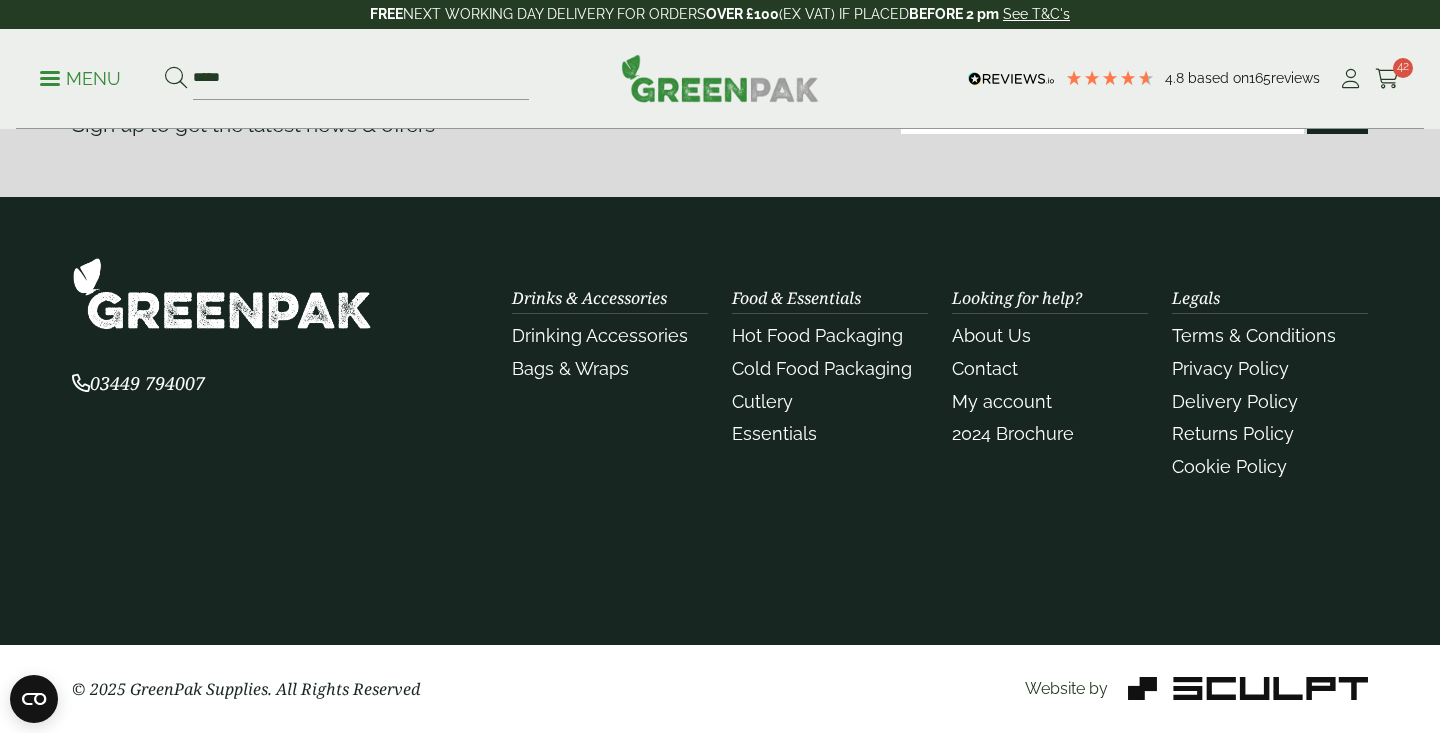 scroll, scrollTop: 723, scrollLeft: 0, axis: vertical 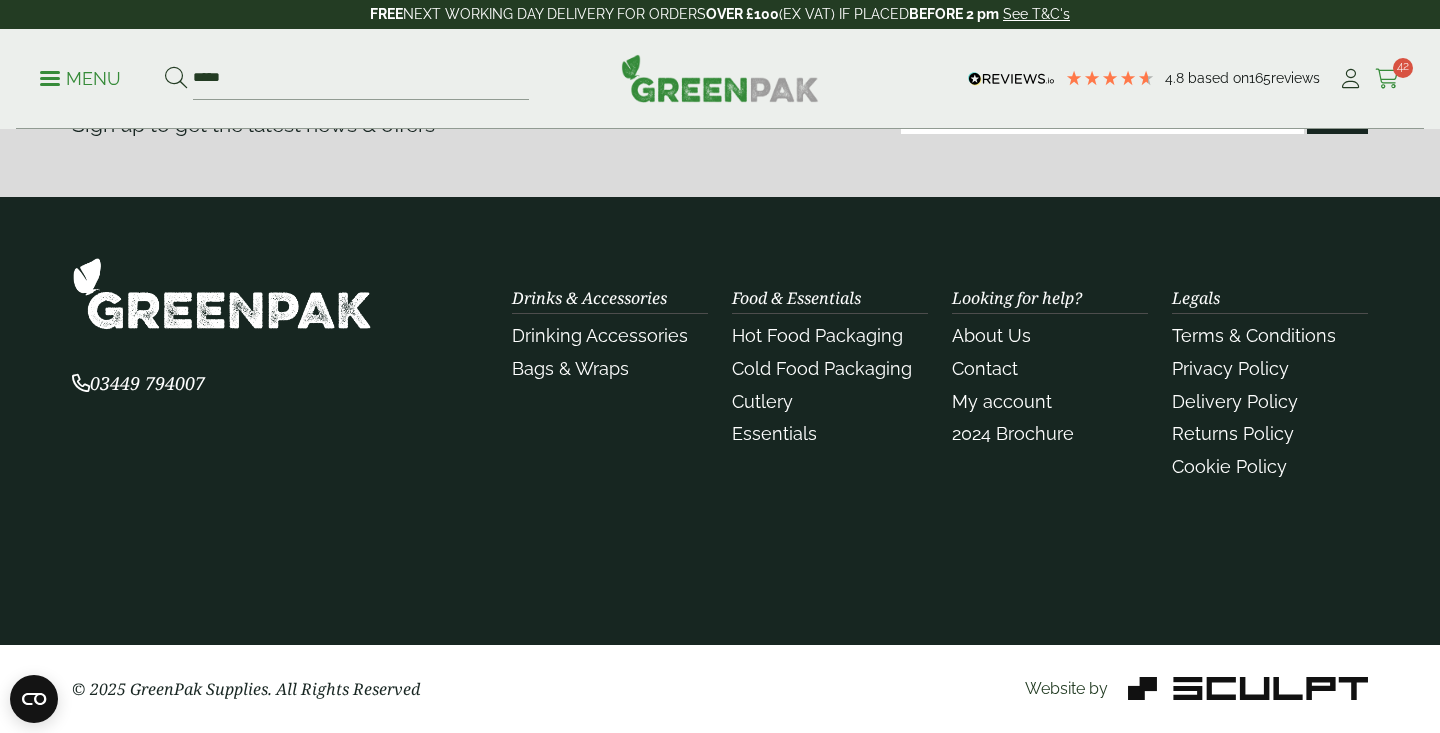 click at bounding box center (1387, 79) 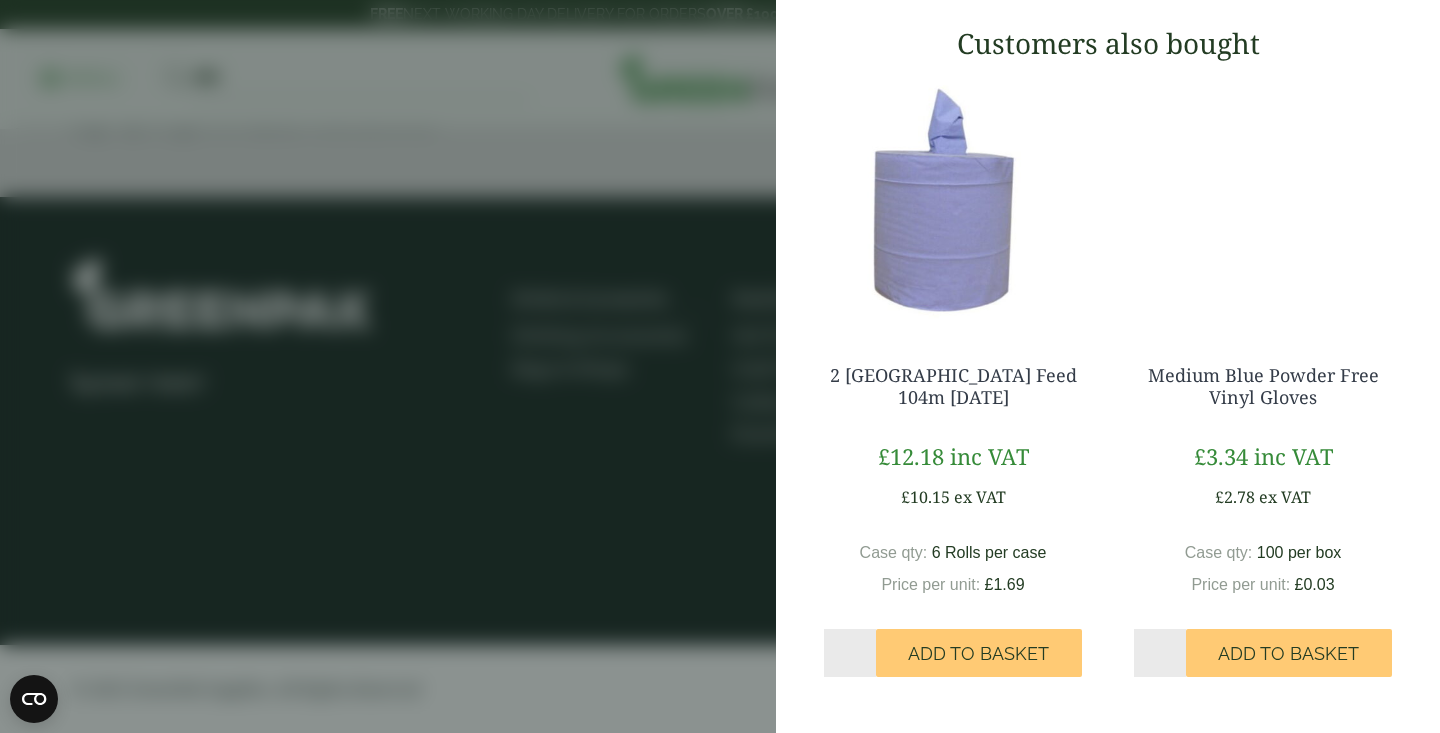 scroll, scrollTop: 2060, scrollLeft: 0, axis: vertical 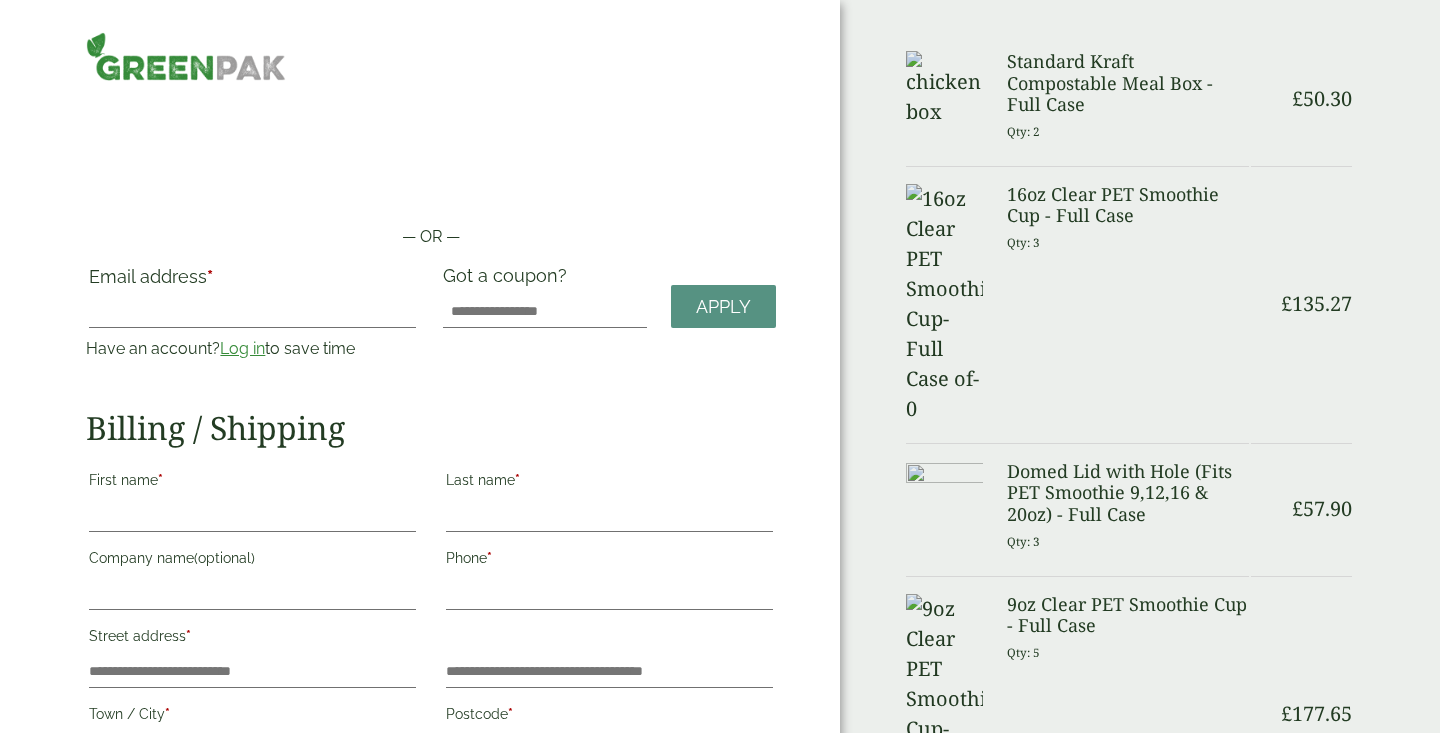 click on "Log in" at bounding box center [242, 348] 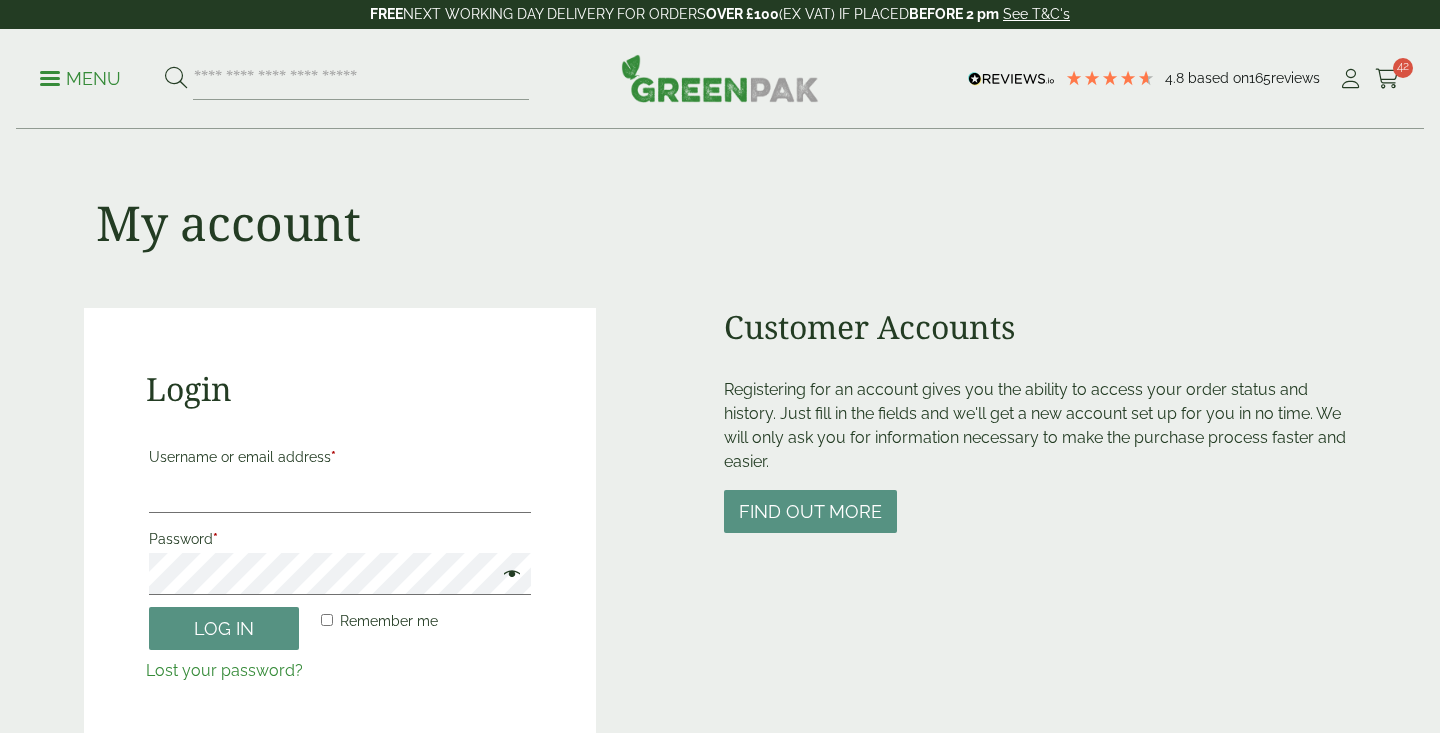 scroll, scrollTop: 0, scrollLeft: 0, axis: both 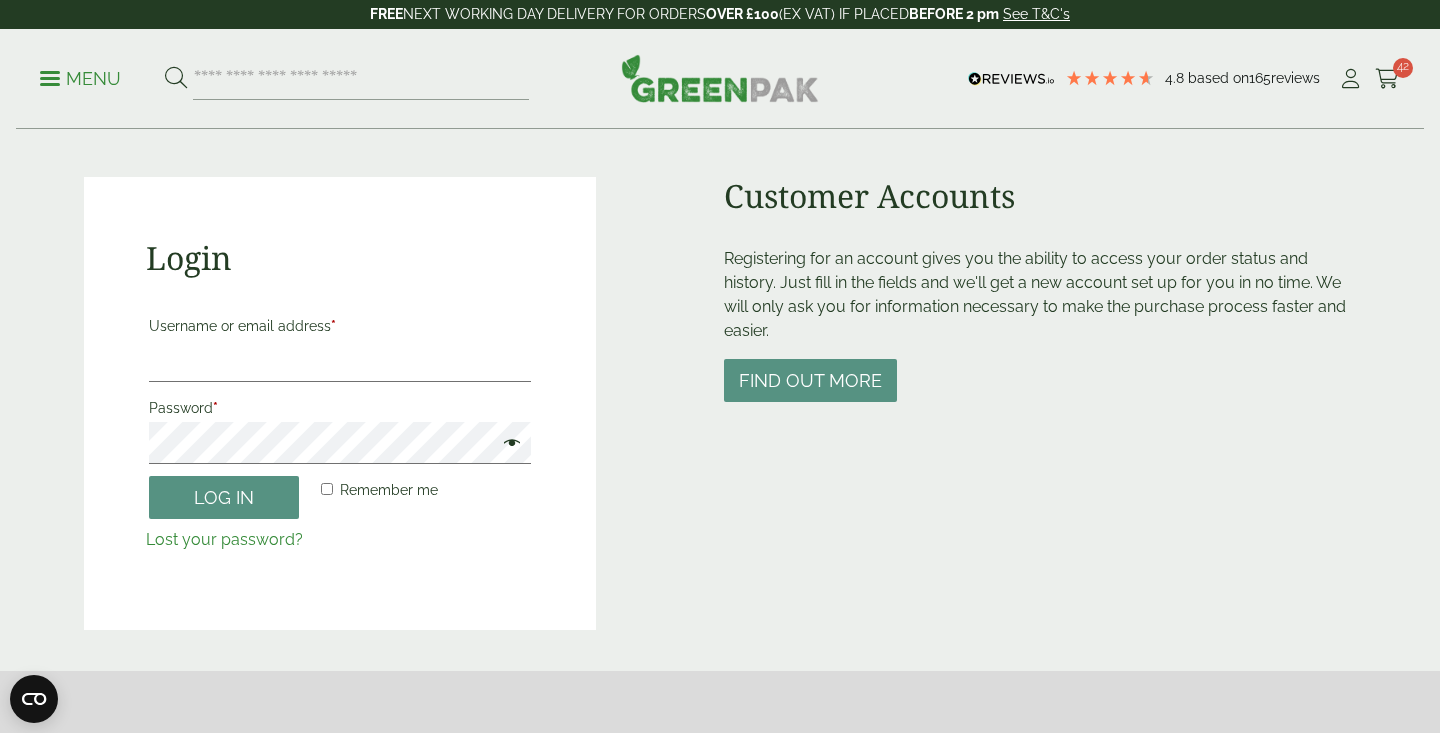drag, startPoint x: 811, startPoint y: 257, endPoint x: 1334, endPoint y: 304, distance: 525.1076 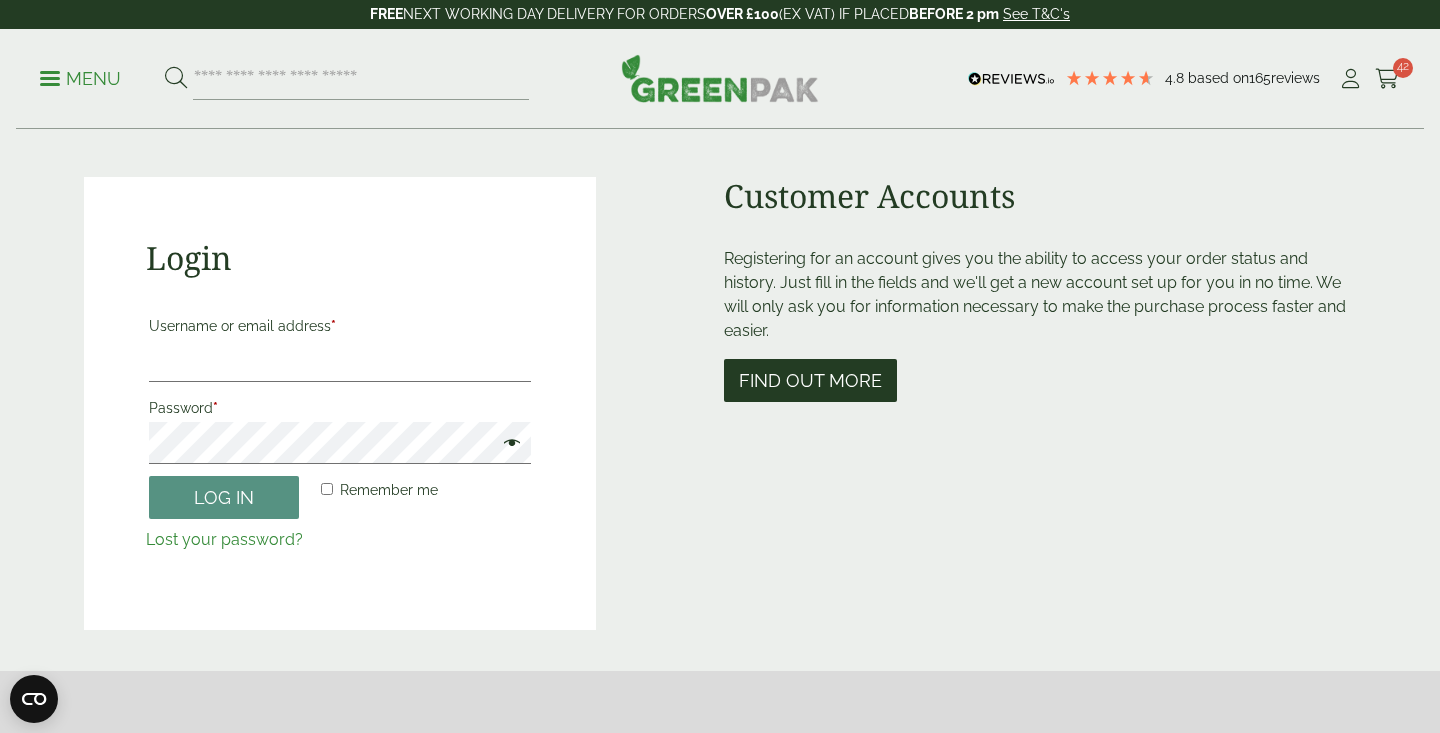 click on "Find out more" at bounding box center [810, 380] 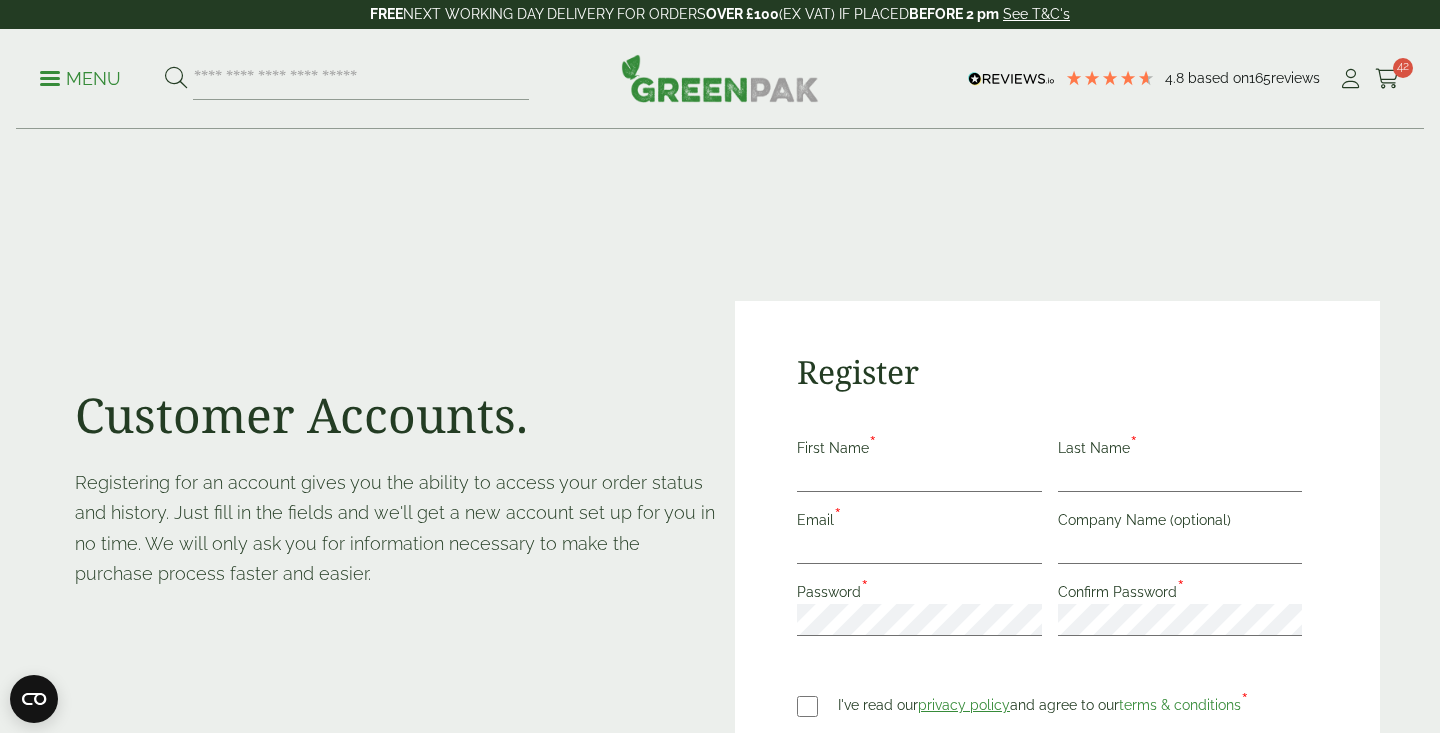 scroll, scrollTop: 0, scrollLeft: 0, axis: both 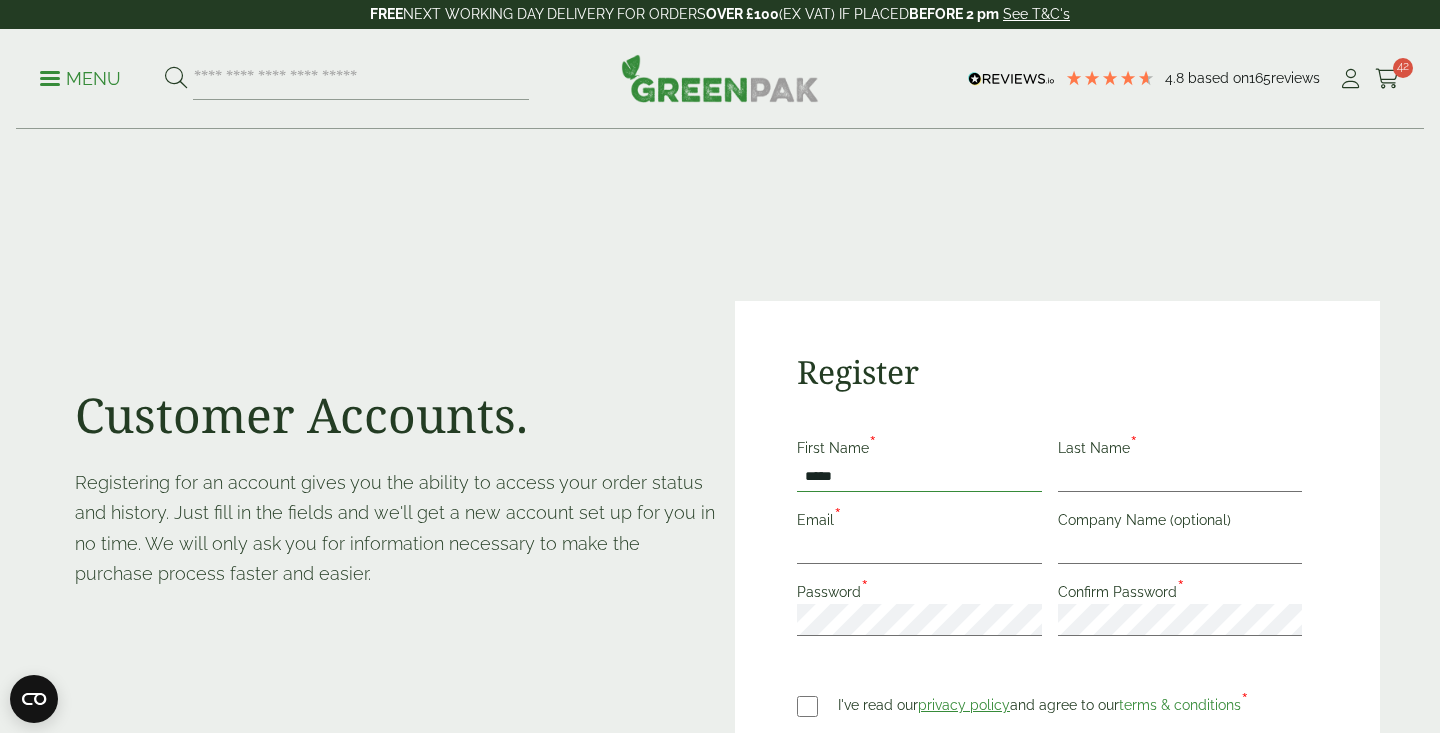 type on "*****" 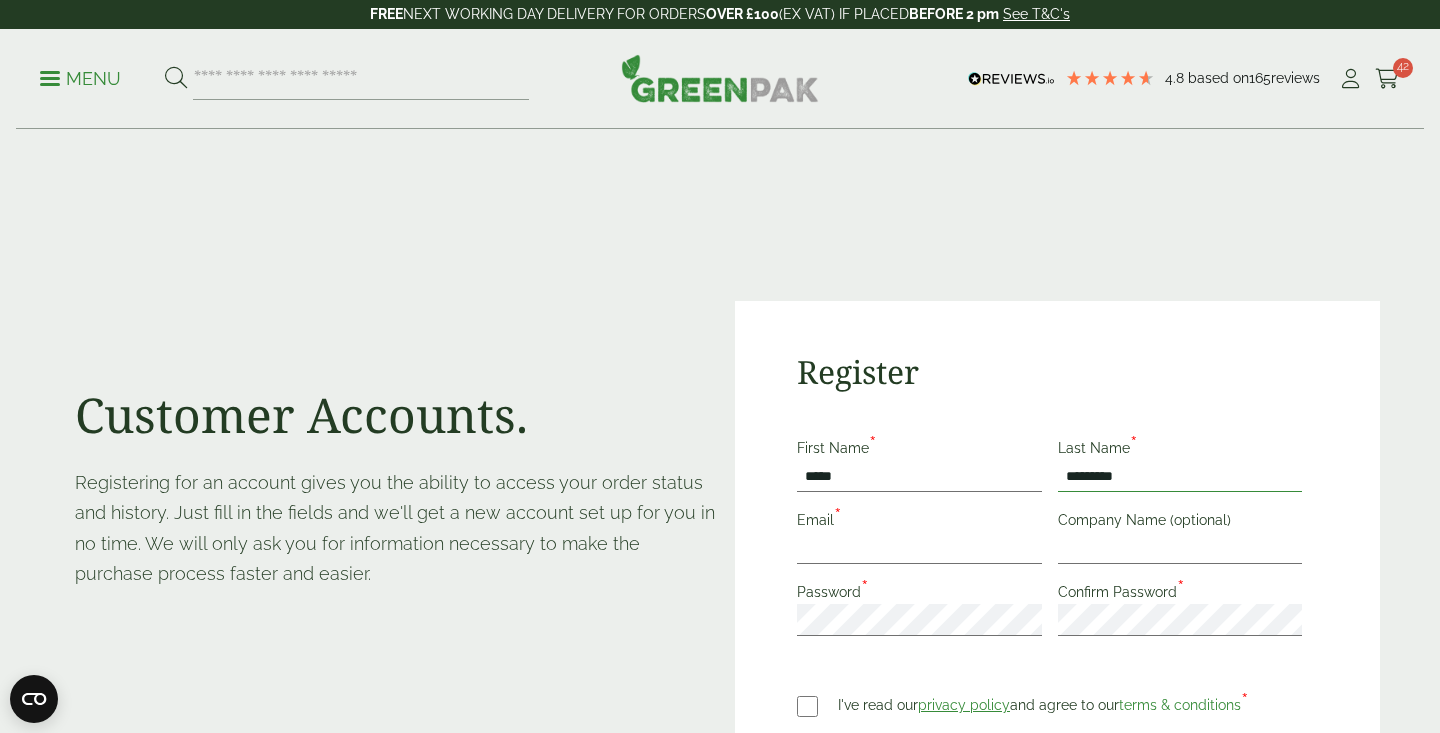 type on "*********" 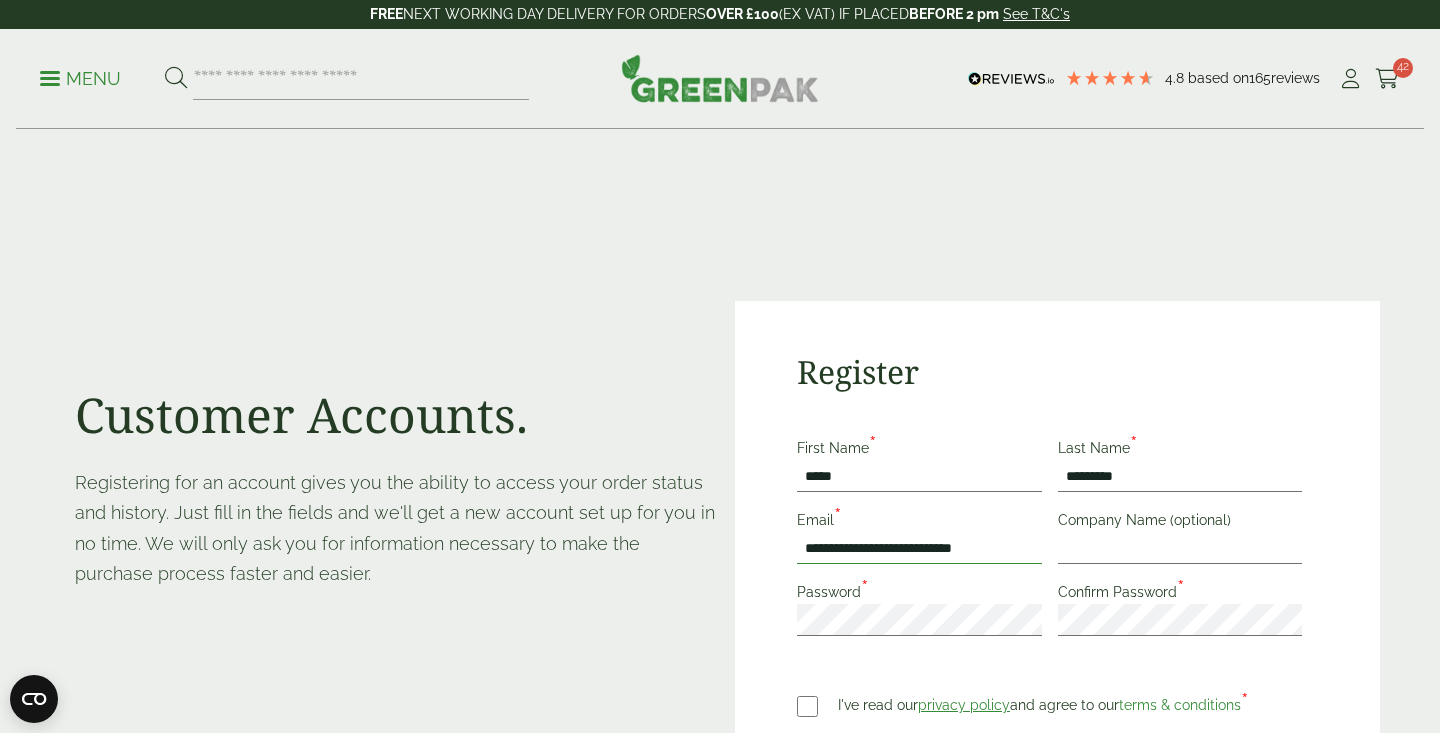 type on "**********" 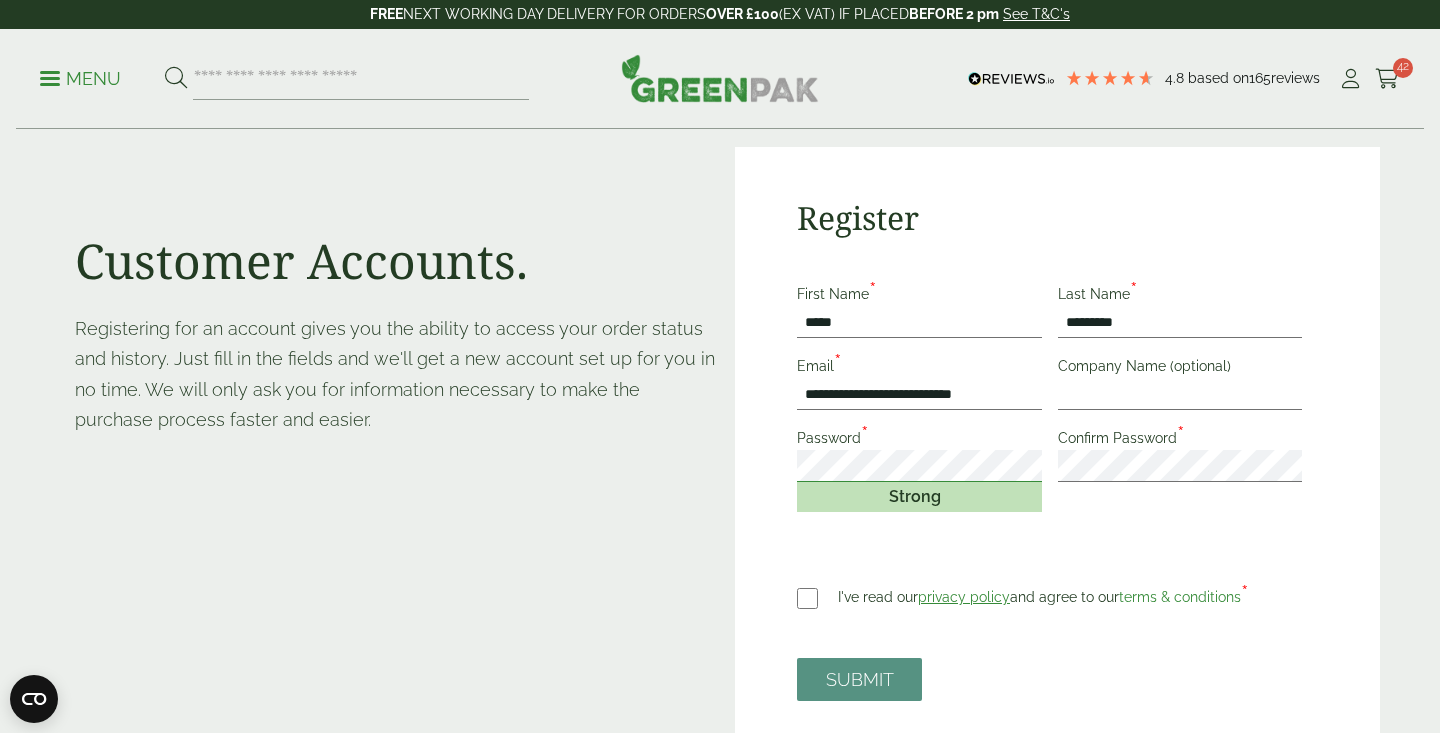 scroll, scrollTop: 189, scrollLeft: 0, axis: vertical 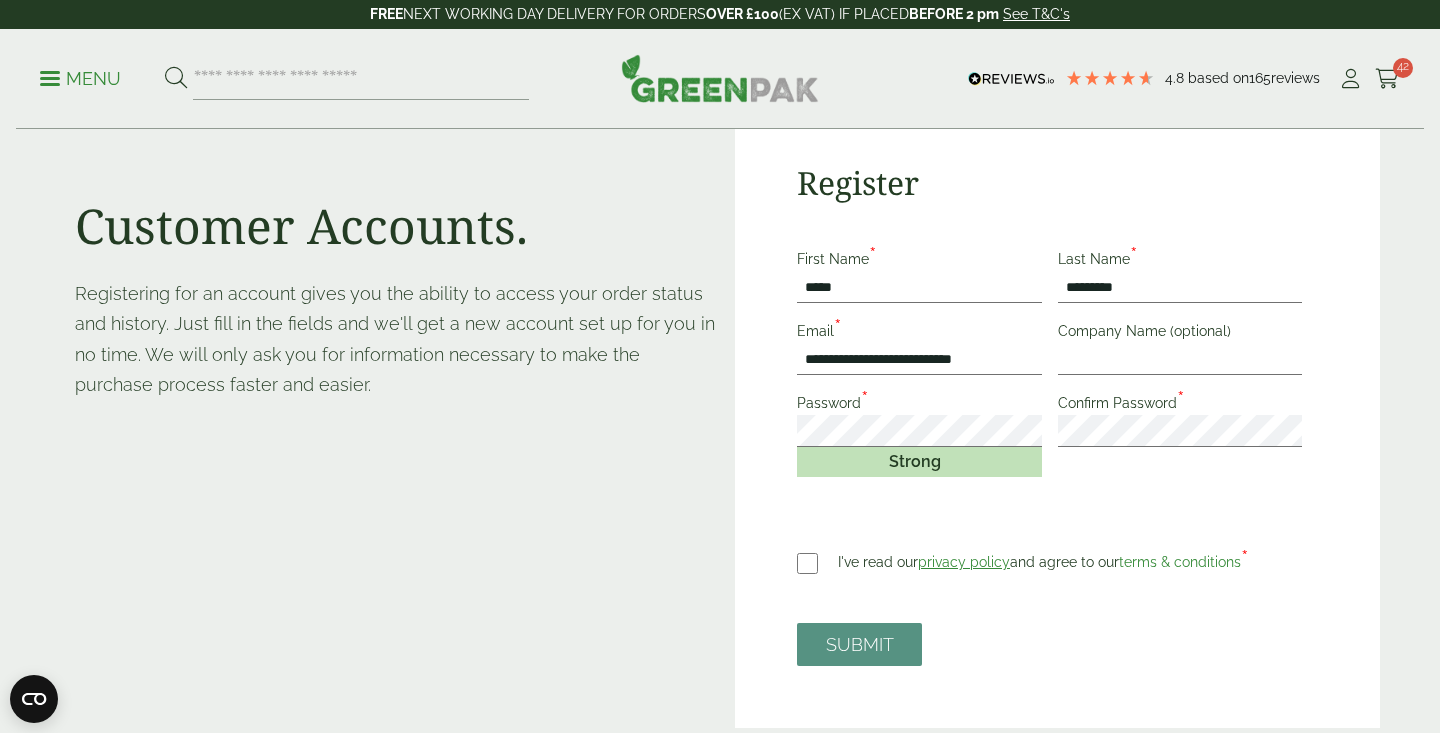 click on "**********" at bounding box center (1057, 420) 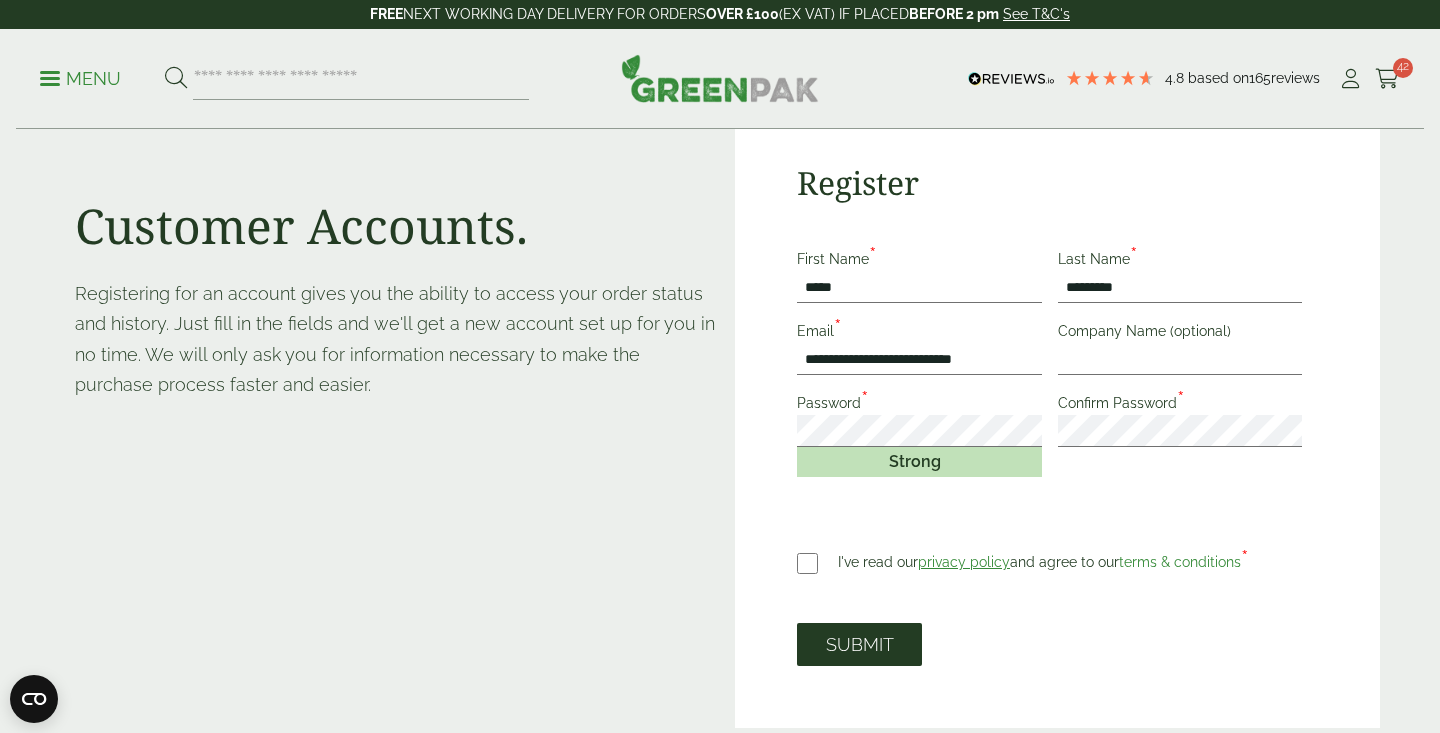 click on "SUBMIT" at bounding box center [859, 644] 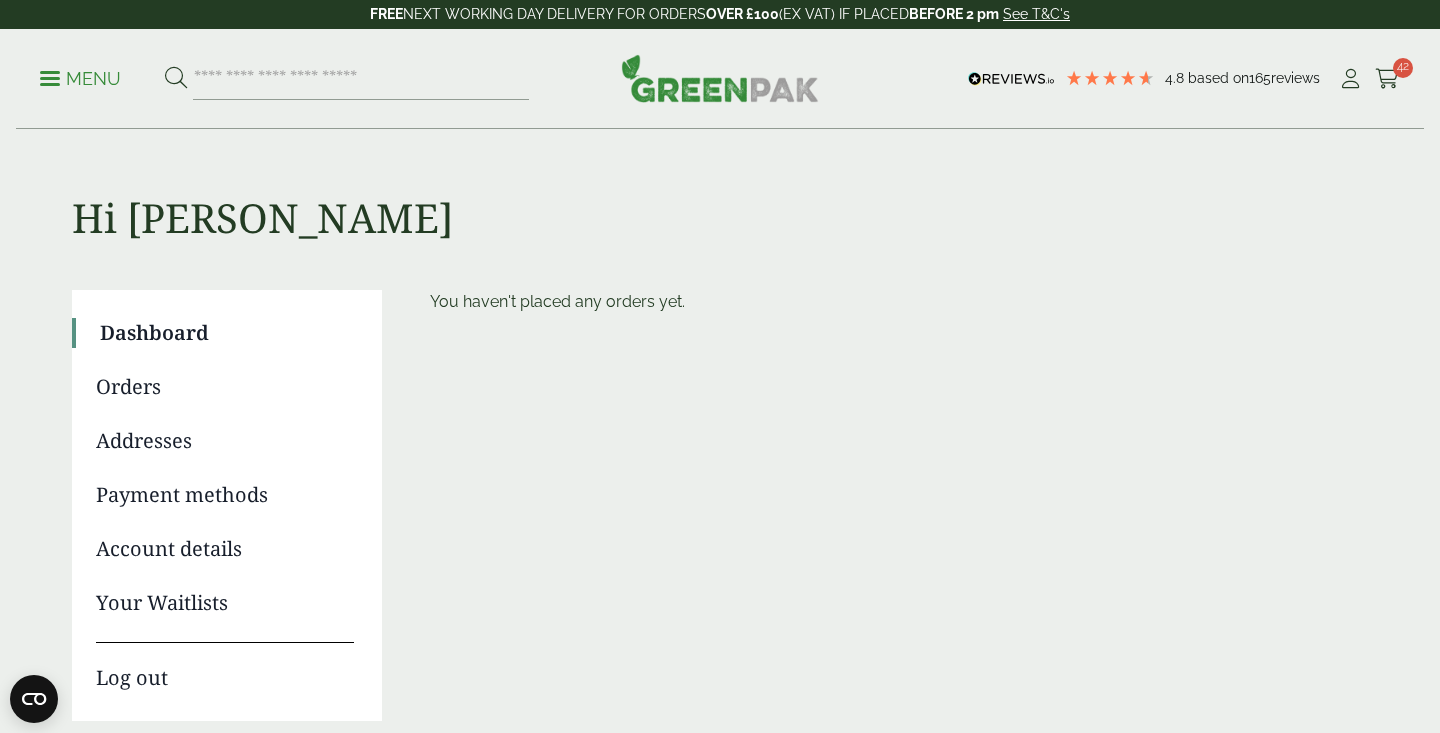 scroll, scrollTop: 0, scrollLeft: 0, axis: both 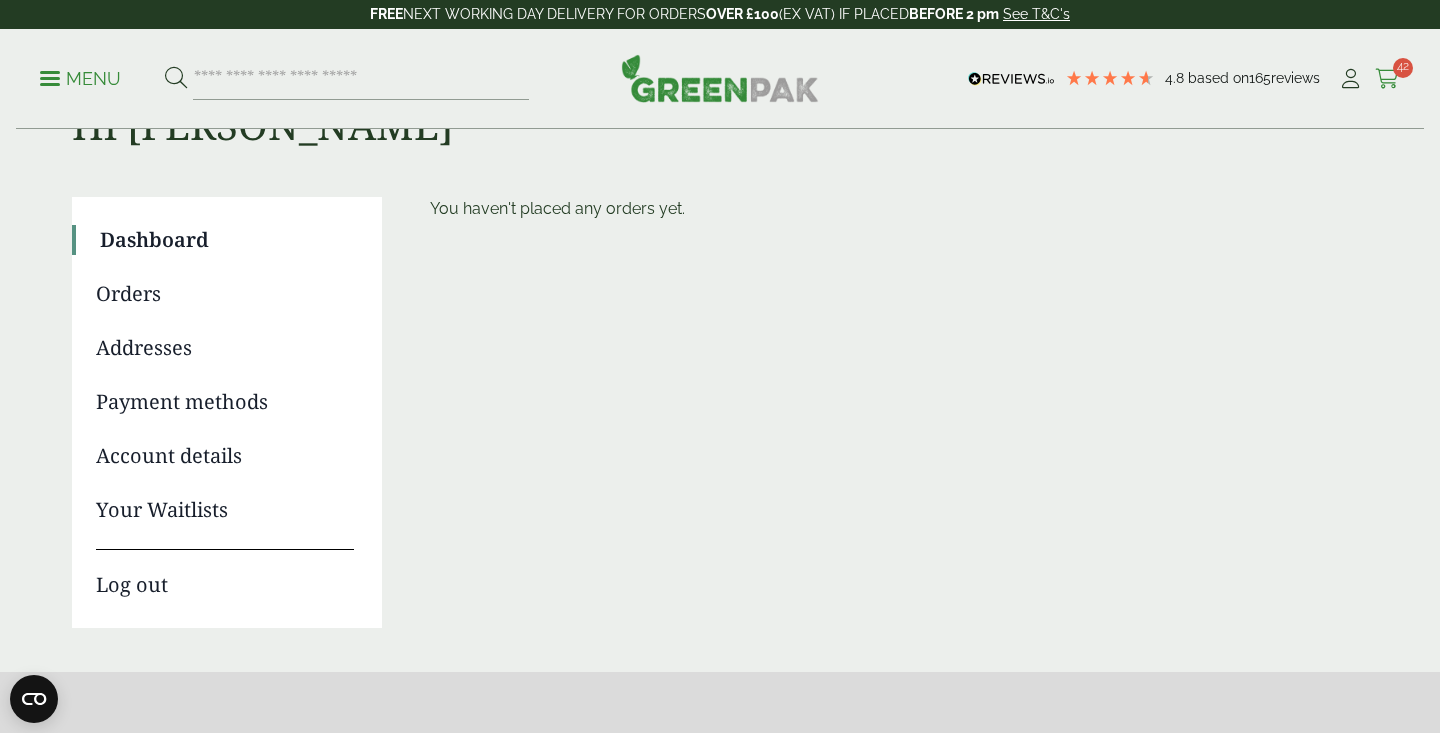 click at bounding box center (1387, 79) 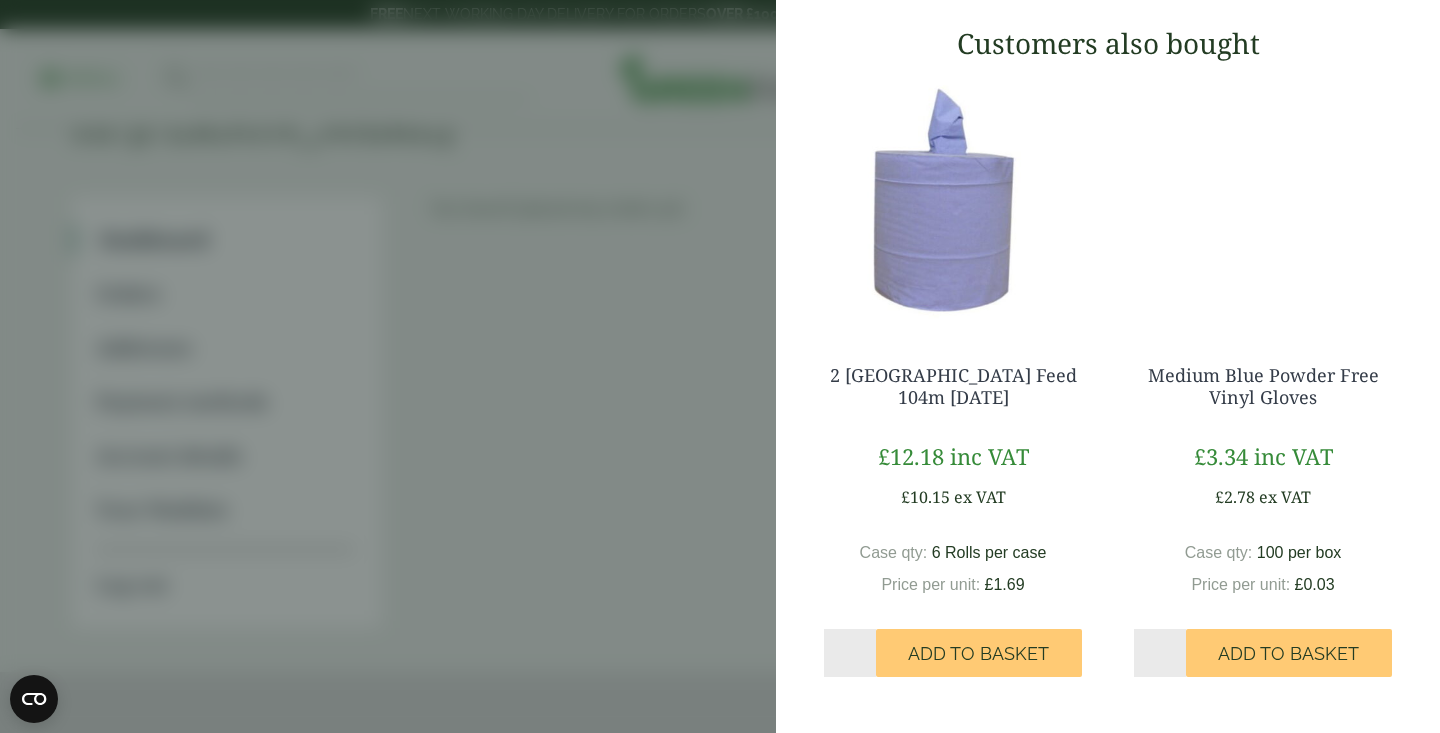scroll, scrollTop: 2342, scrollLeft: 0, axis: vertical 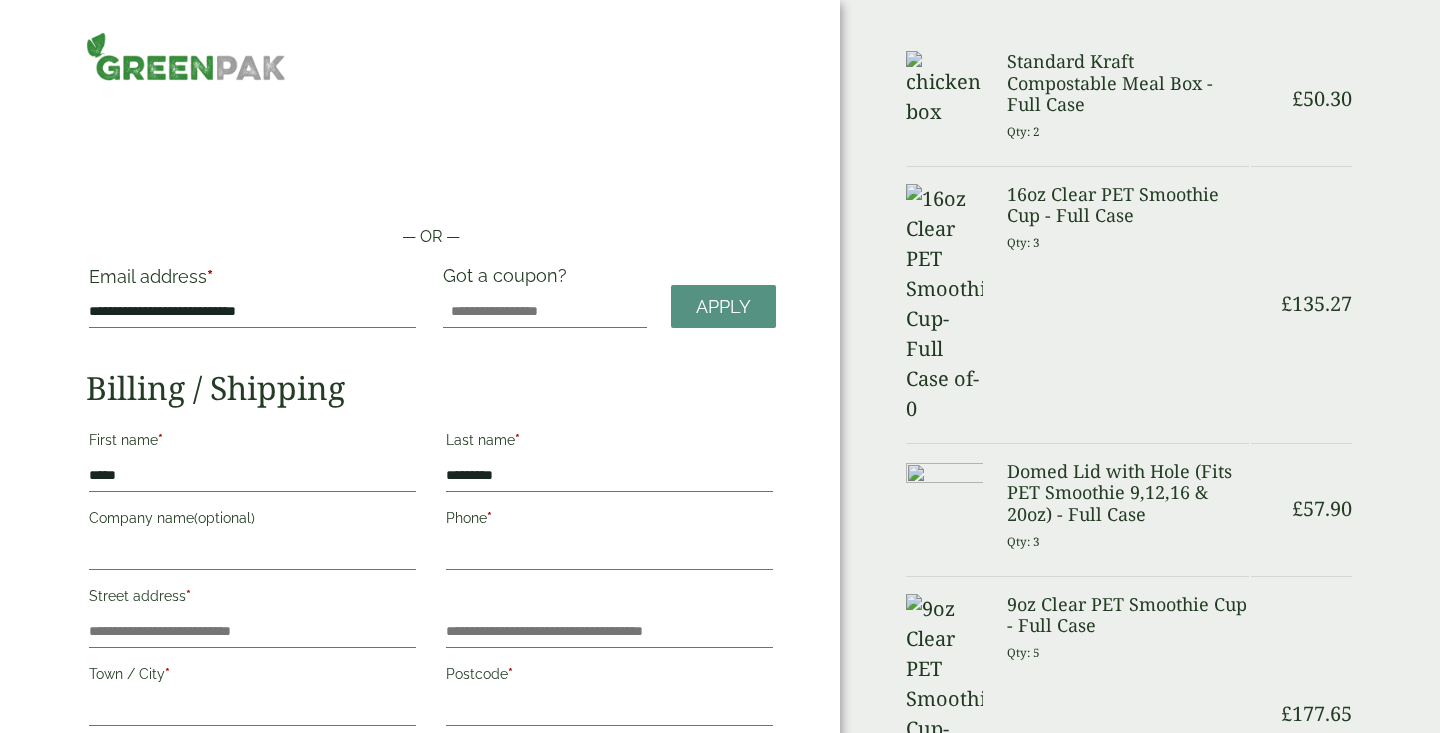 click on "Last name  *" at bounding box center [609, 443] 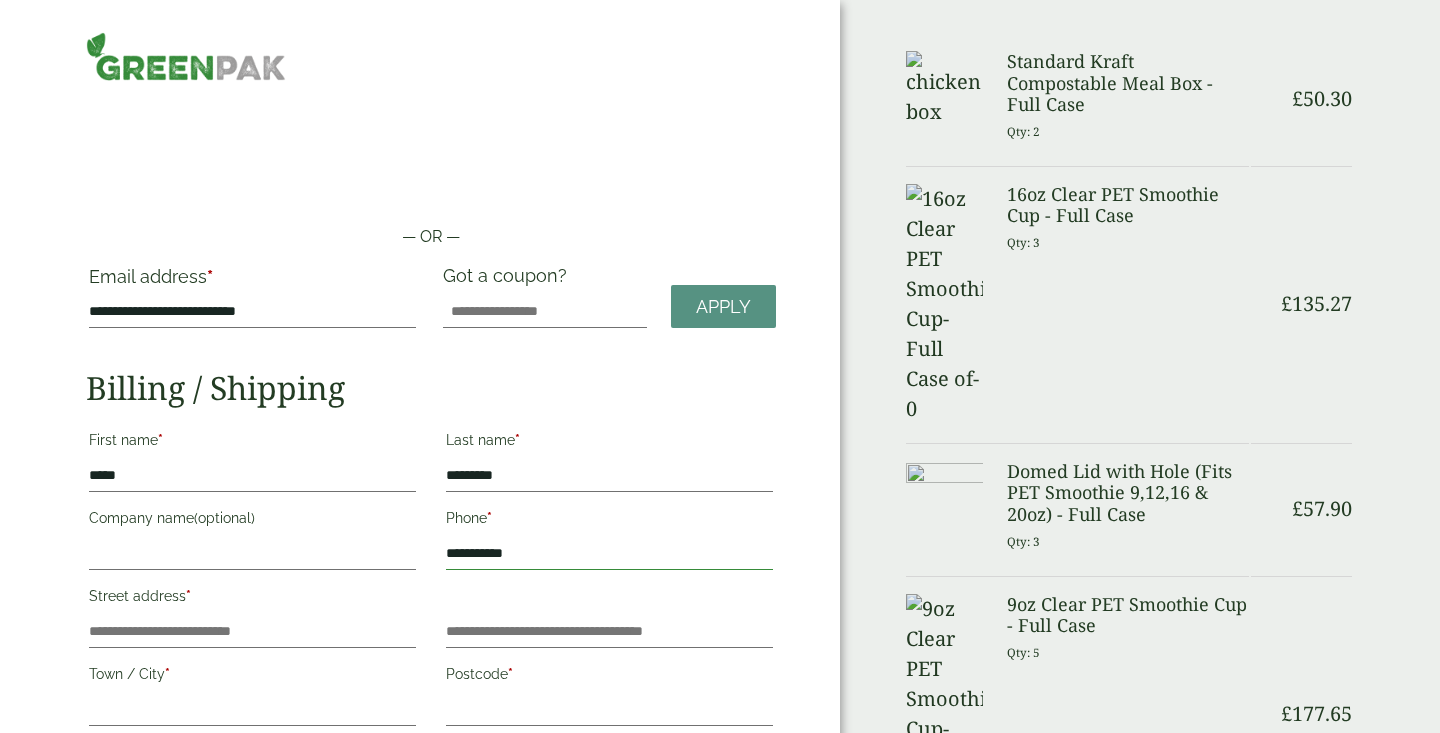 type on "**********" 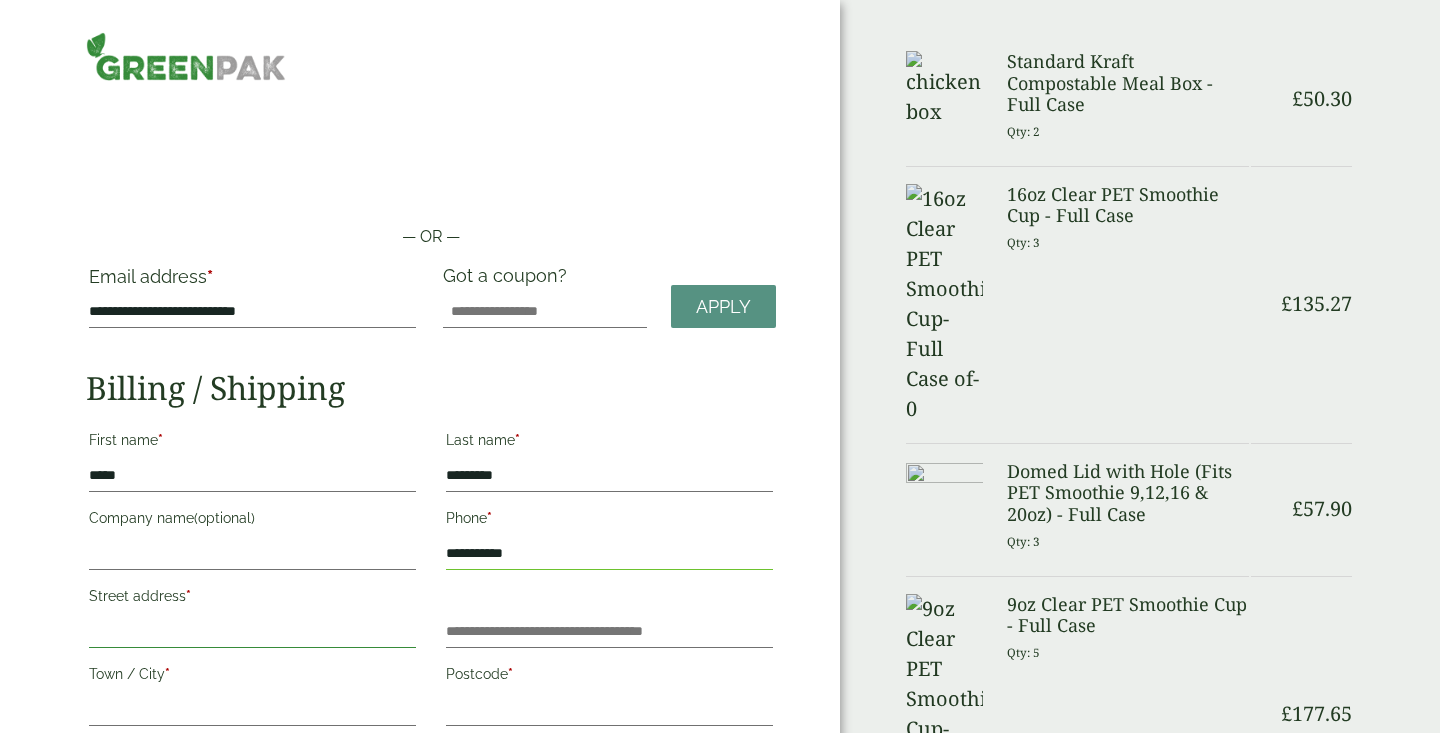 scroll, scrollTop: 206, scrollLeft: 0, axis: vertical 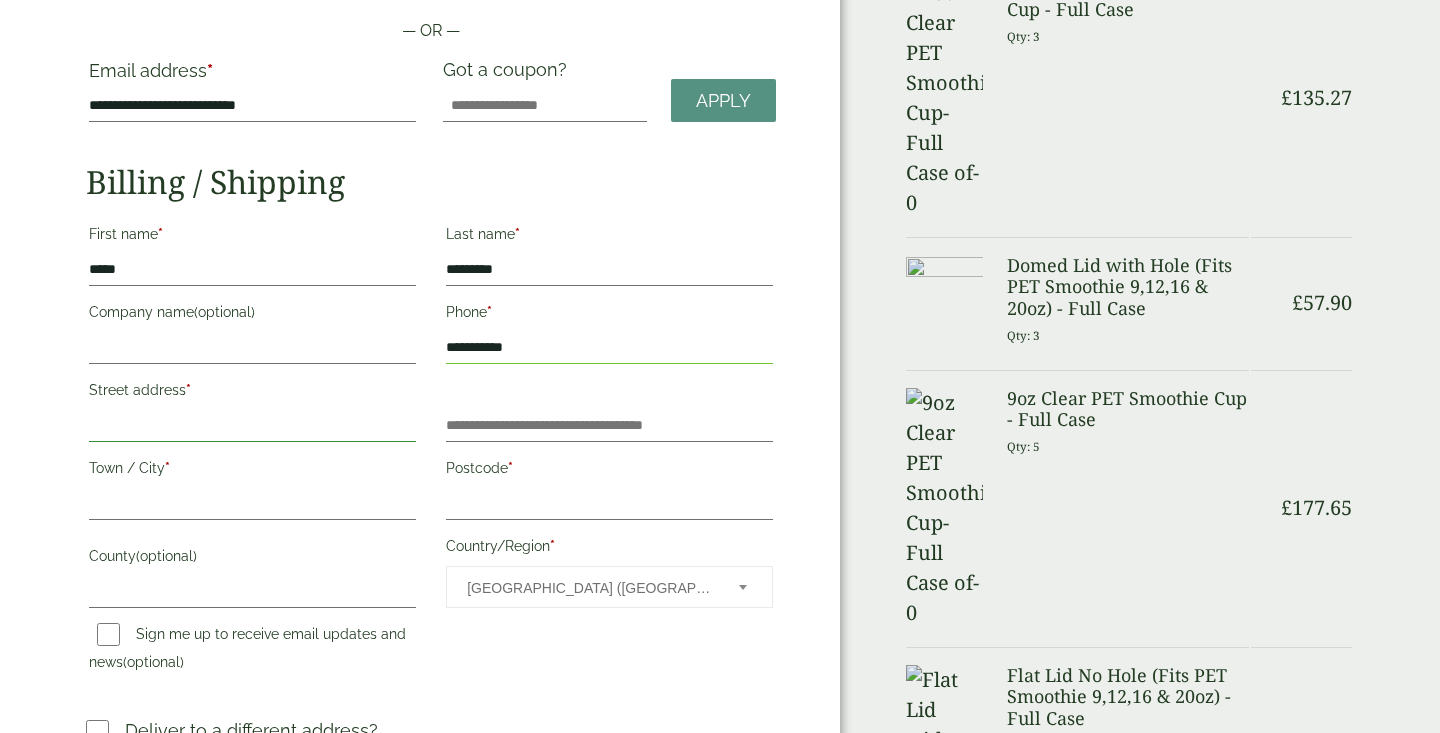 paste on "**********" 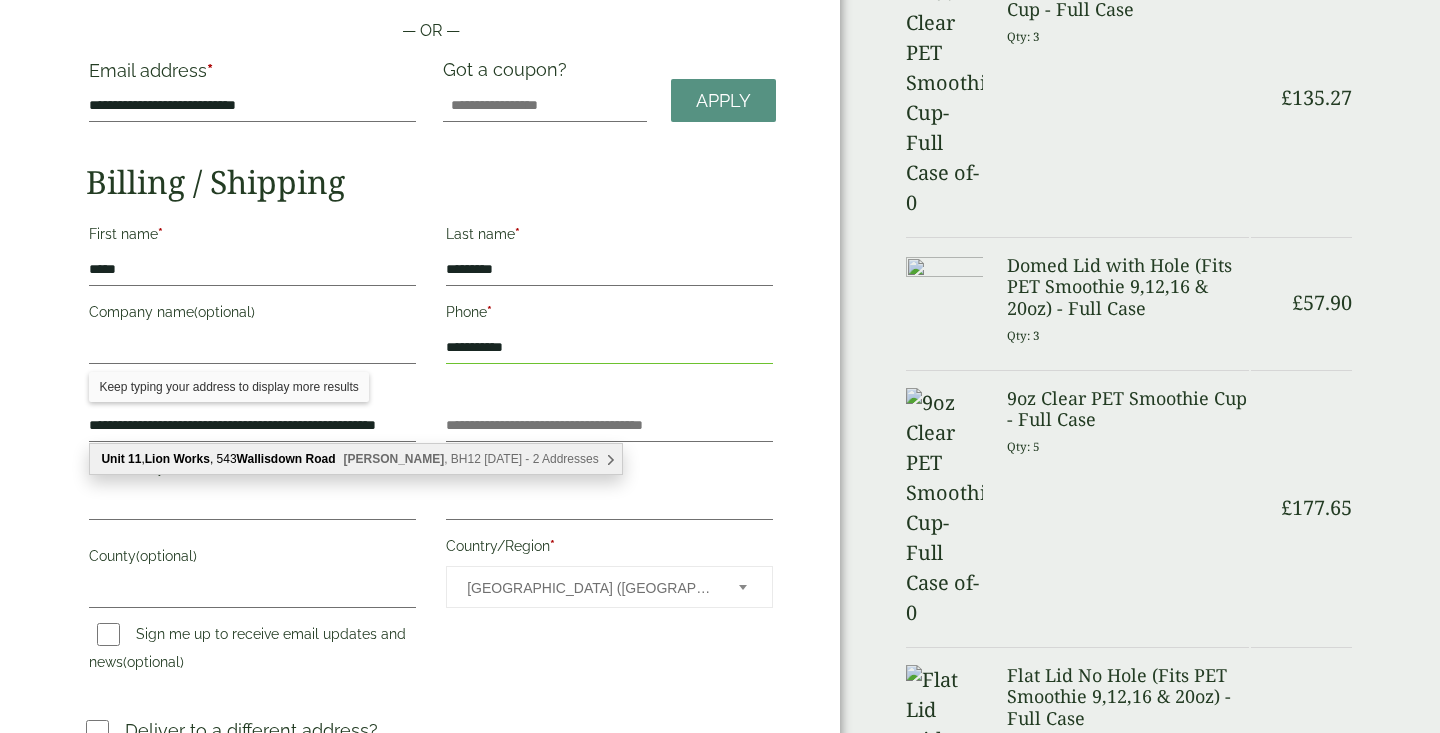 click on "Lion Works" at bounding box center [177, 459] 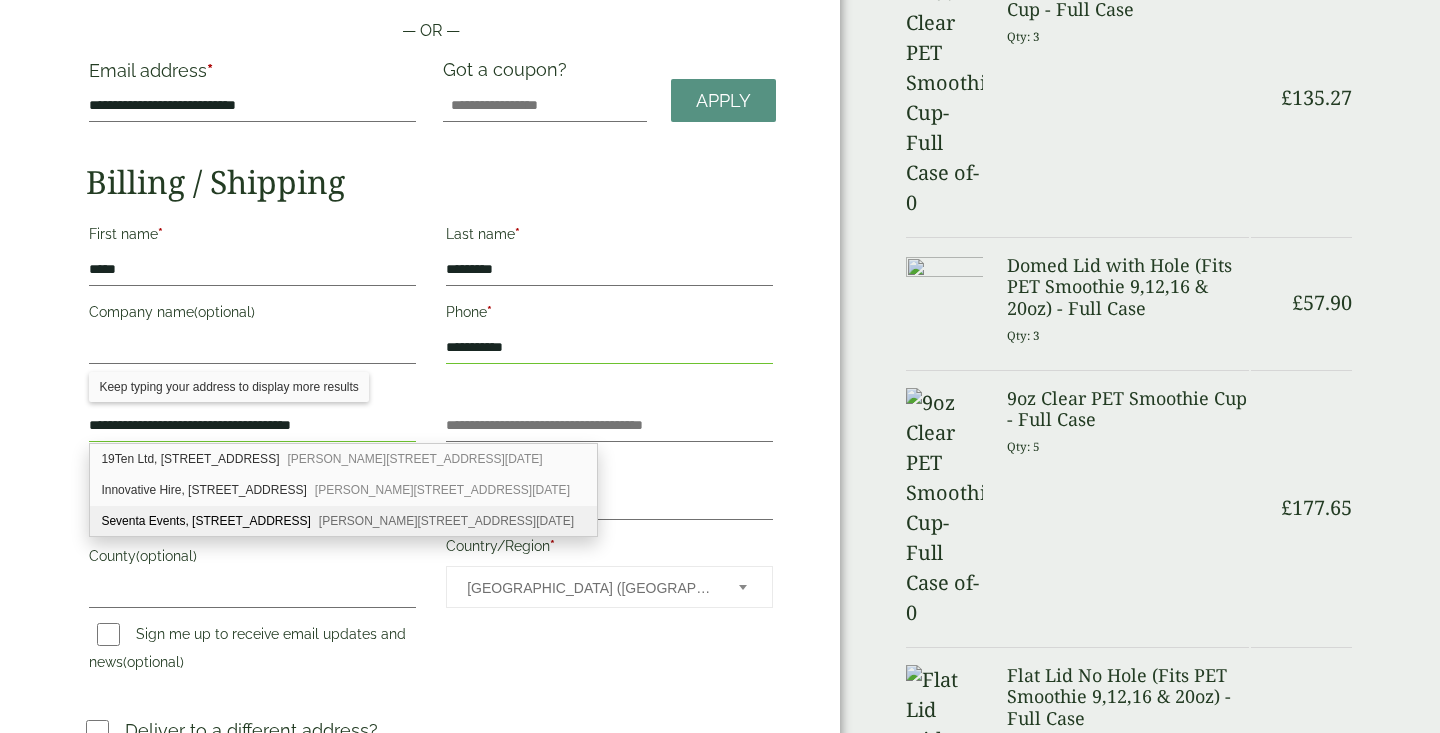 click on "Seventa Events, [STREET_ADDRESS][PERSON_NAME][DATE]" at bounding box center [343, 521] 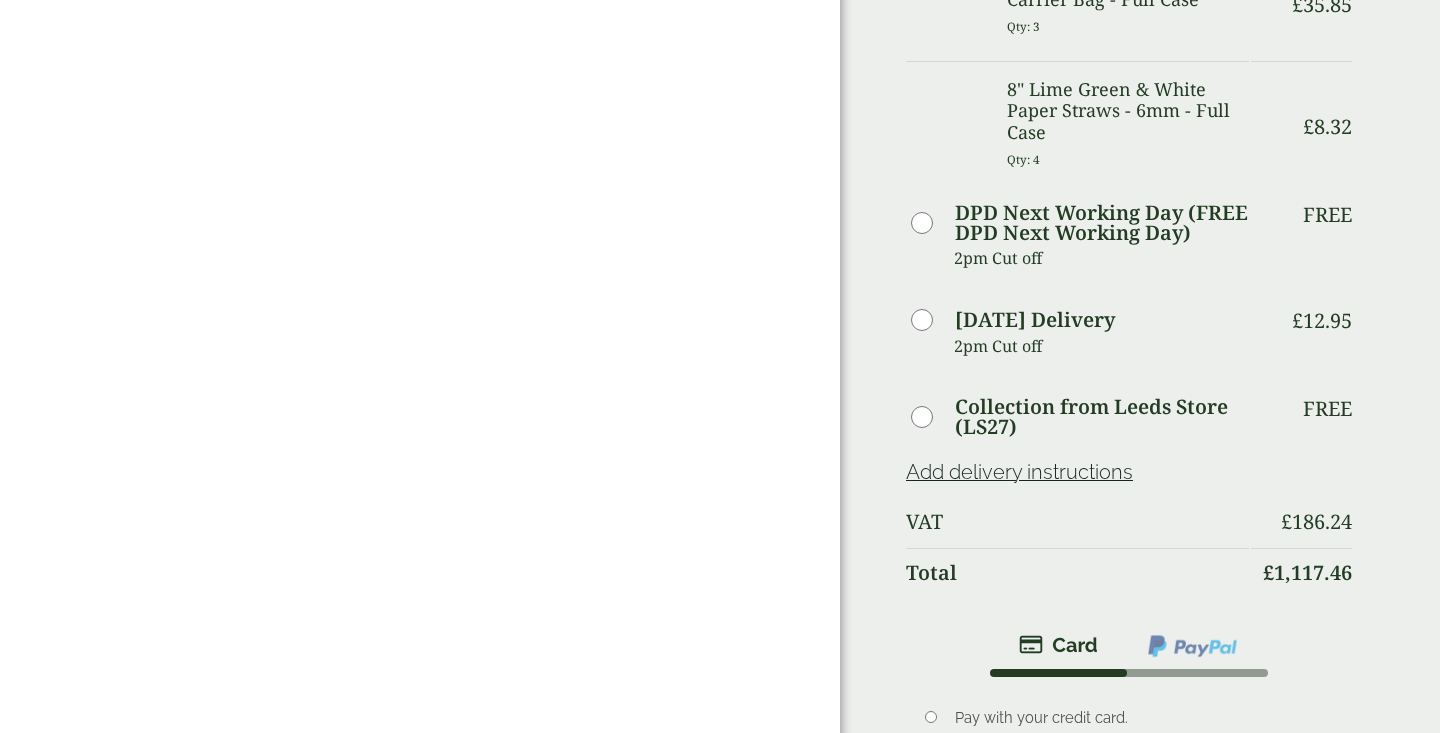 scroll, scrollTop: 1980, scrollLeft: 0, axis: vertical 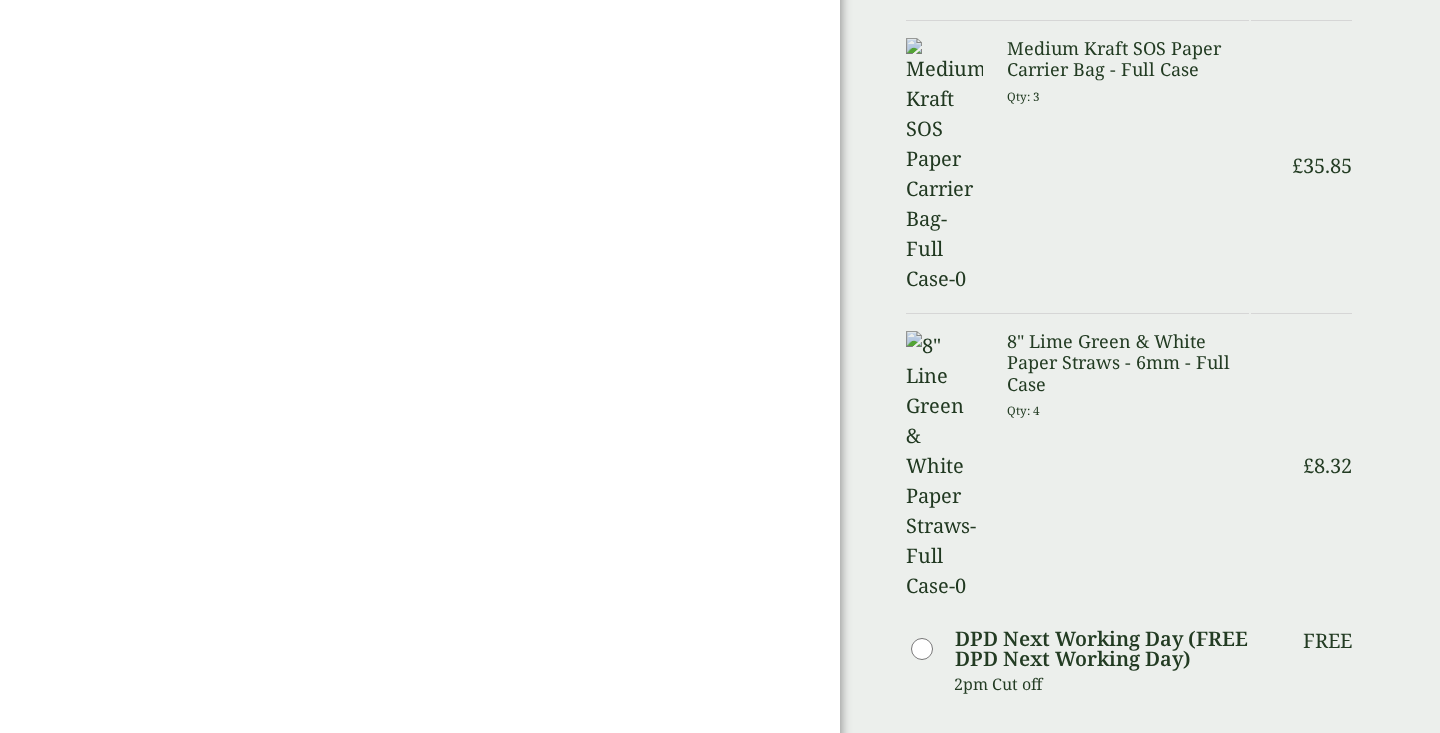 type on "**********" 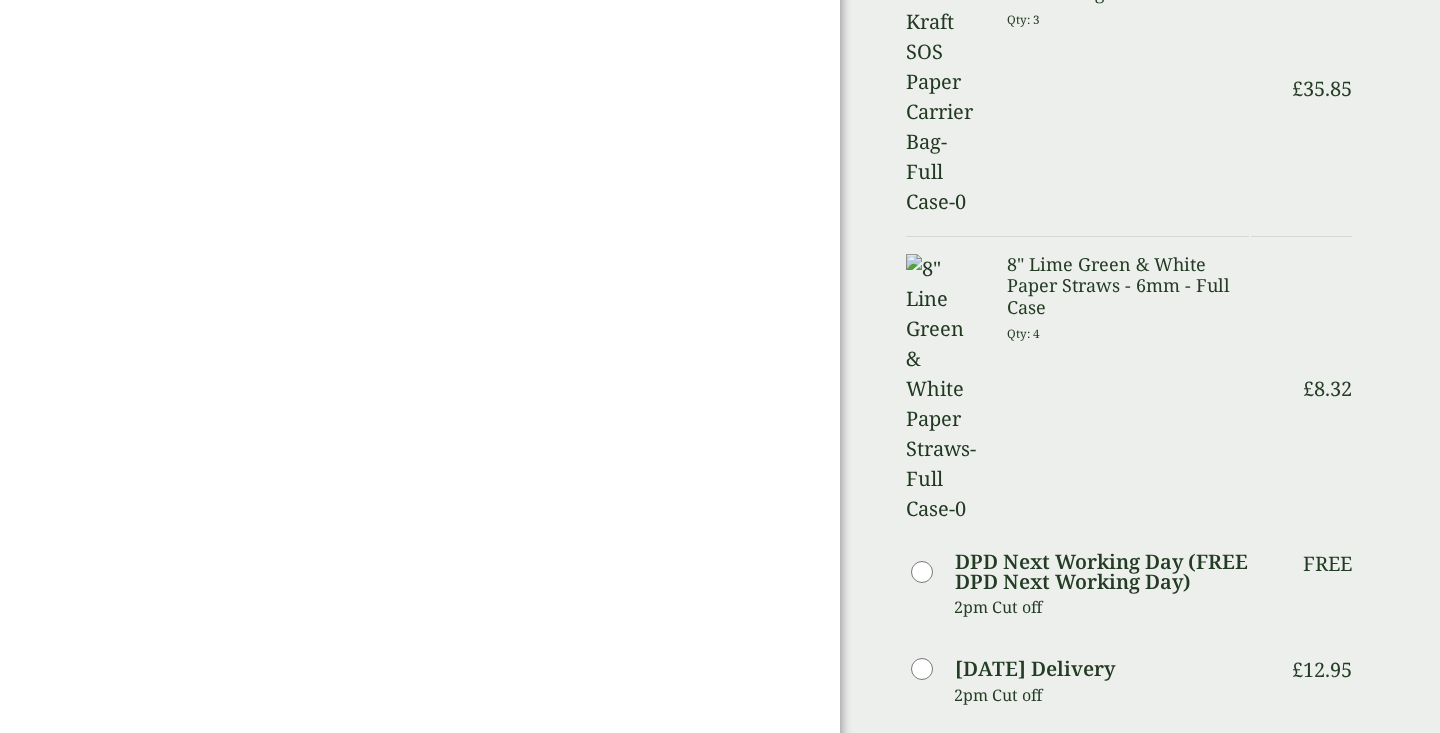 scroll, scrollTop: 2112, scrollLeft: 0, axis: vertical 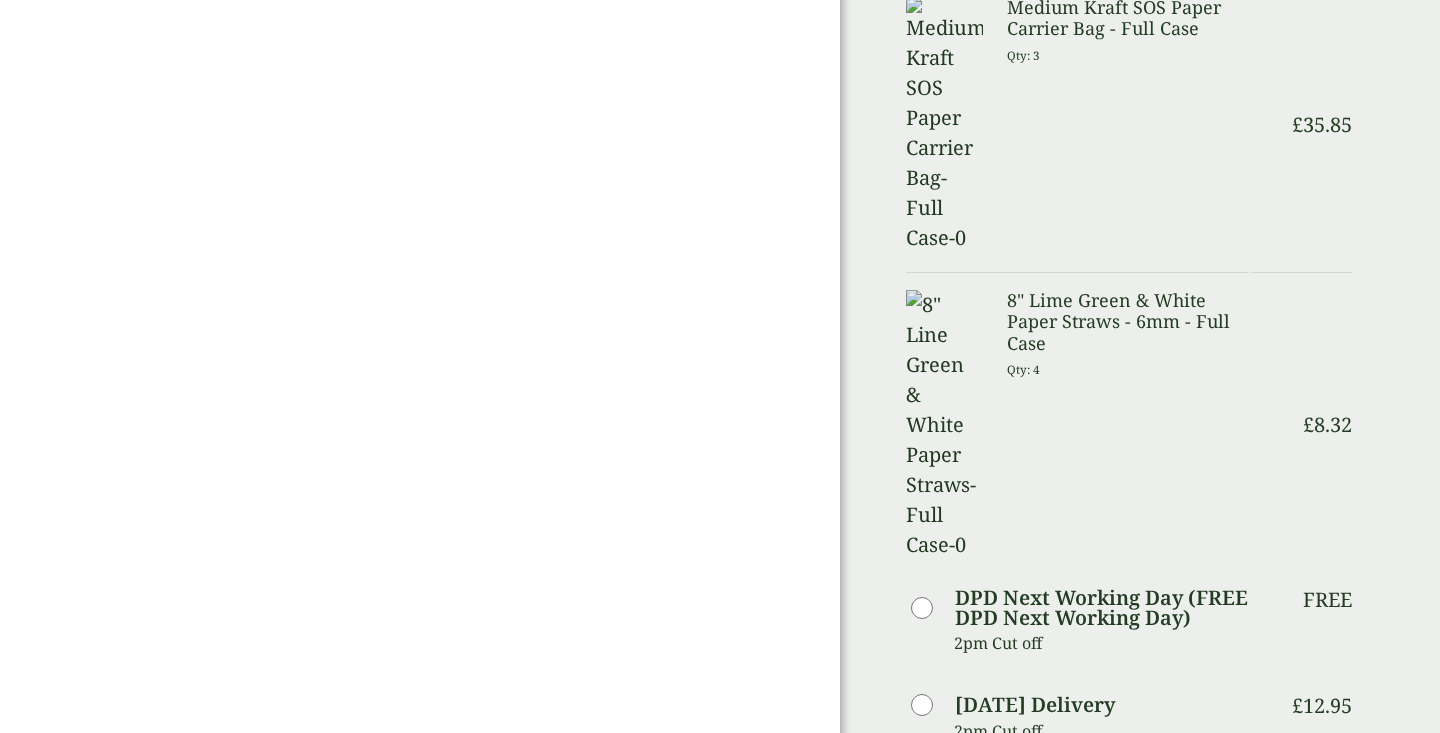 click on "Place order" at bounding box center (1129, 1403) 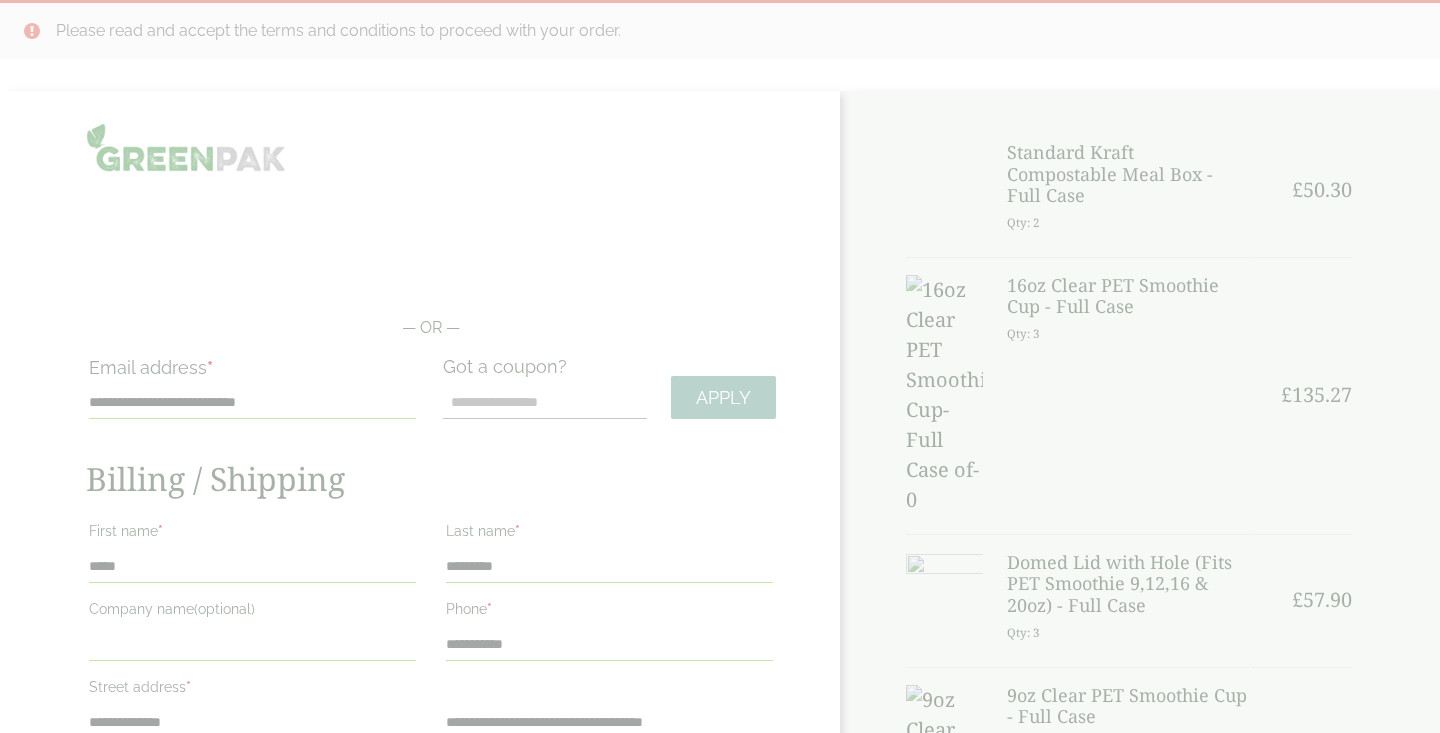 scroll, scrollTop: 0, scrollLeft: 0, axis: both 